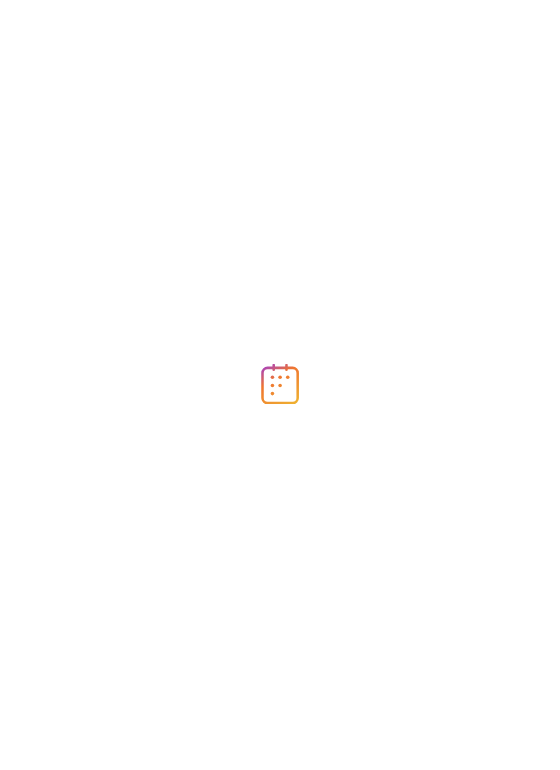 scroll, scrollTop: 0, scrollLeft: 0, axis: both 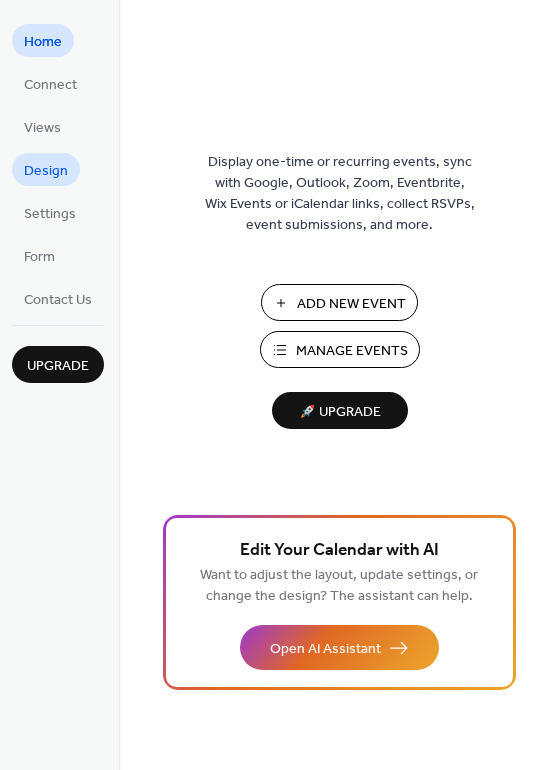 click on "Design" at bounding box center (46, 169) 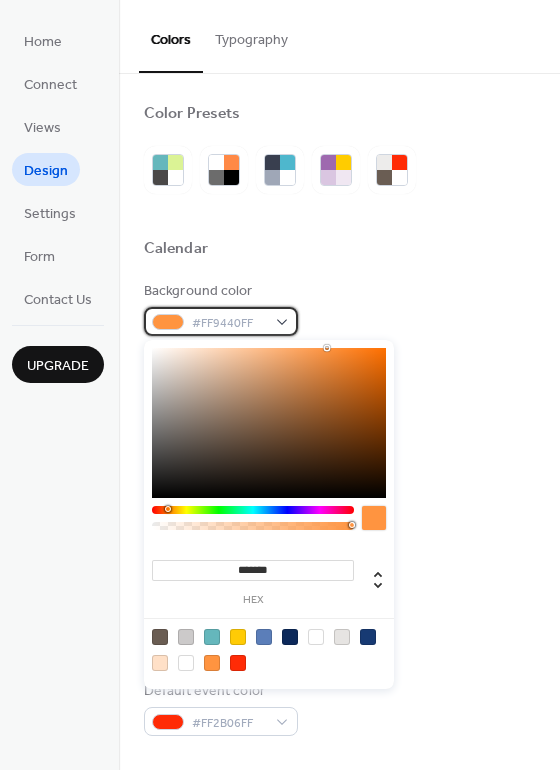 click on "#FF9440FF" at bounding box center (221, 321) 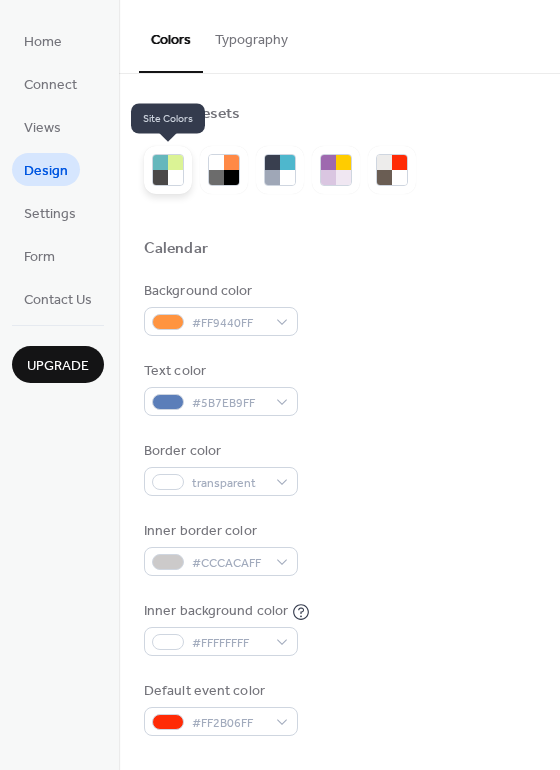 click at bounding box center [160, 162] 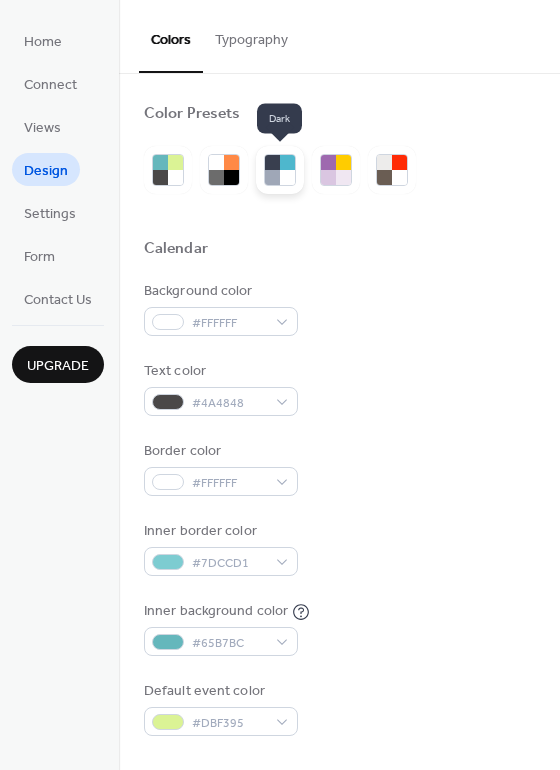 click at bounding box center (272, 177) 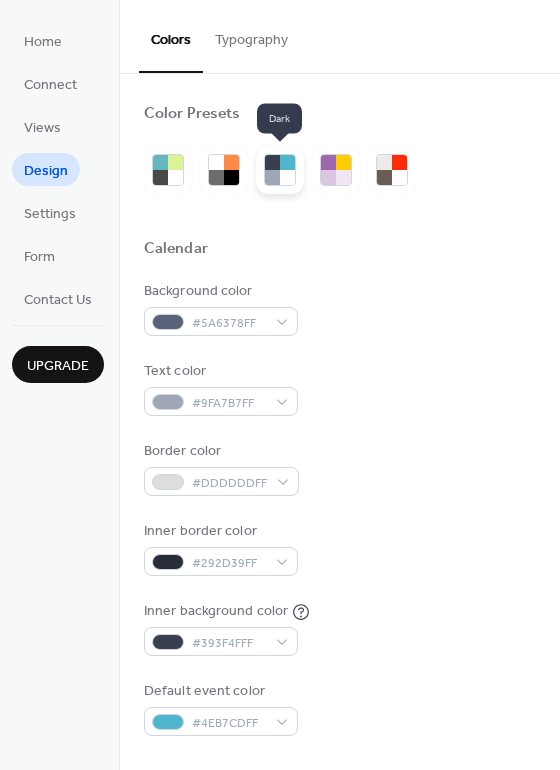 click at bounding box center [287, 162] 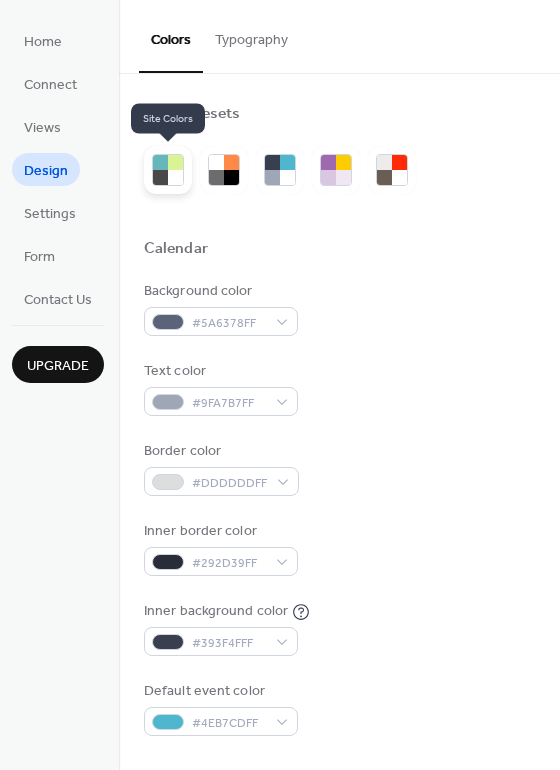 click at bounding box center [160, 162] 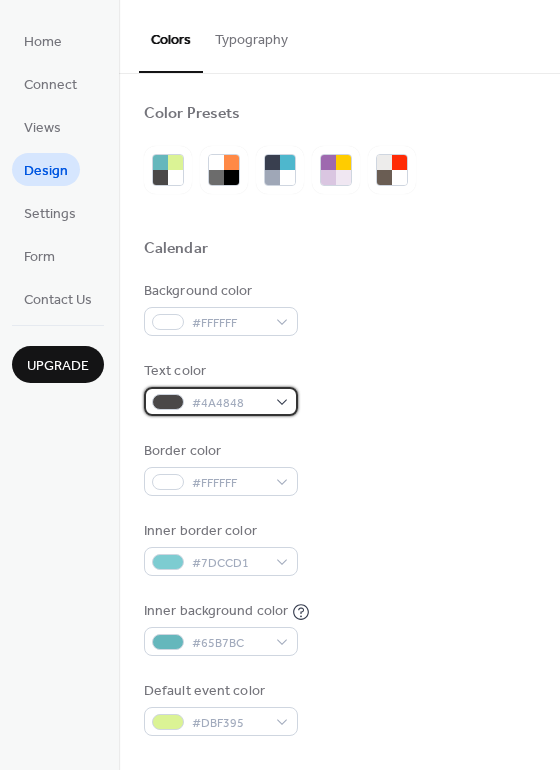 click on "#4A4848" at bounding box center (229, 403) 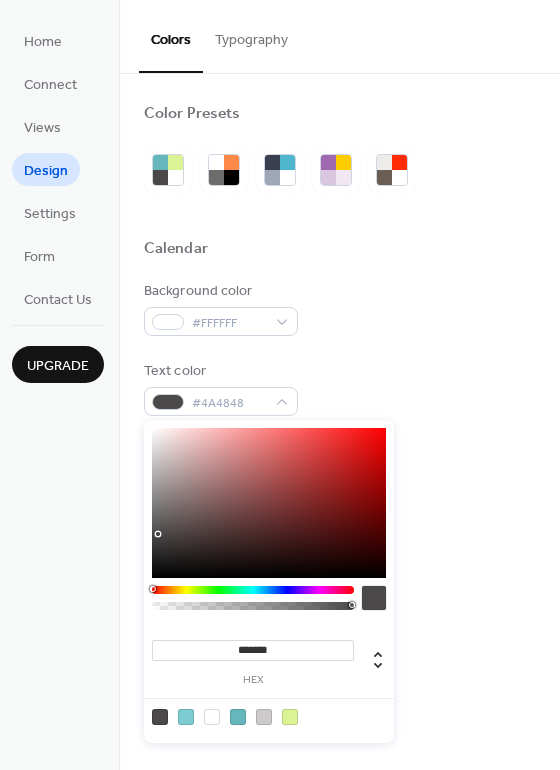 click at bounding box center (269, 503) 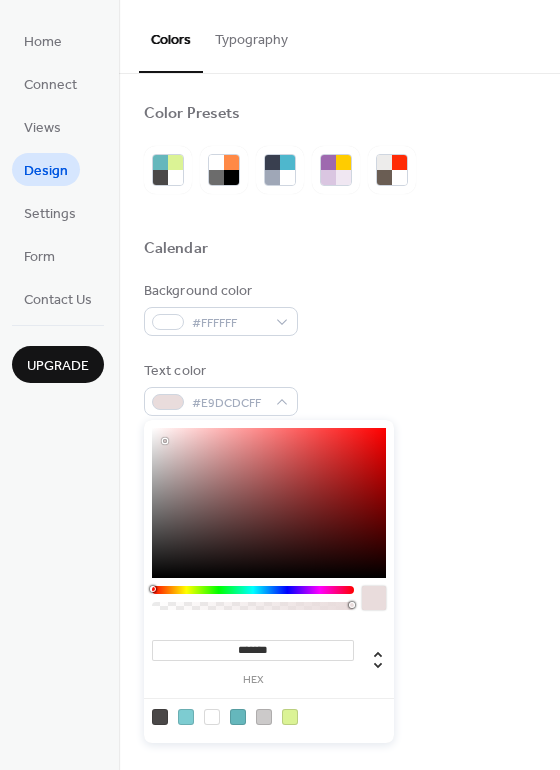 click at bounding box center [269, 503] 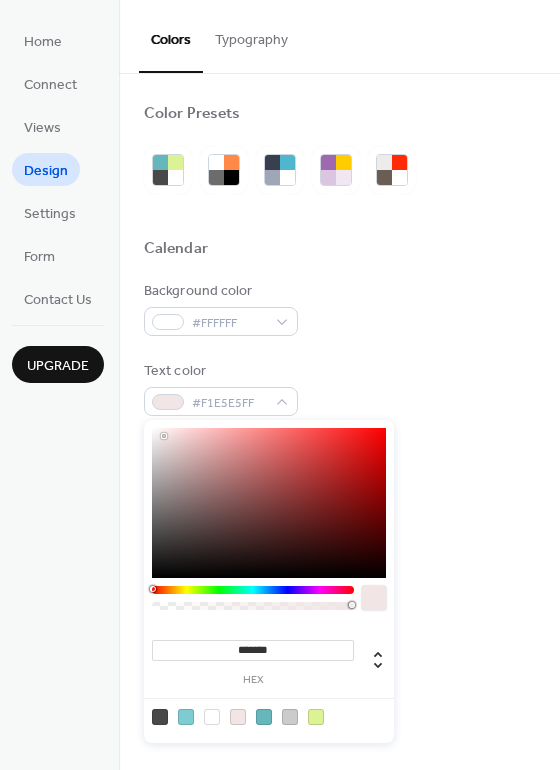 type on "*******" 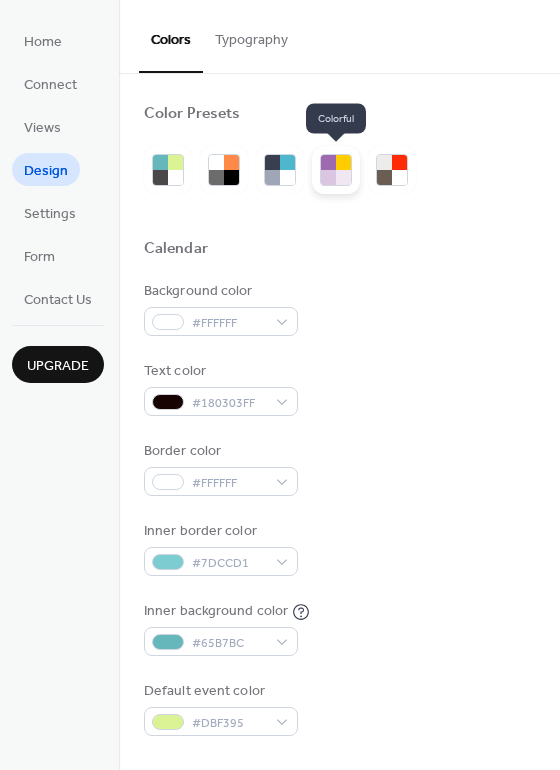 click at bounding box center (328, 162) 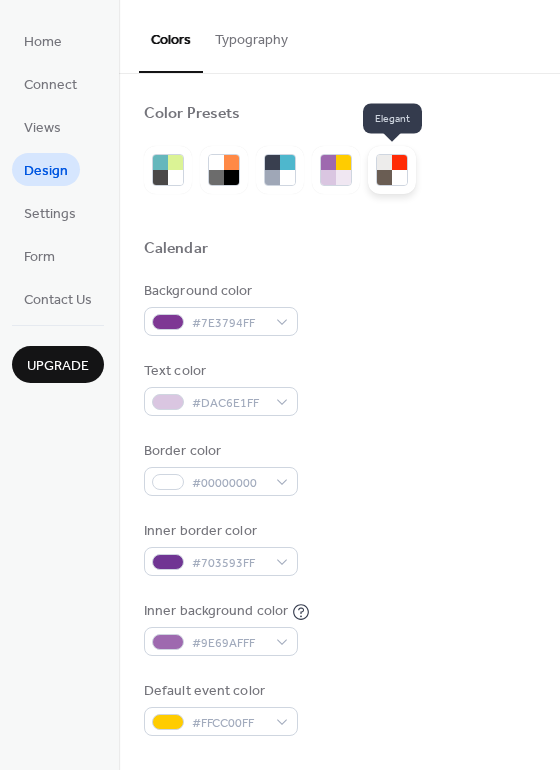 drag, startPoint x: 398, startPoint y: 169, endPoint x: 390, endPoint y: 176, distance: 10.630146 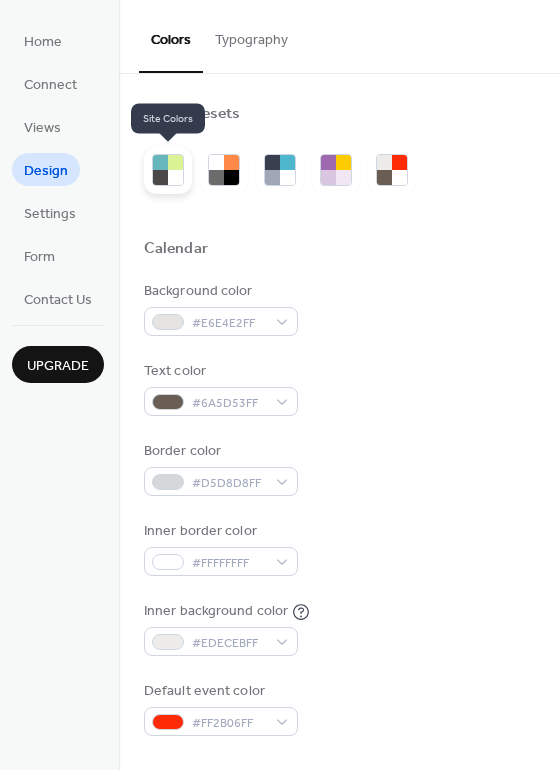 click at bounding box center (160, 162) 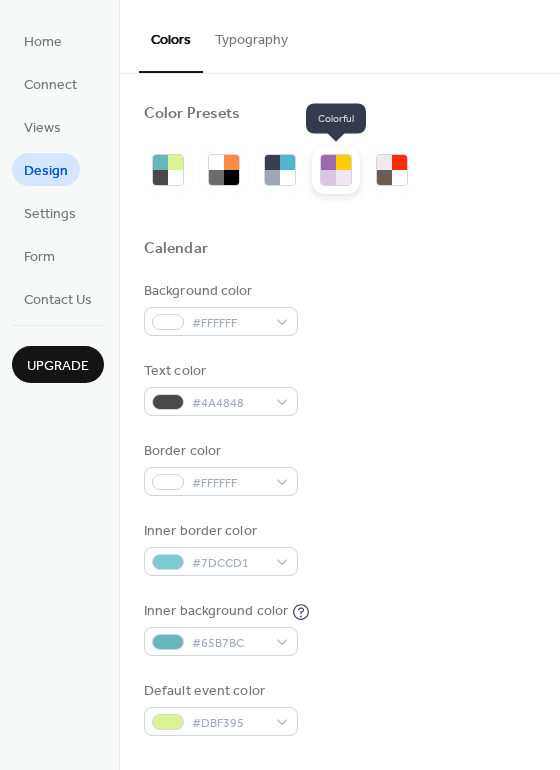 click at bounding box center [343, 162] 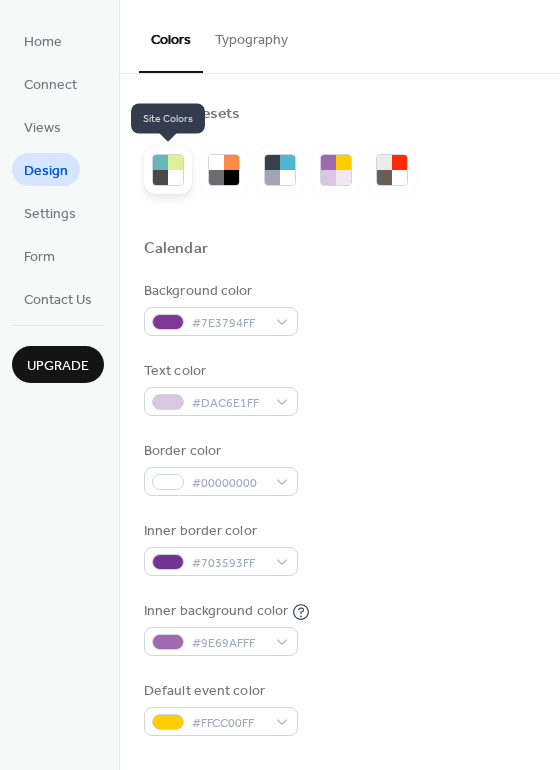 click at bounding box center [175, 162] 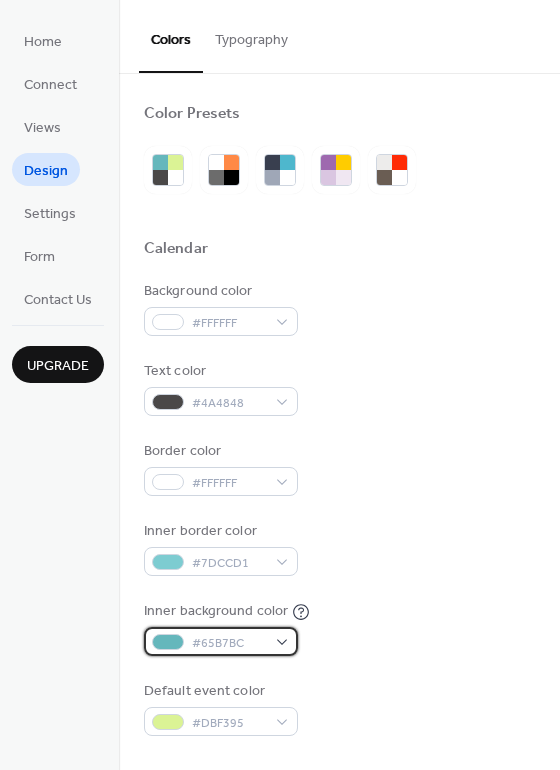 click at bounding box center [168, 642] 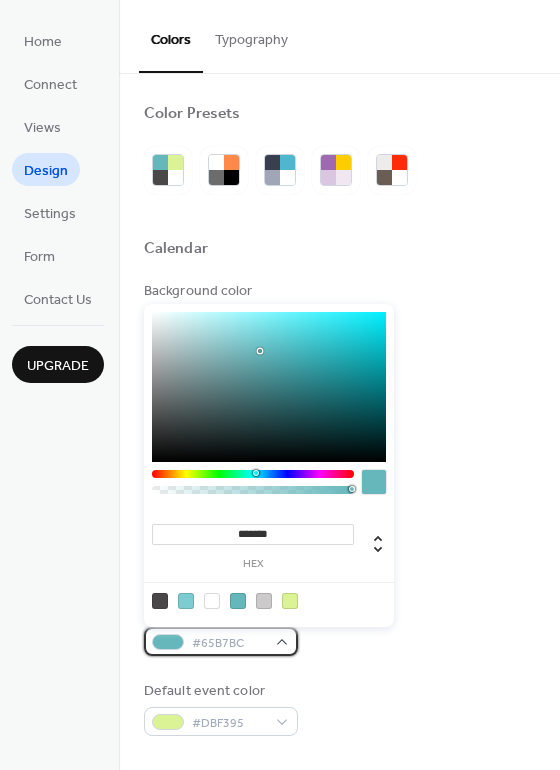 click on "#65B7BC" at bounding box center [221, 641] 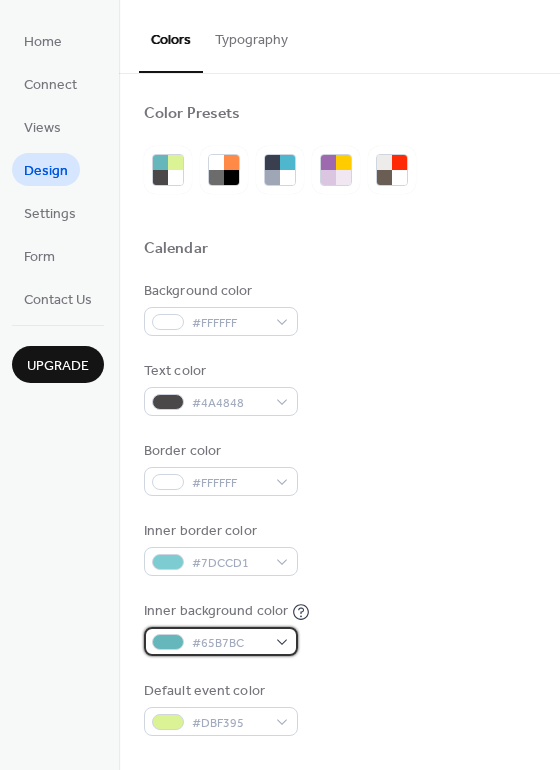 click on "#65B7BC" at bounding box center (221, 641) 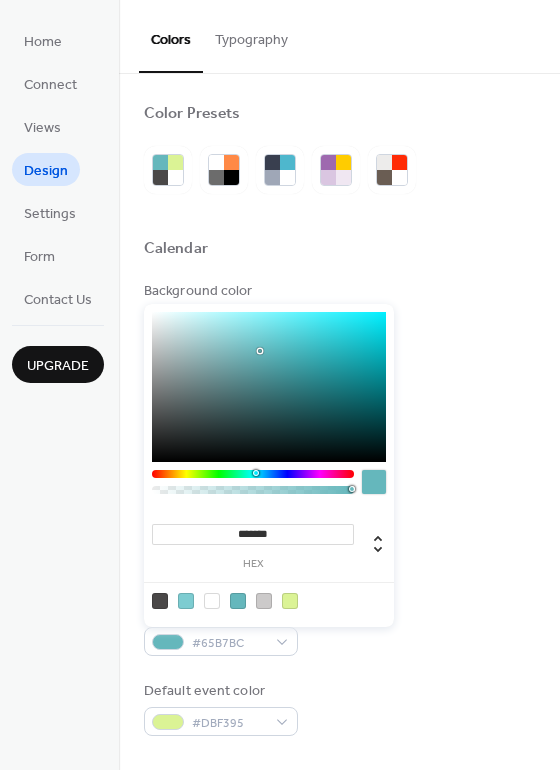 click at bounding box center (212, 601) 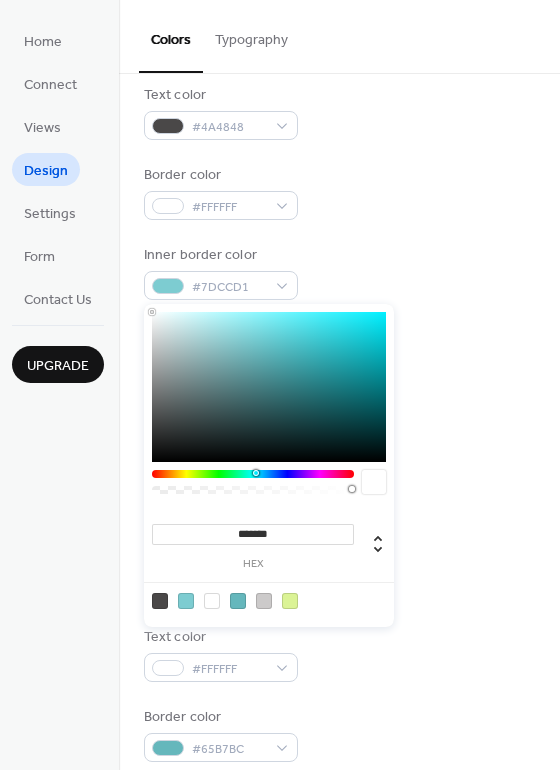 scroll, scrollTop: 400, scrollLeft: 0, axis: vertical 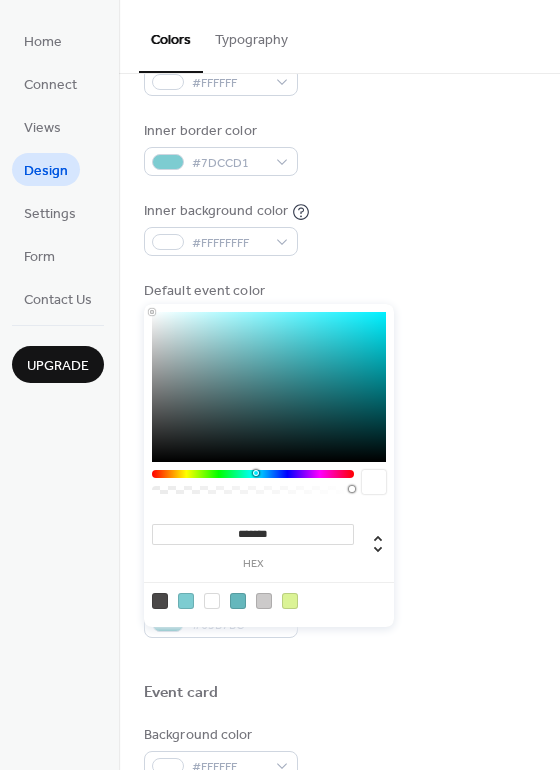 click at bounding box center (339, 358) 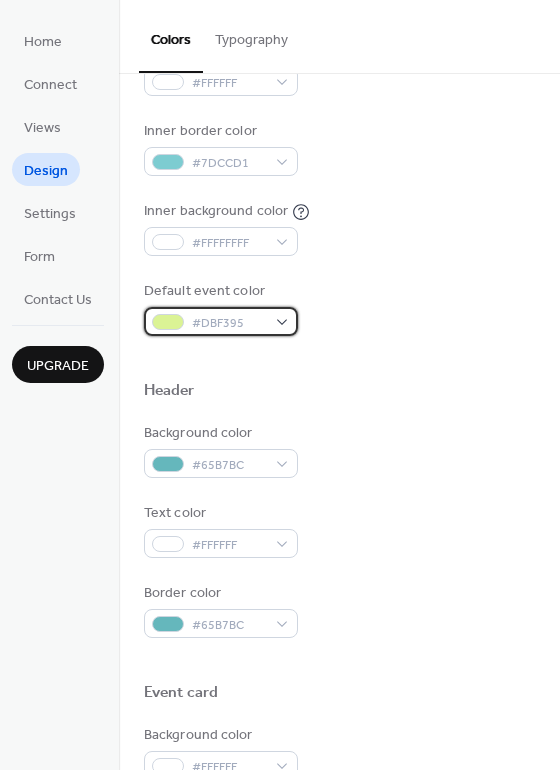 click on "#DBF395" at bounding box center [221, 321] 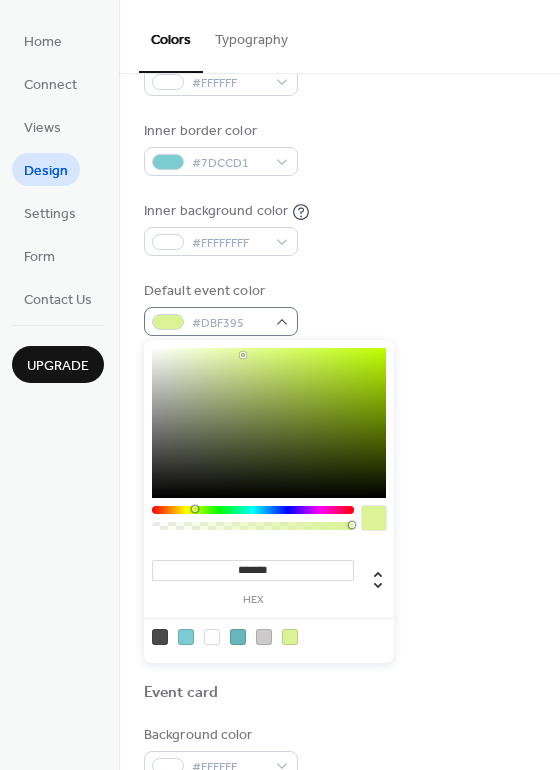 click at bounding box center (253, 510) 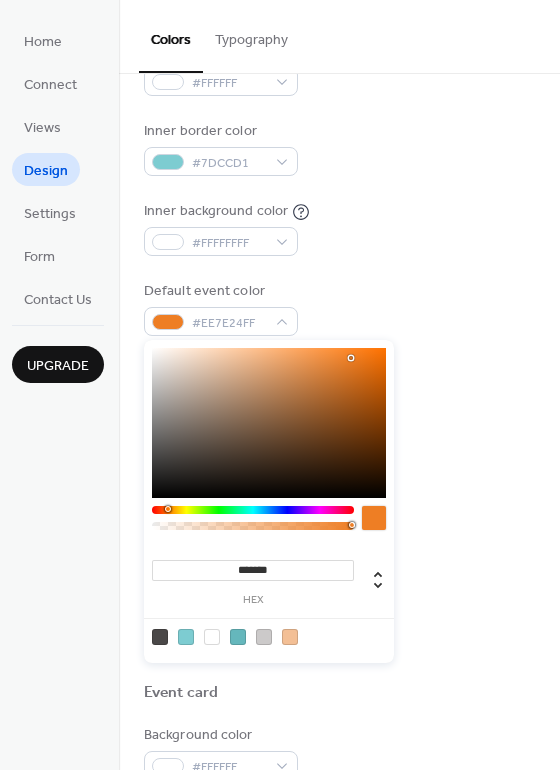 click at bounding box center [269, 423] 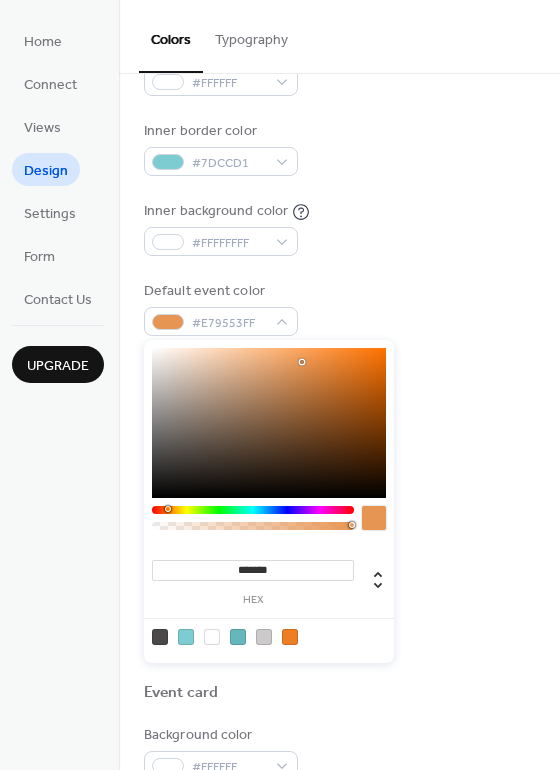 click at bounding box center [269, 423] 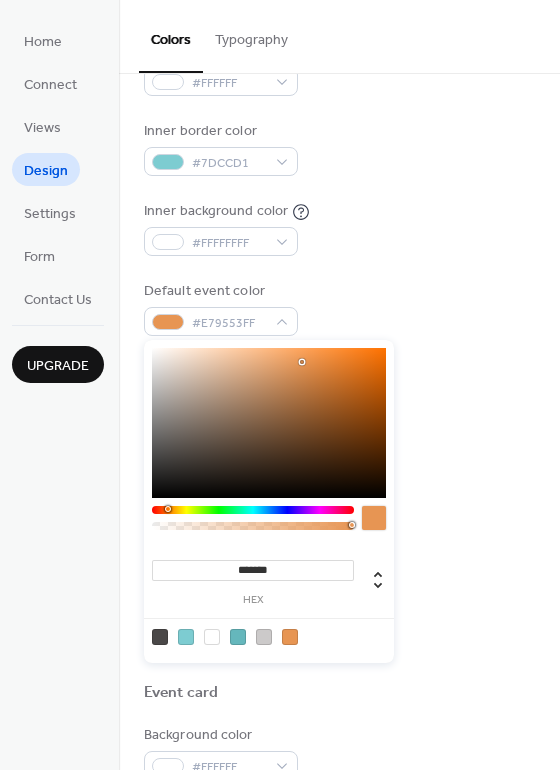 drag, startPoint x: 254, startPoint y: 347, endPoint x: 270, endPoint y: 360, distance: 20.615528 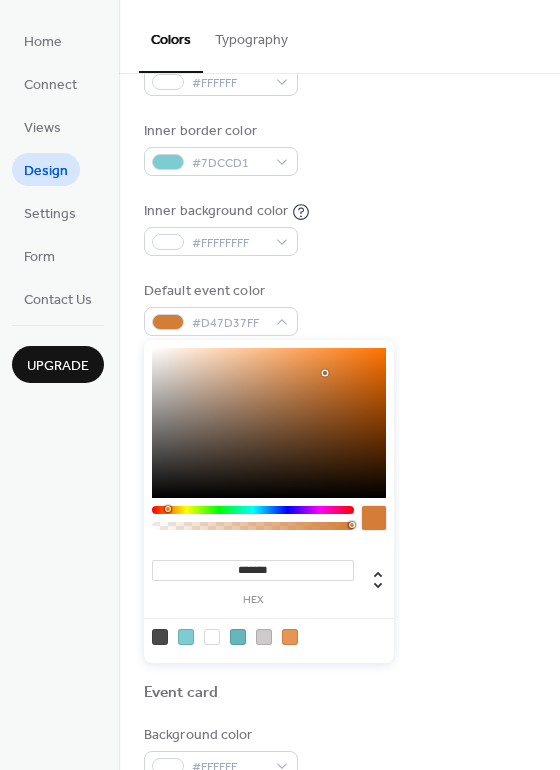 click at bounding box center (269, 423) 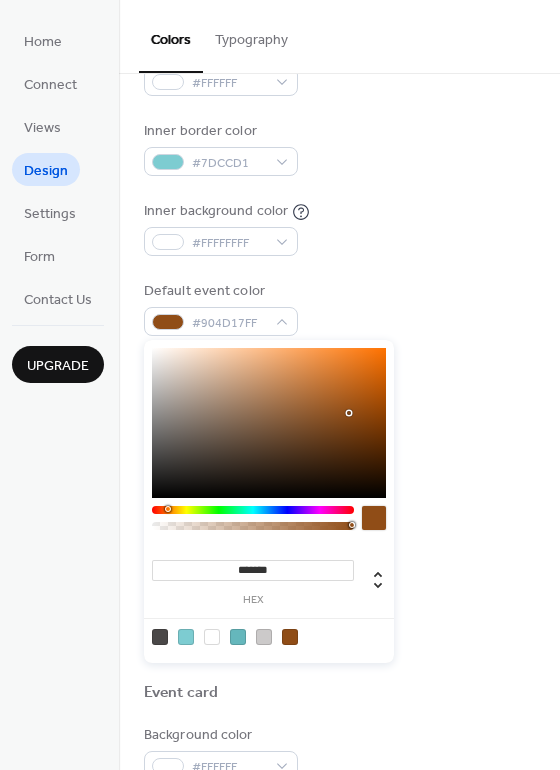 click at bounding box center [269, 423] 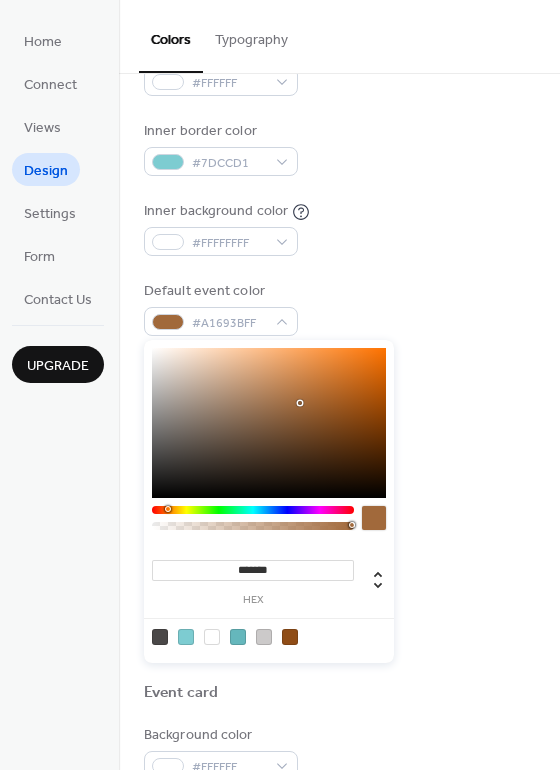 click at bounding box center (269, 423) 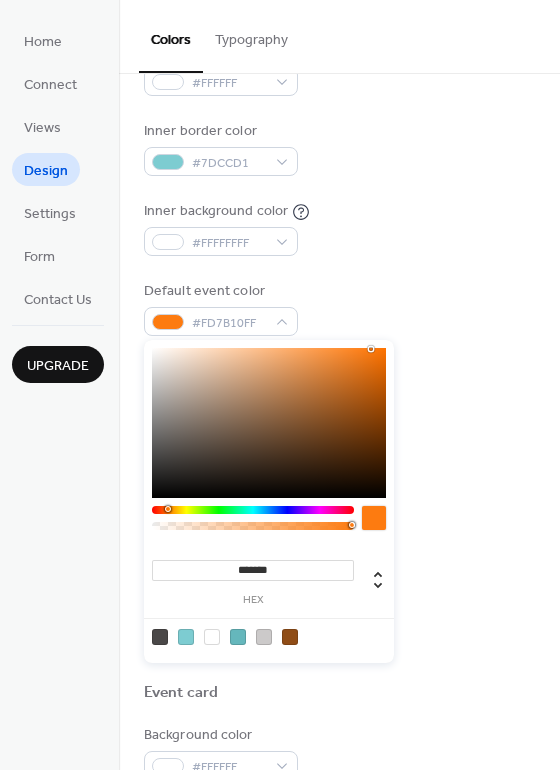 click at bounding box center (269, 423) 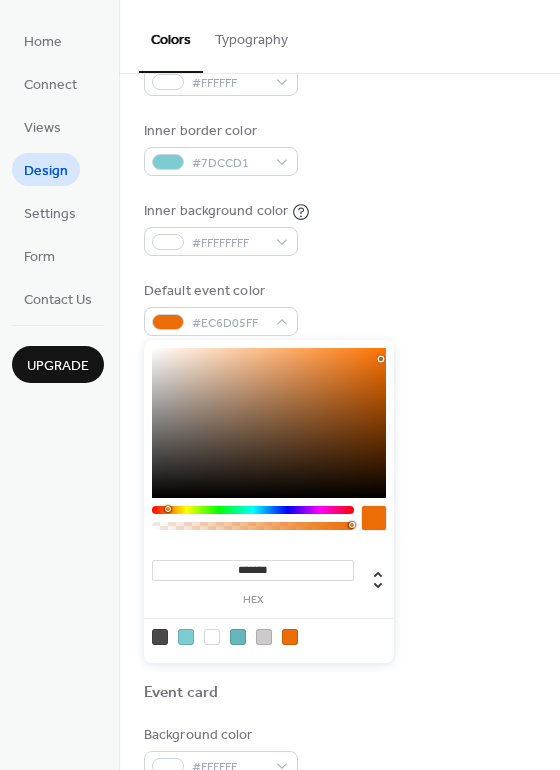 type on "*******" 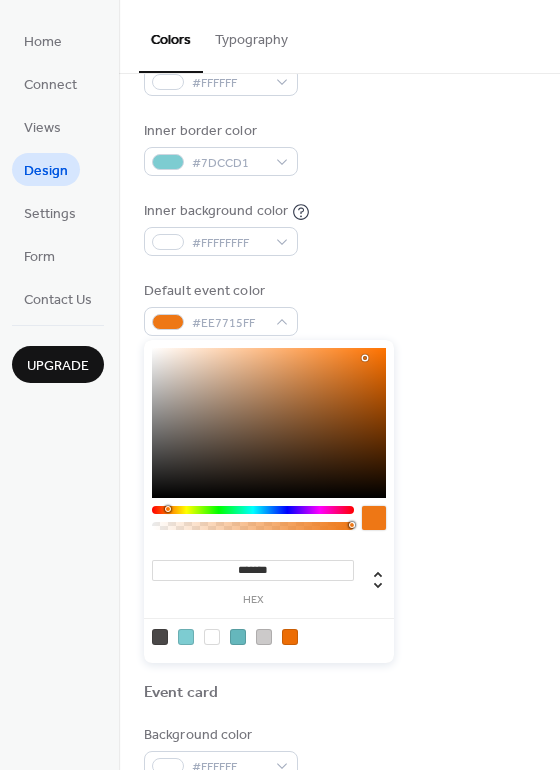 click at bounding box center [269, 423] 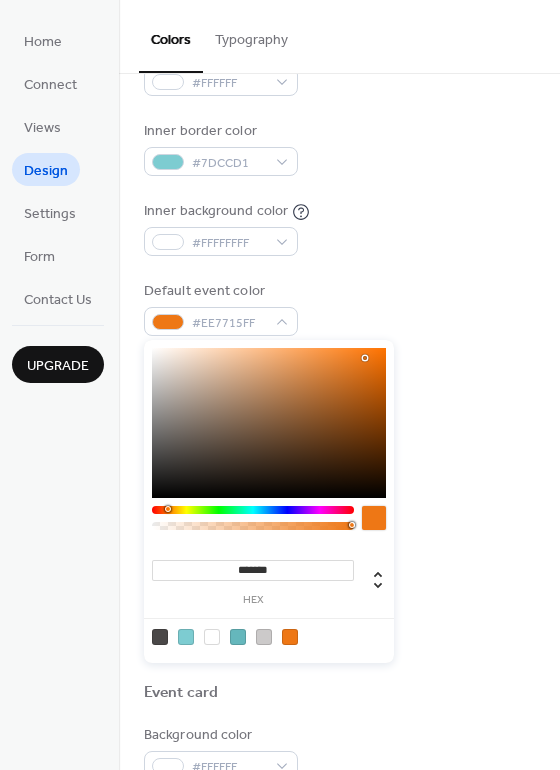 click at bounding box center [374, 518] 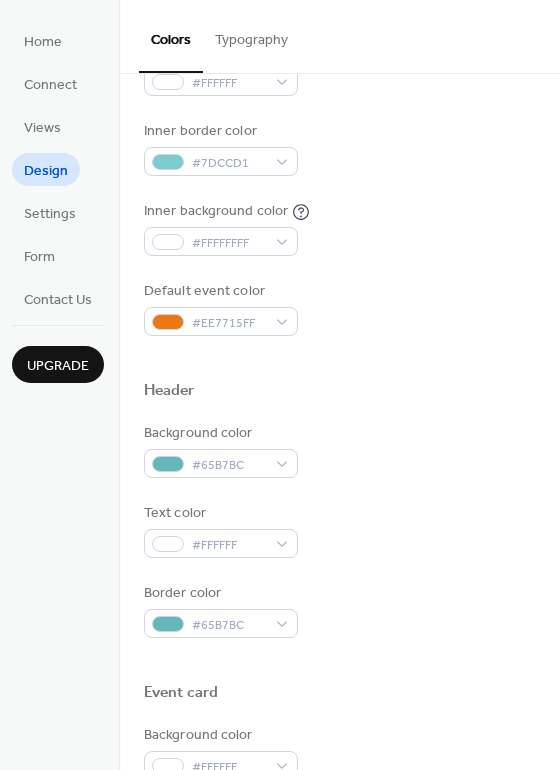 click on "Background color #65B7BC Text color #FFFFFF Border color #65B7BC" at bounding box center [339, 530] 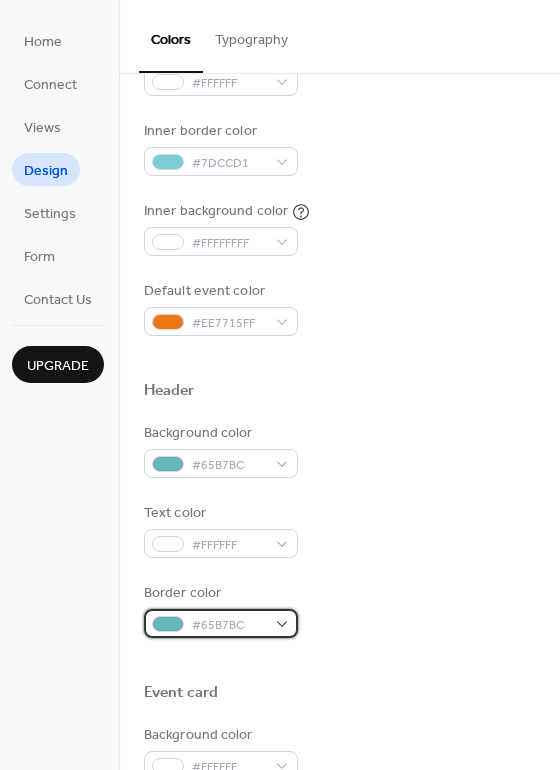 click on "#65B7BC" at bounding box center [229, 625] 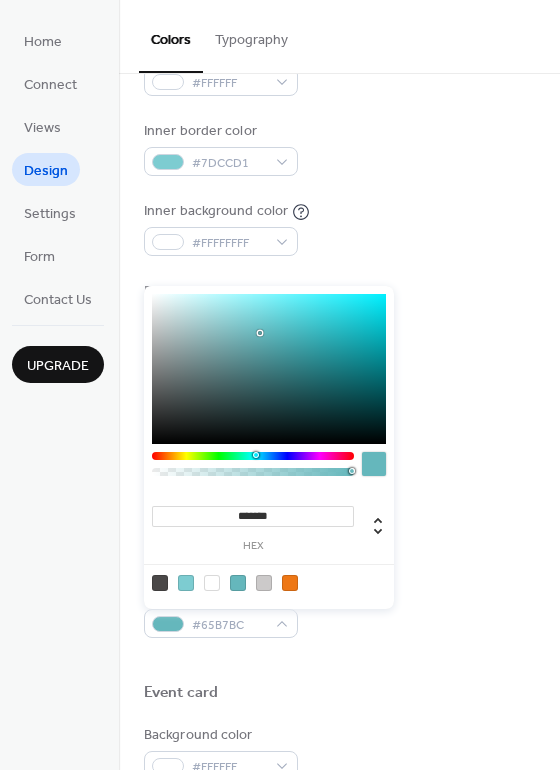 click at bounding box center [374, 464] 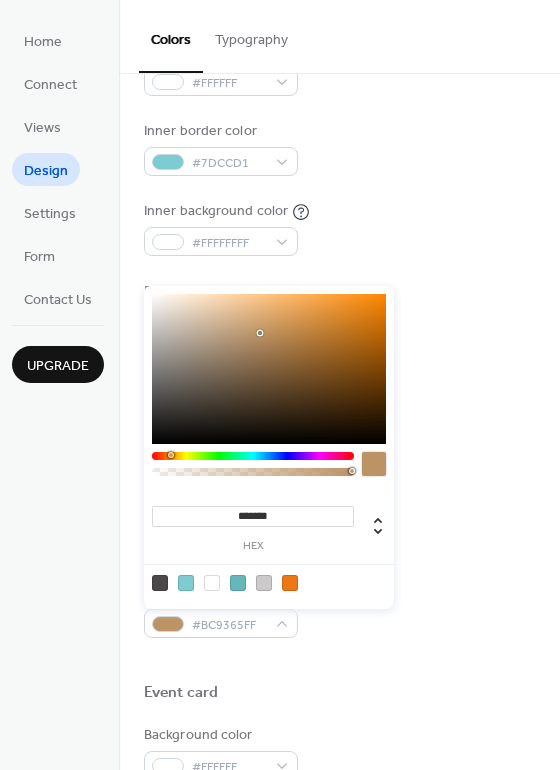 click at bounding box center (253, 456) 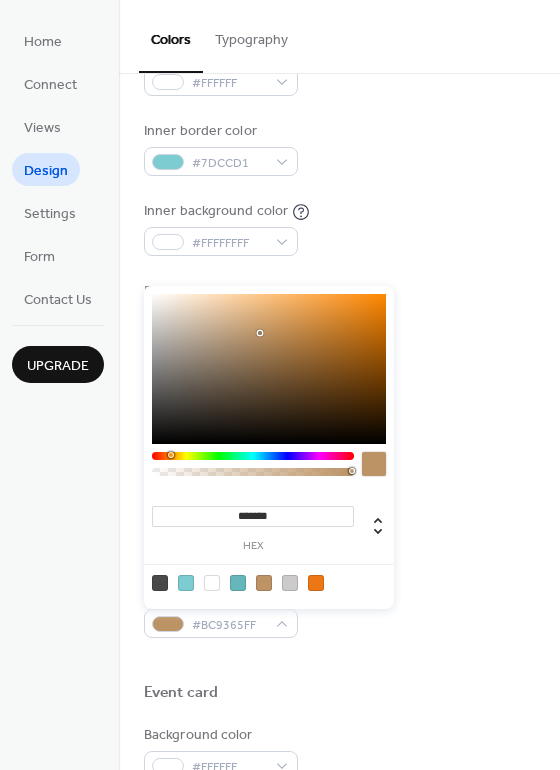 click at bounding box center (269, 369) 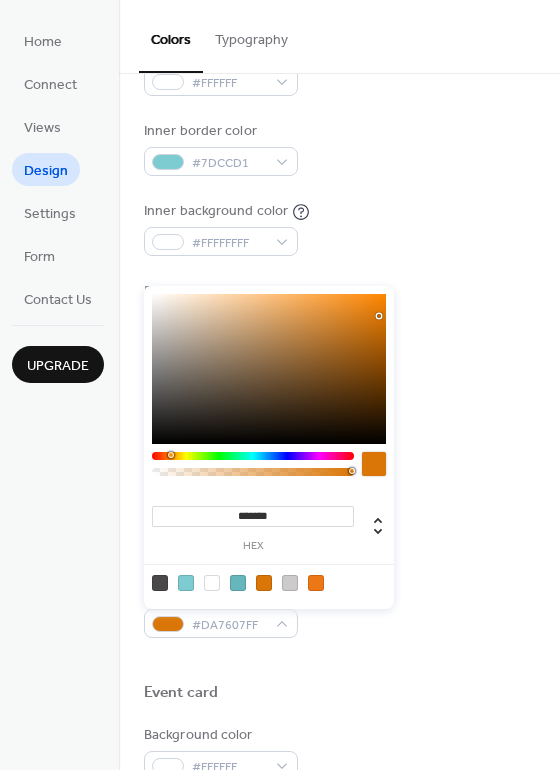click at bounding box center (316, 583) 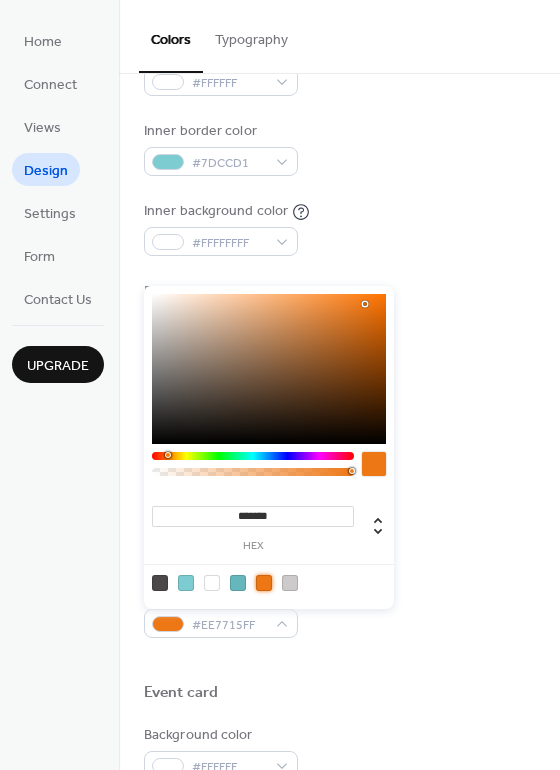 click on "Header" at bounding box center [339, 394] 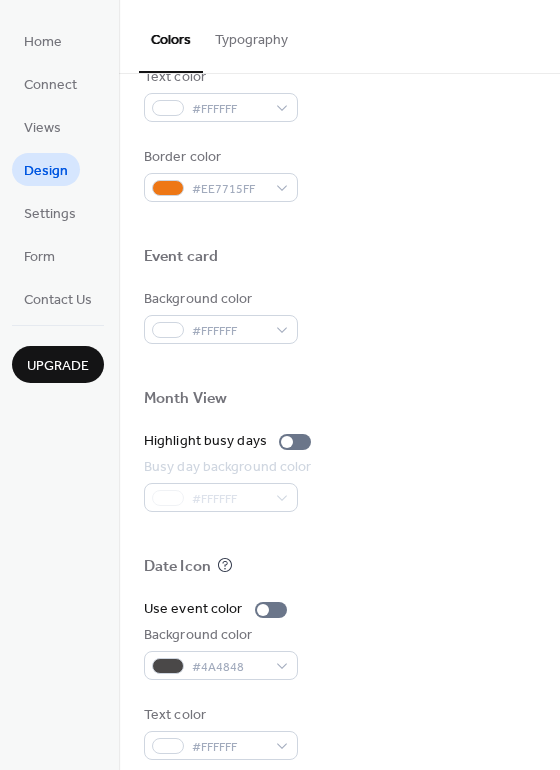 scroll, scrollTop: 856, scrollLeft: 0, axis: vertical 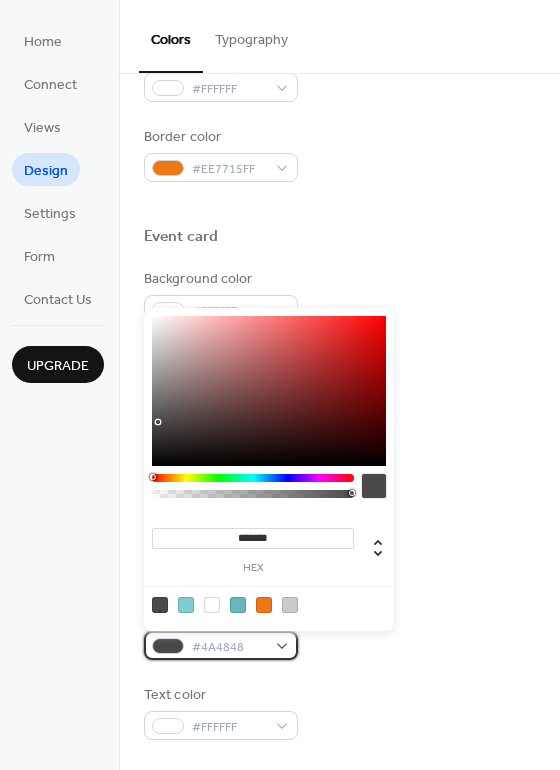 click on "#4A4848" at bounding box center (221, 645) 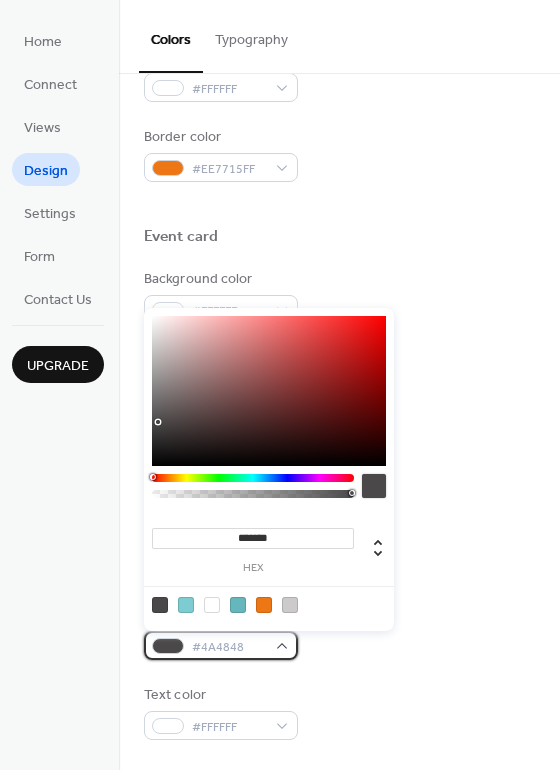 click at bounding box center [168, 646] 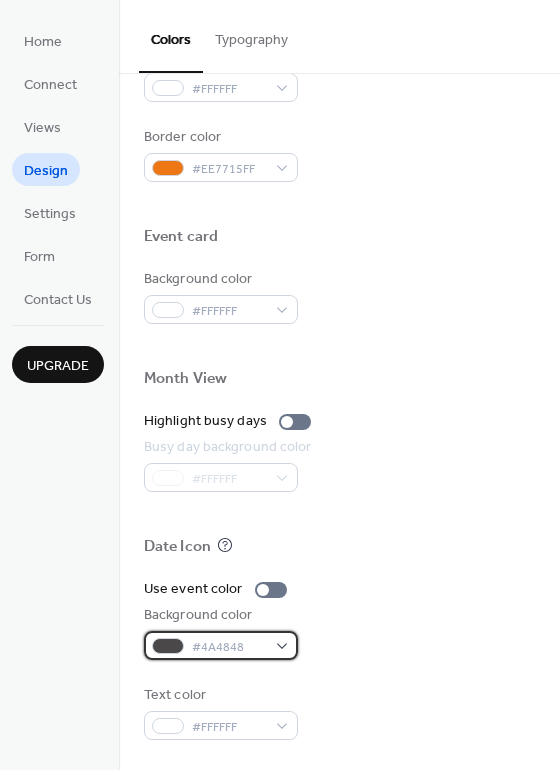 click at bounding box center (168, 646) 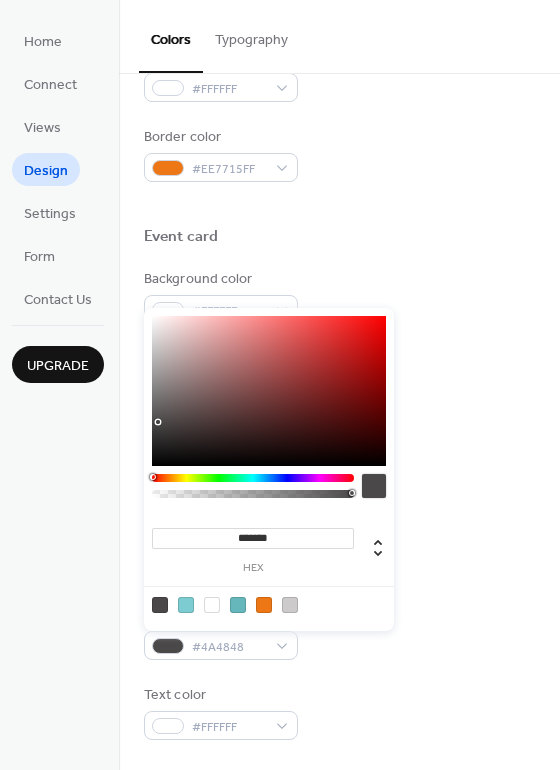 type on "*******" 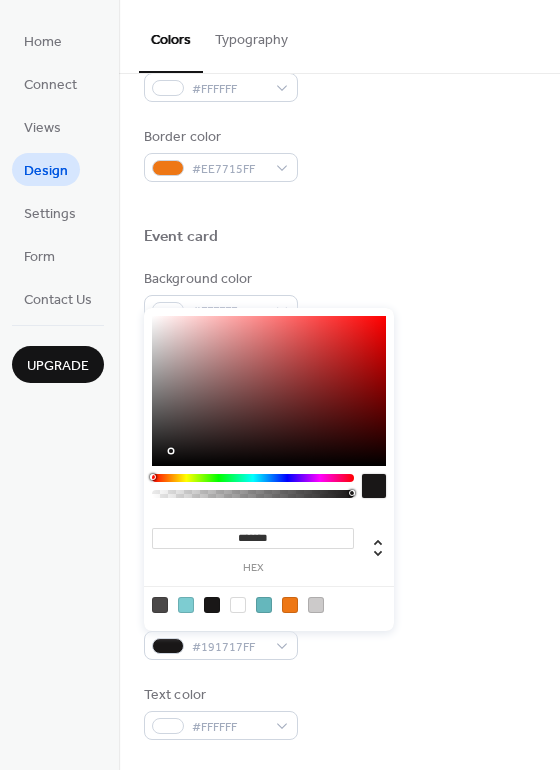 click on "Month View" at bounding box center [339, 382] 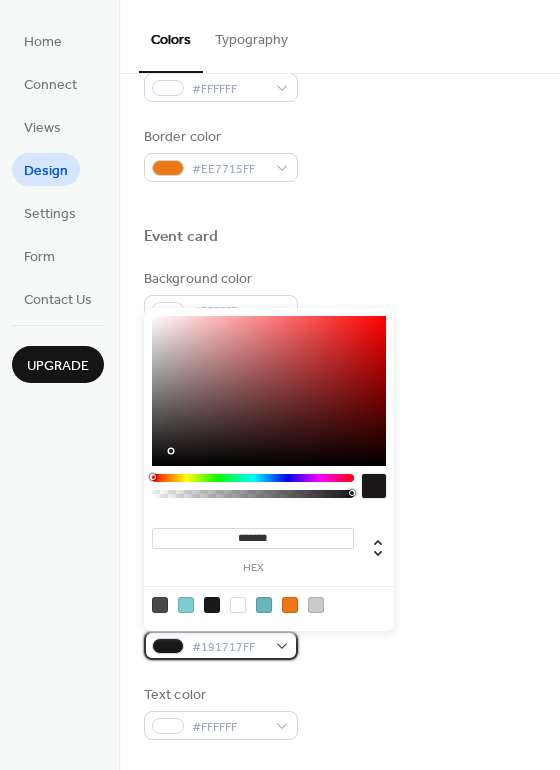 click on "#191717FF" at bounding box center [229, 647] 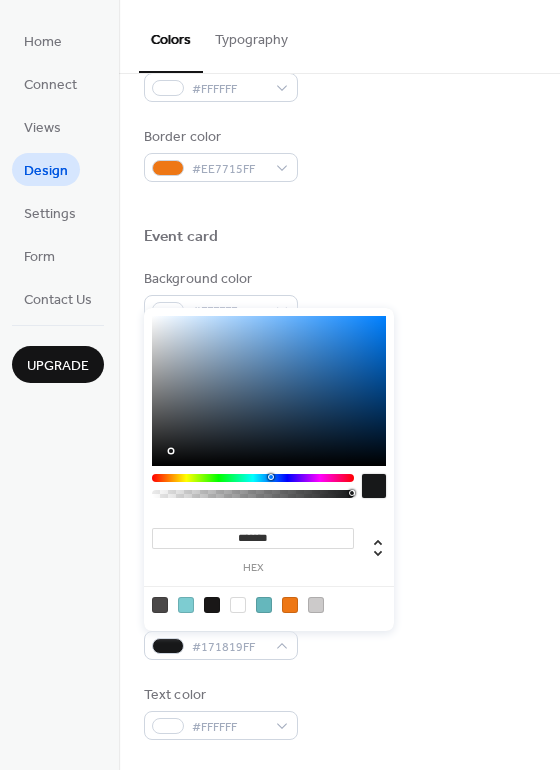 click at bounding box center [253, 478] 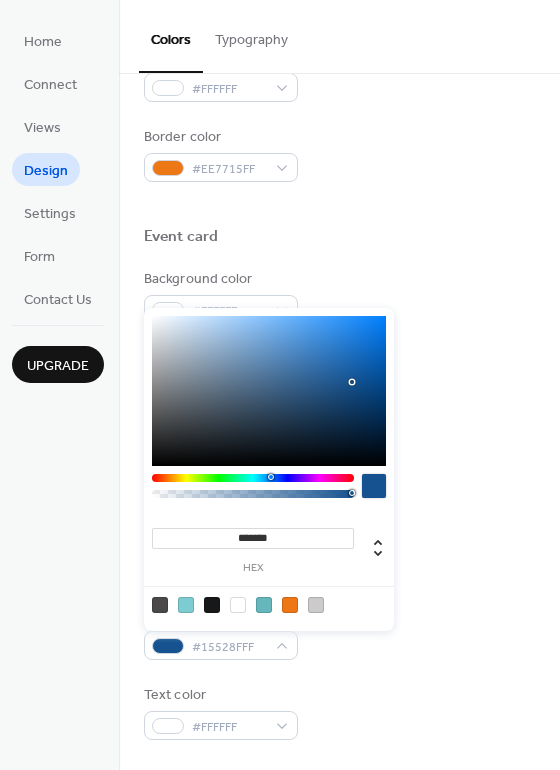 click at bounding box center (269, 391) 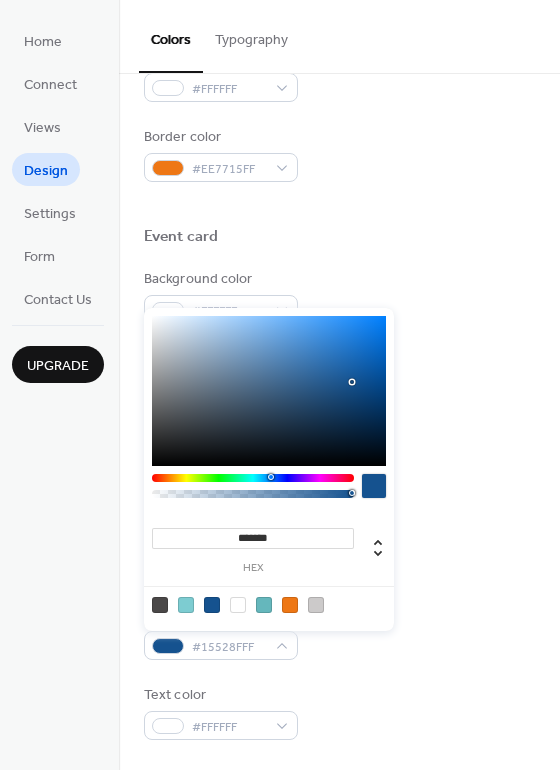 click at bounding box center [269, 391] 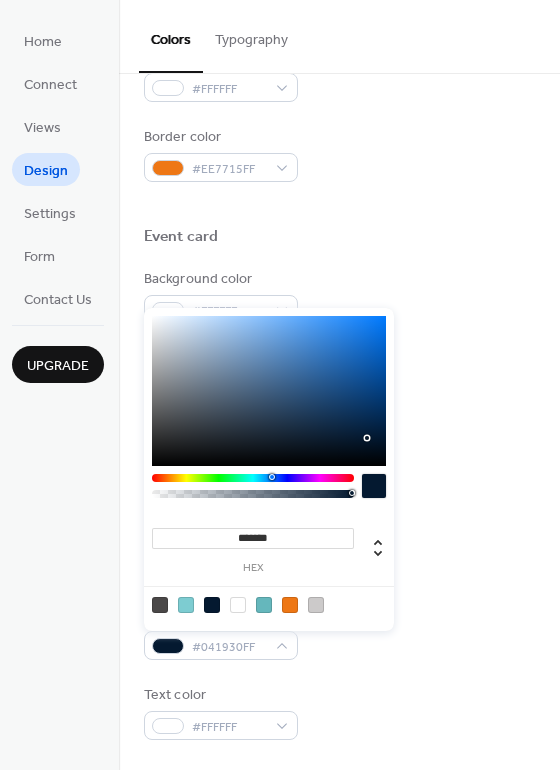 click at bounding box center [269, 391] 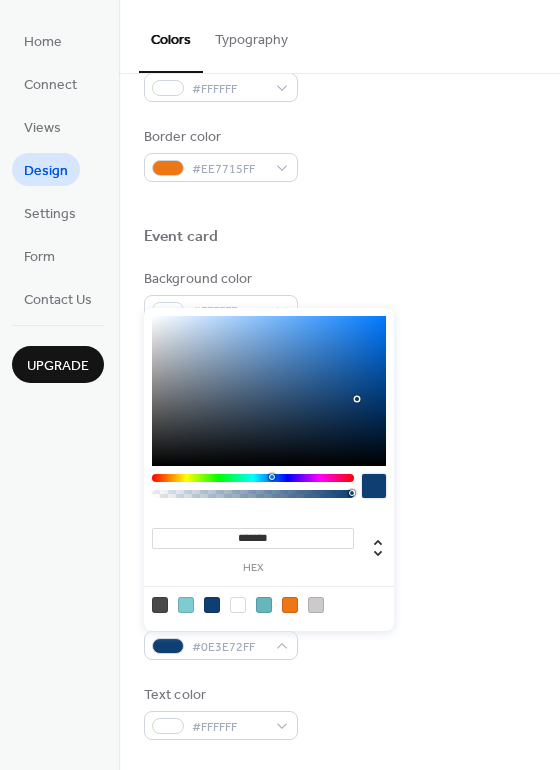 click at bounding box center [269, 391] 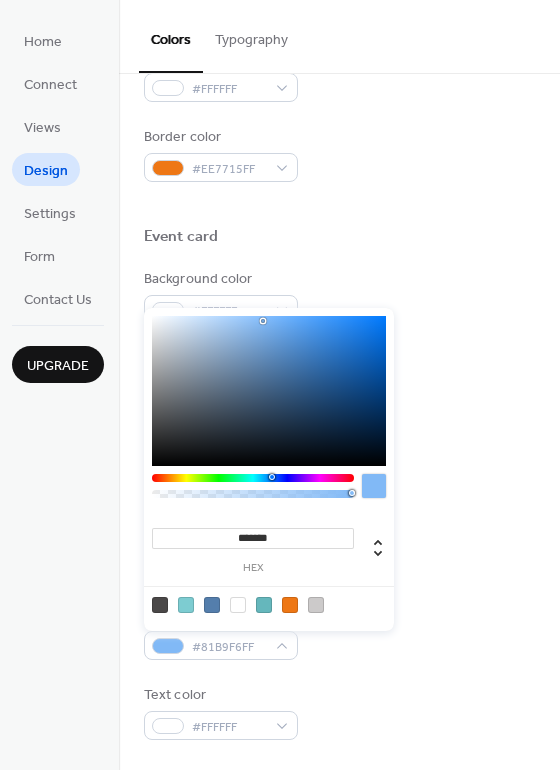 click at bounding box center (269, 391) 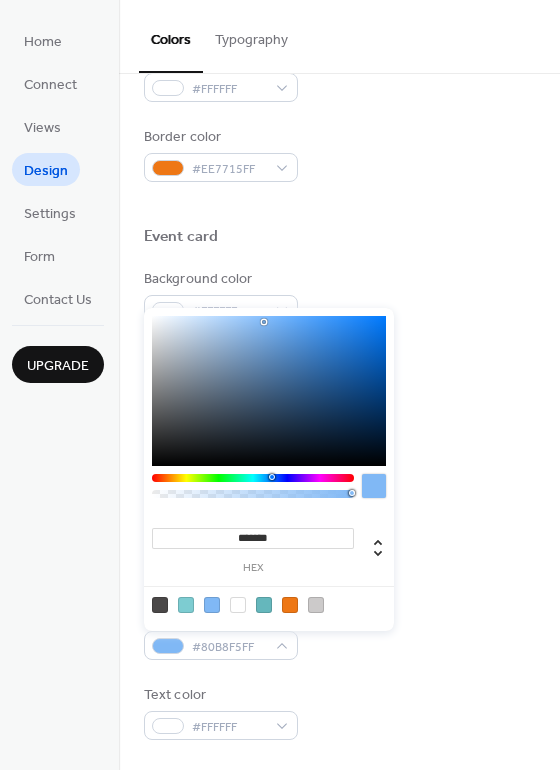 click at bounding box center [269, 391] 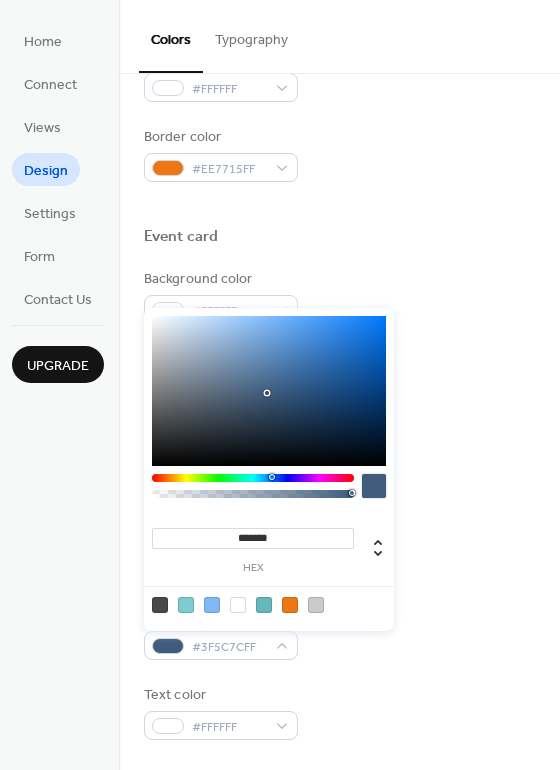 click at bounding box center [269, 391] 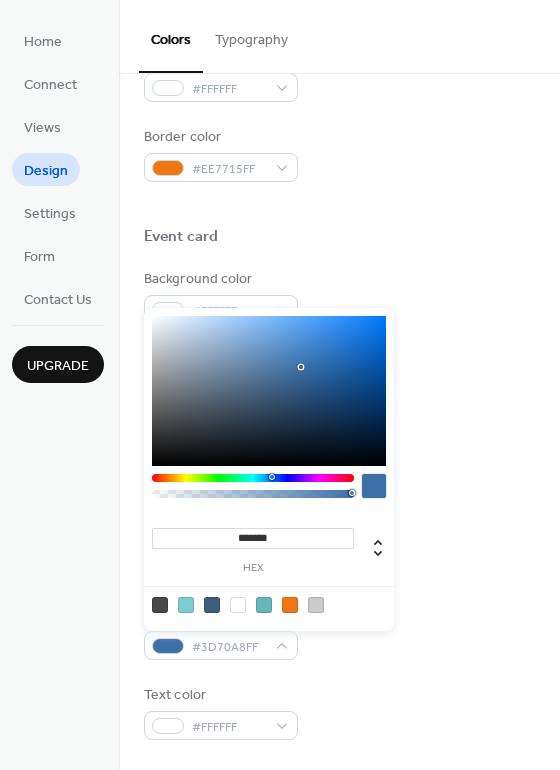 click at bounding box center (269, 391) 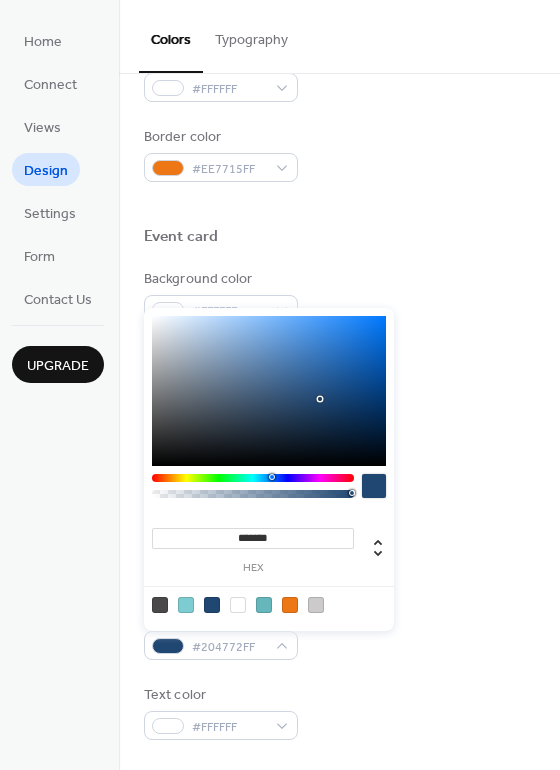 click at bounding box center (269, 391) 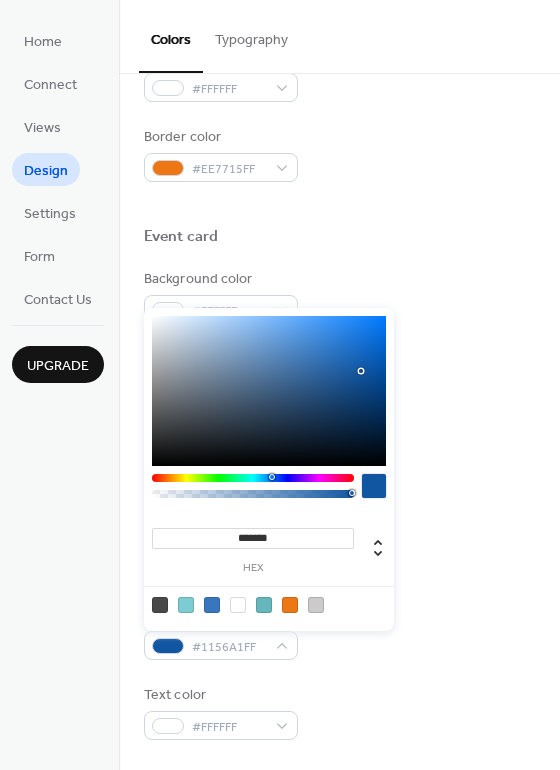 click at bounding box center (269, 391) 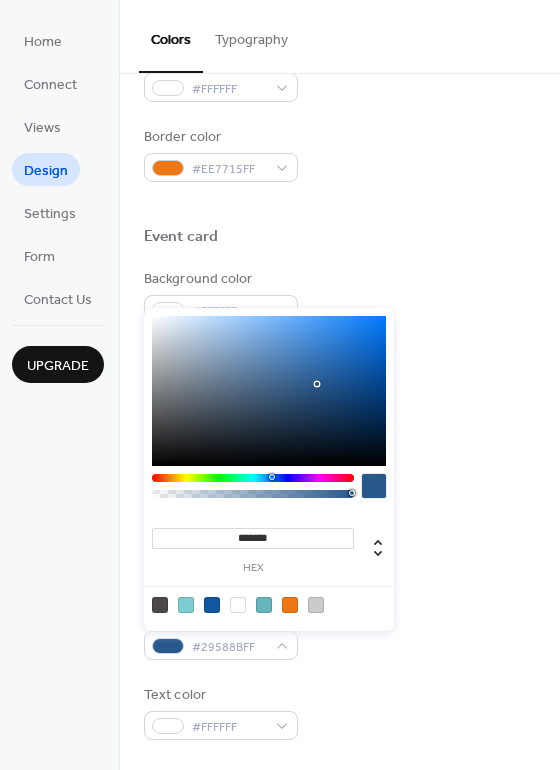 click at bounding box center [269, 391] 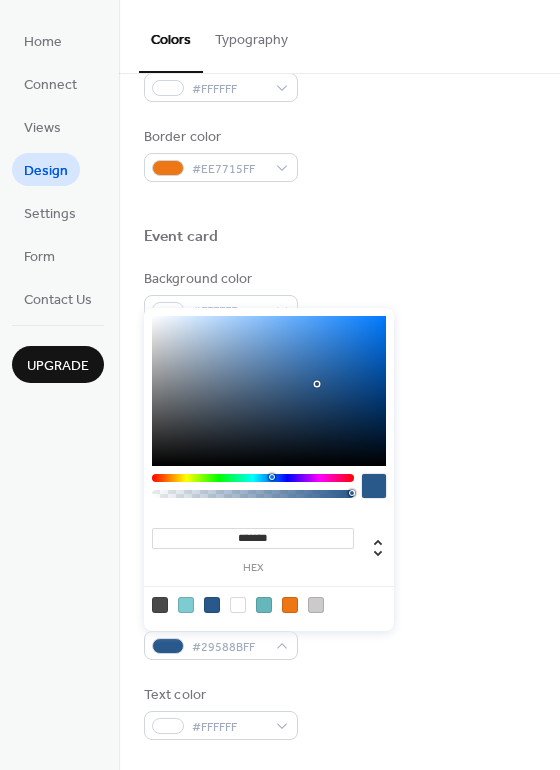 type on "*******" 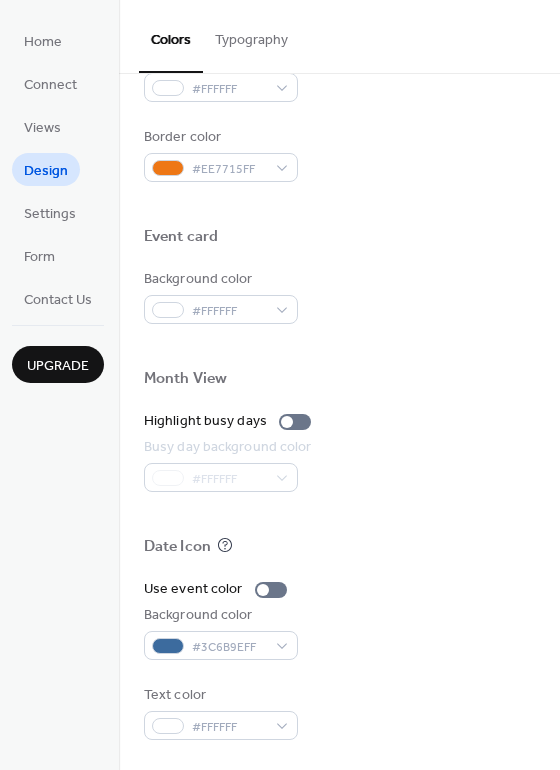 click on "Use event color" at bounding box center (339, 589) 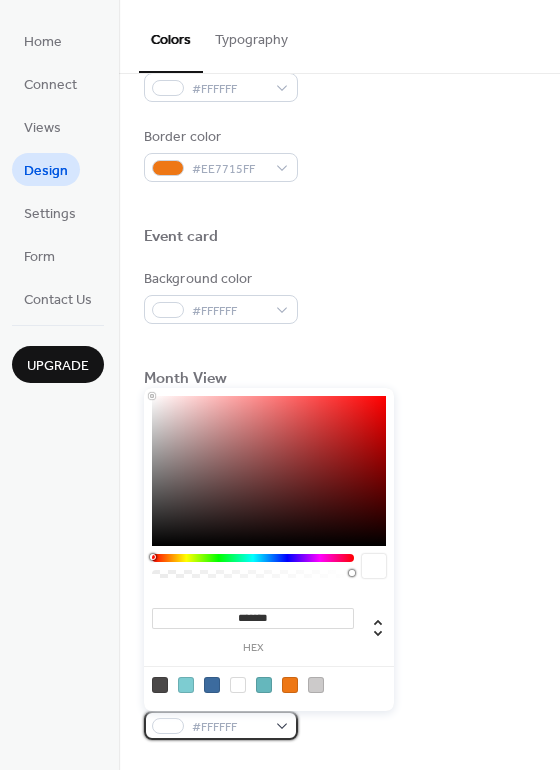 click on "#FFFFFF" at bounding box center [221, 725] 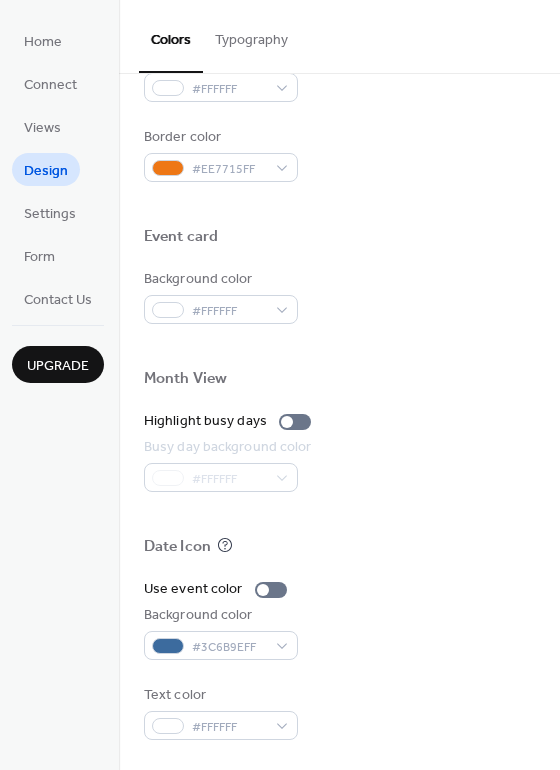 click on "Use event color Background color #3C6B9EFF Text color #FFFFFF" at bounding box center (339, 659) 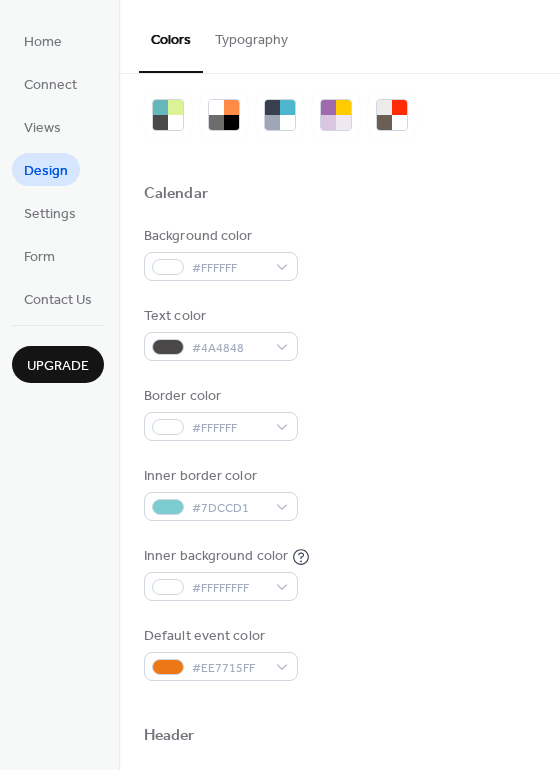 scroll, scrollTop: 0, scrollLeft: 0, axis: both 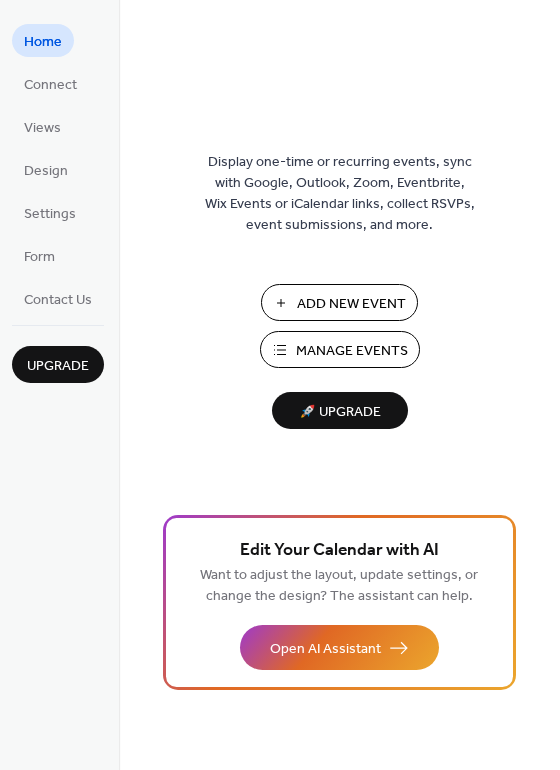 click on "Add New Event" at bounding box center (351, 304) 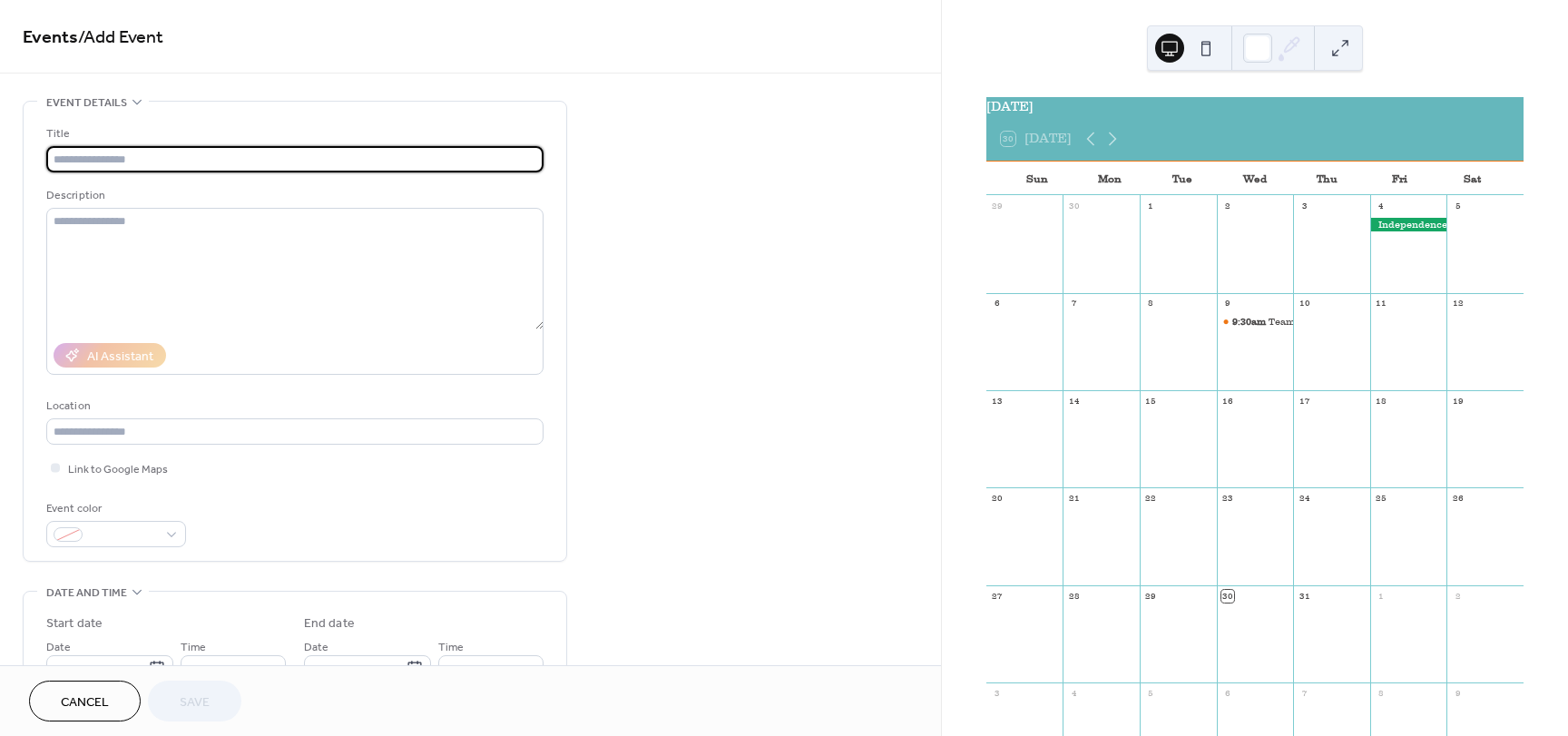 scroll, scrollTop: 0, scrollLeft: 0, axis: both 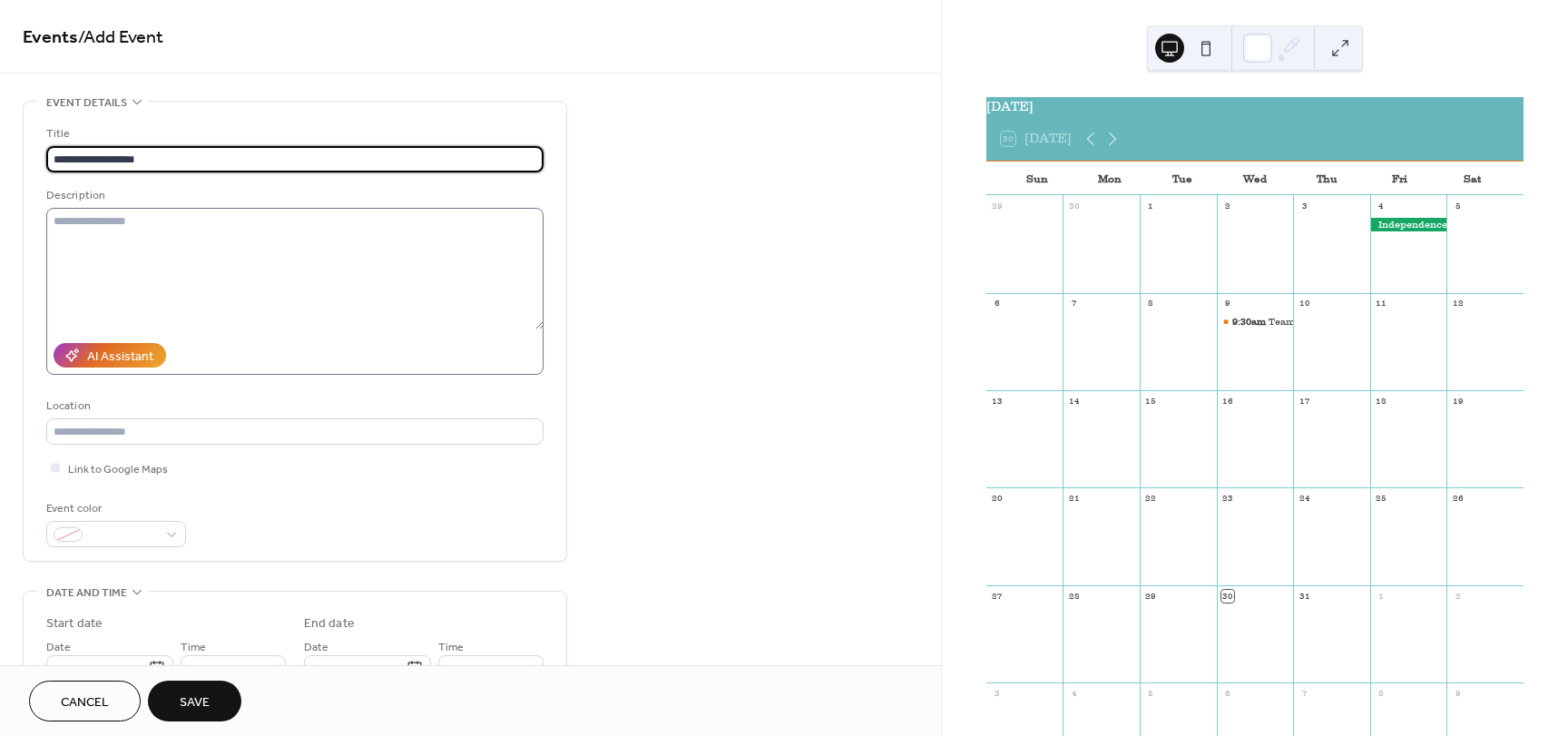 type on "**********" 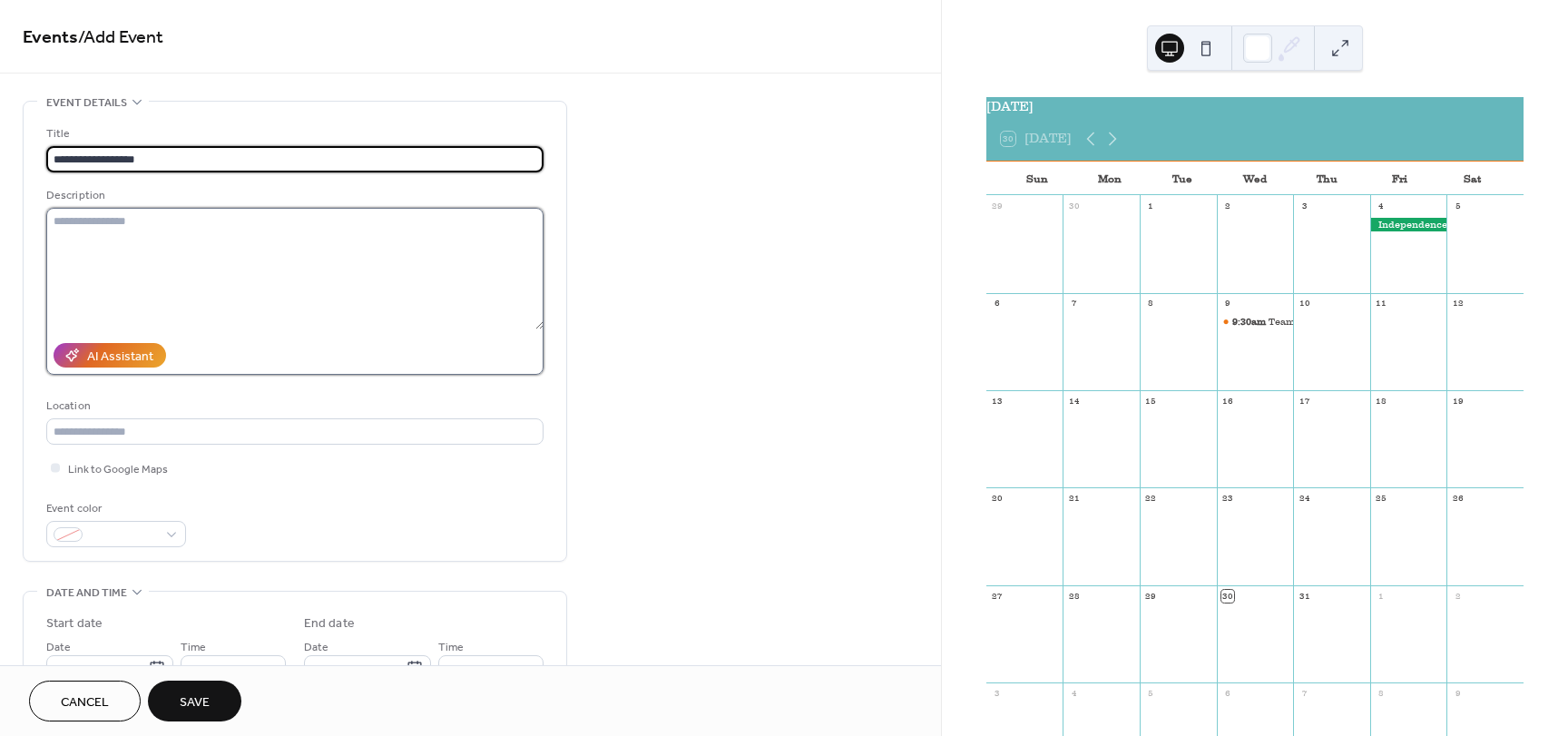 click at bounding box center [295, 269] 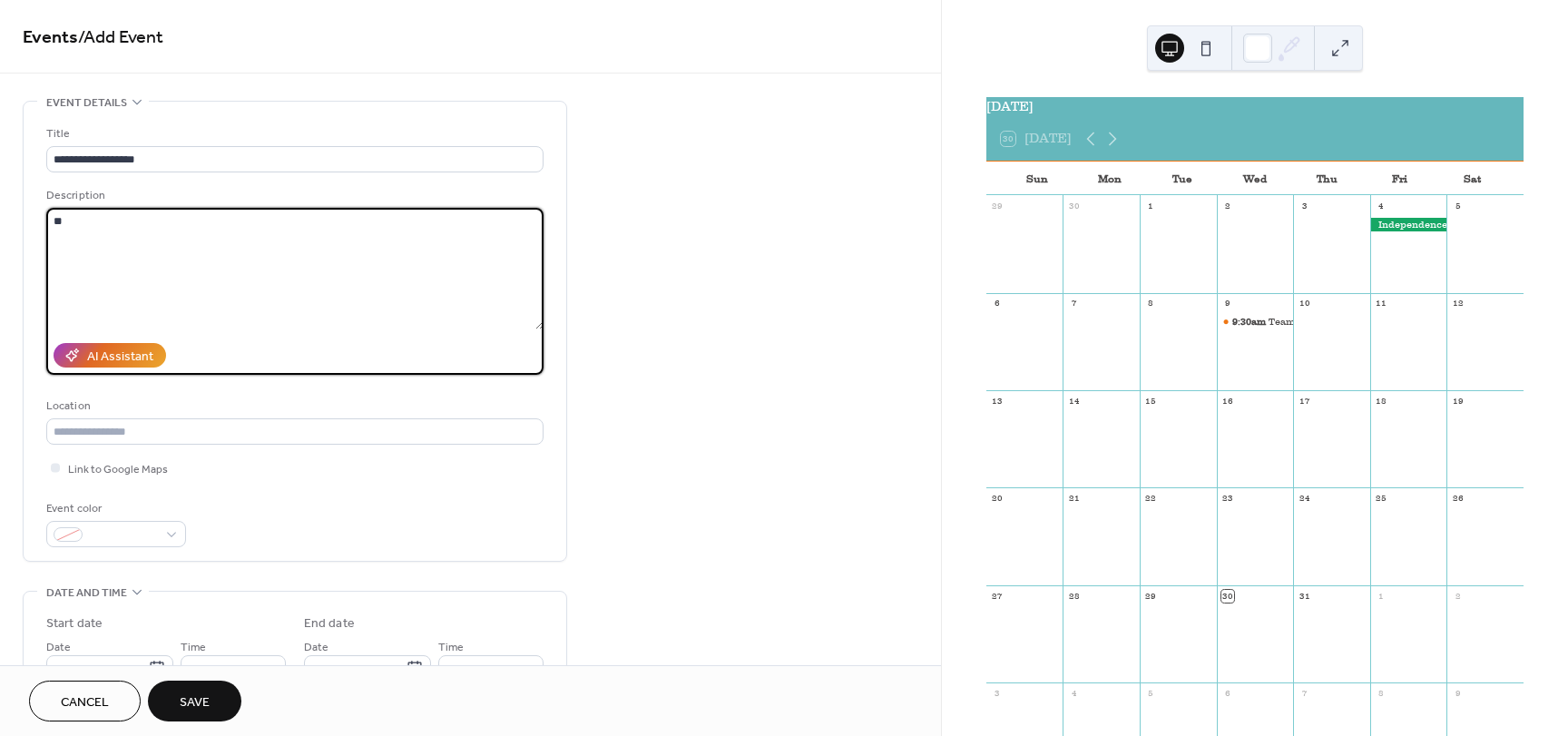 type on "*" 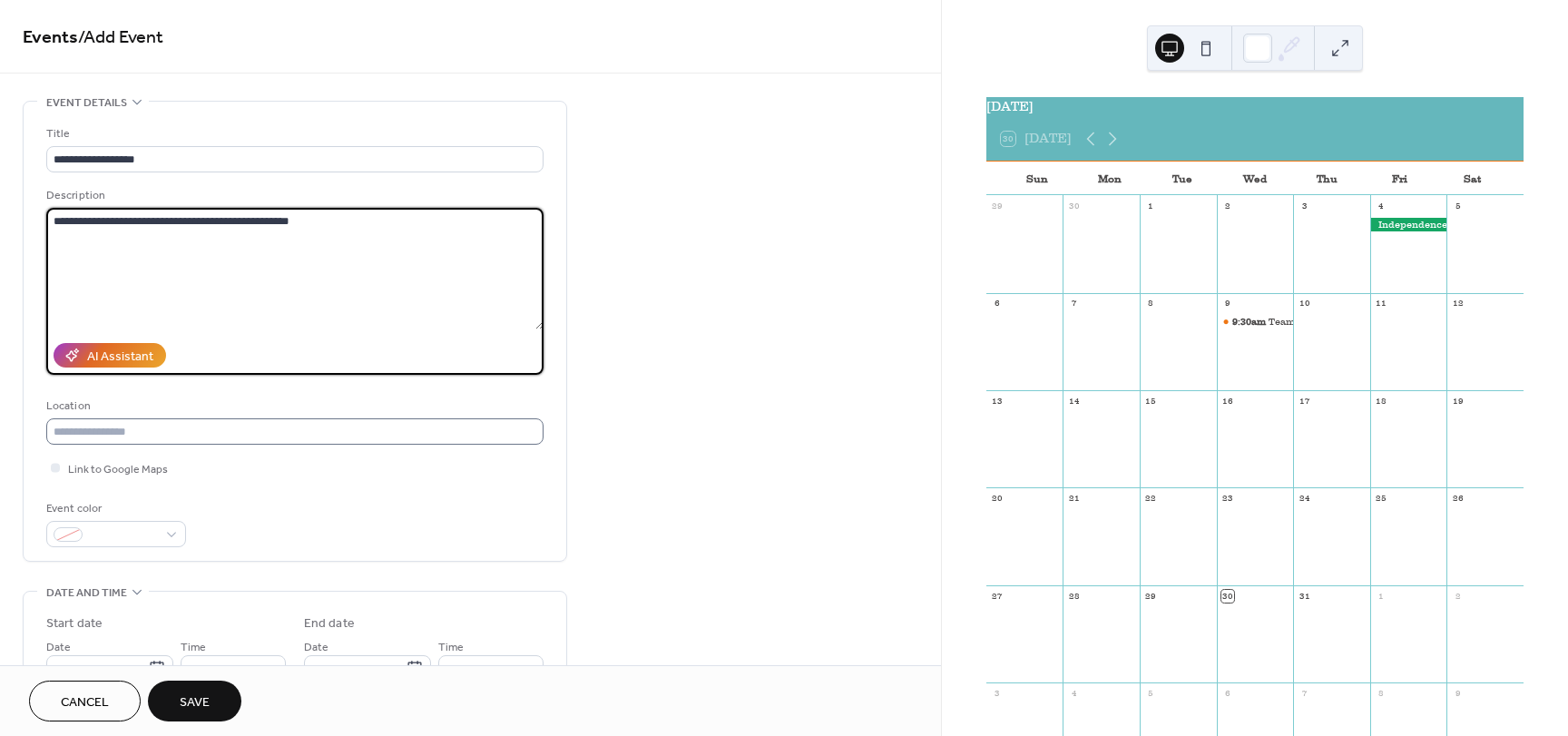 type on "**********" 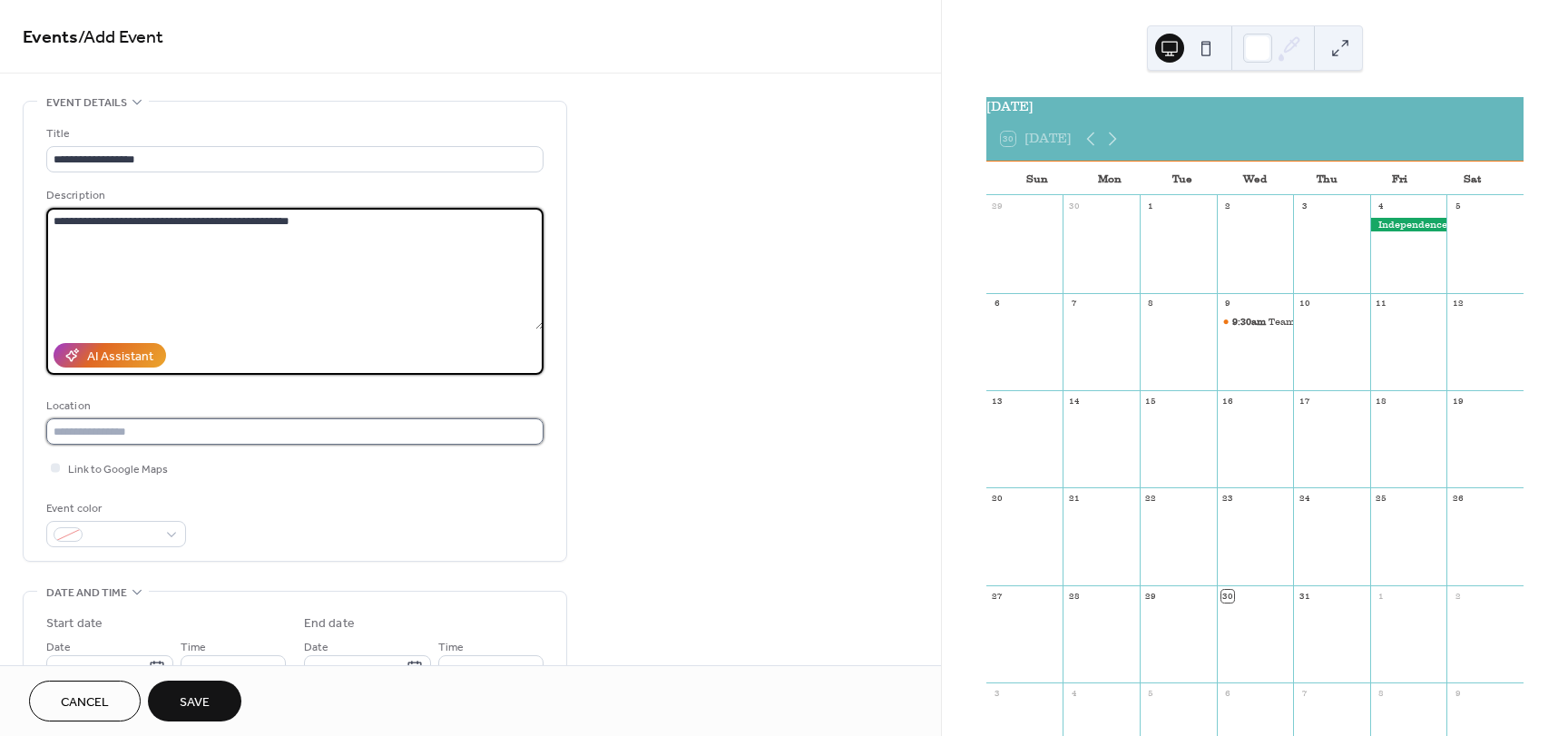 click at bounding box center (295, 431) 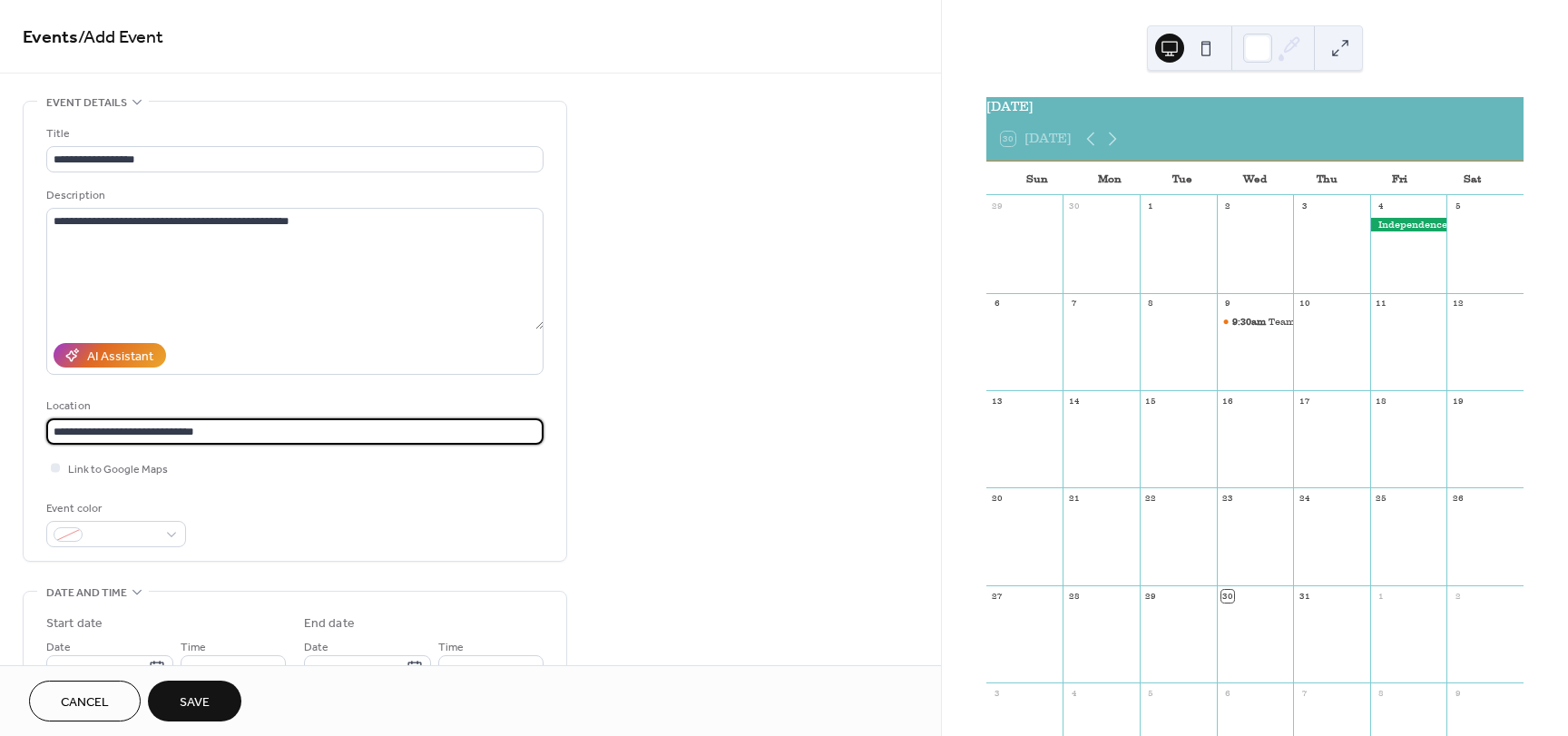 scroll, scrollTop: 1, scrollLeft: 0, axis: vertical 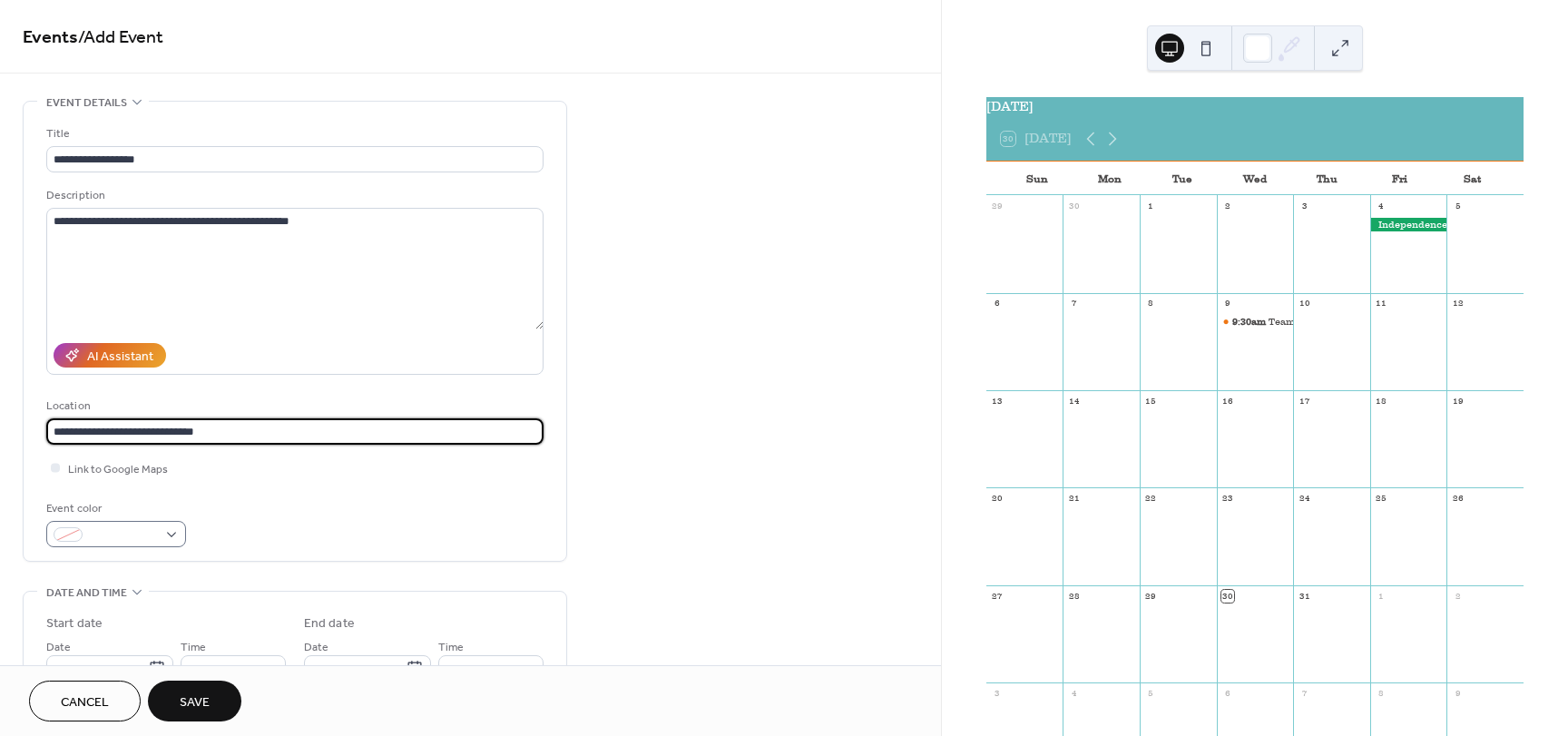 type on "**********" 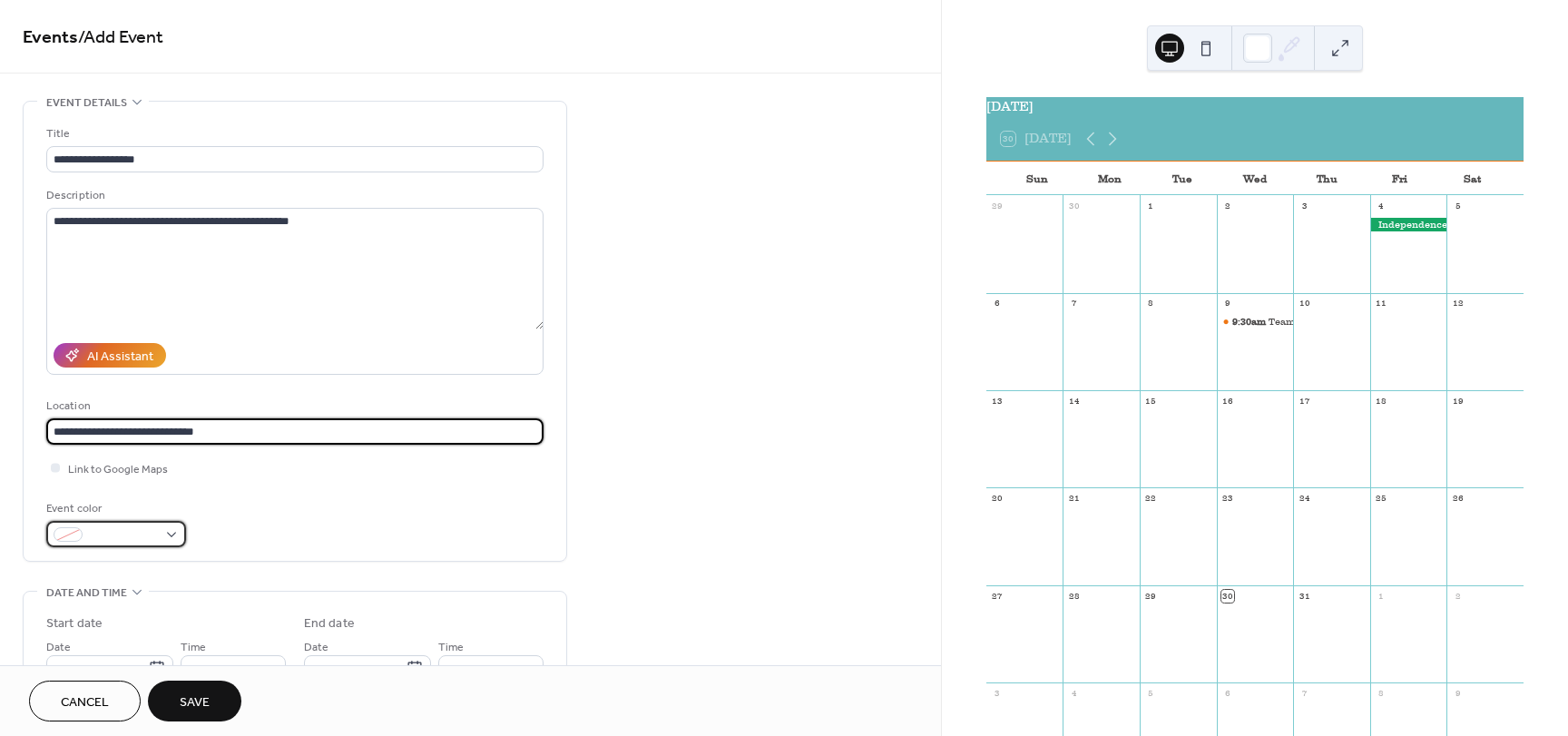 click at bounding box center [123, 535] 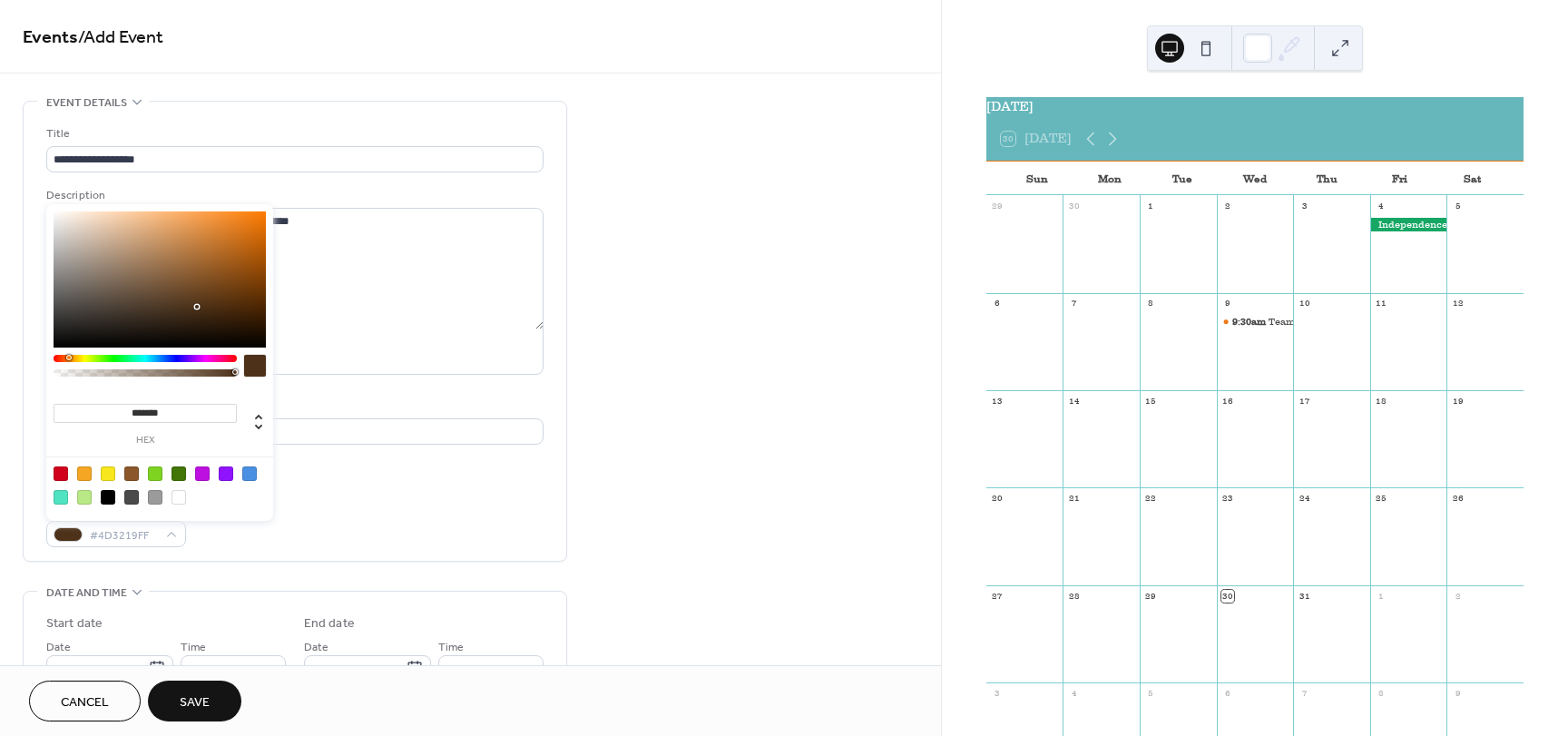 click at bounding box center [145, 358] 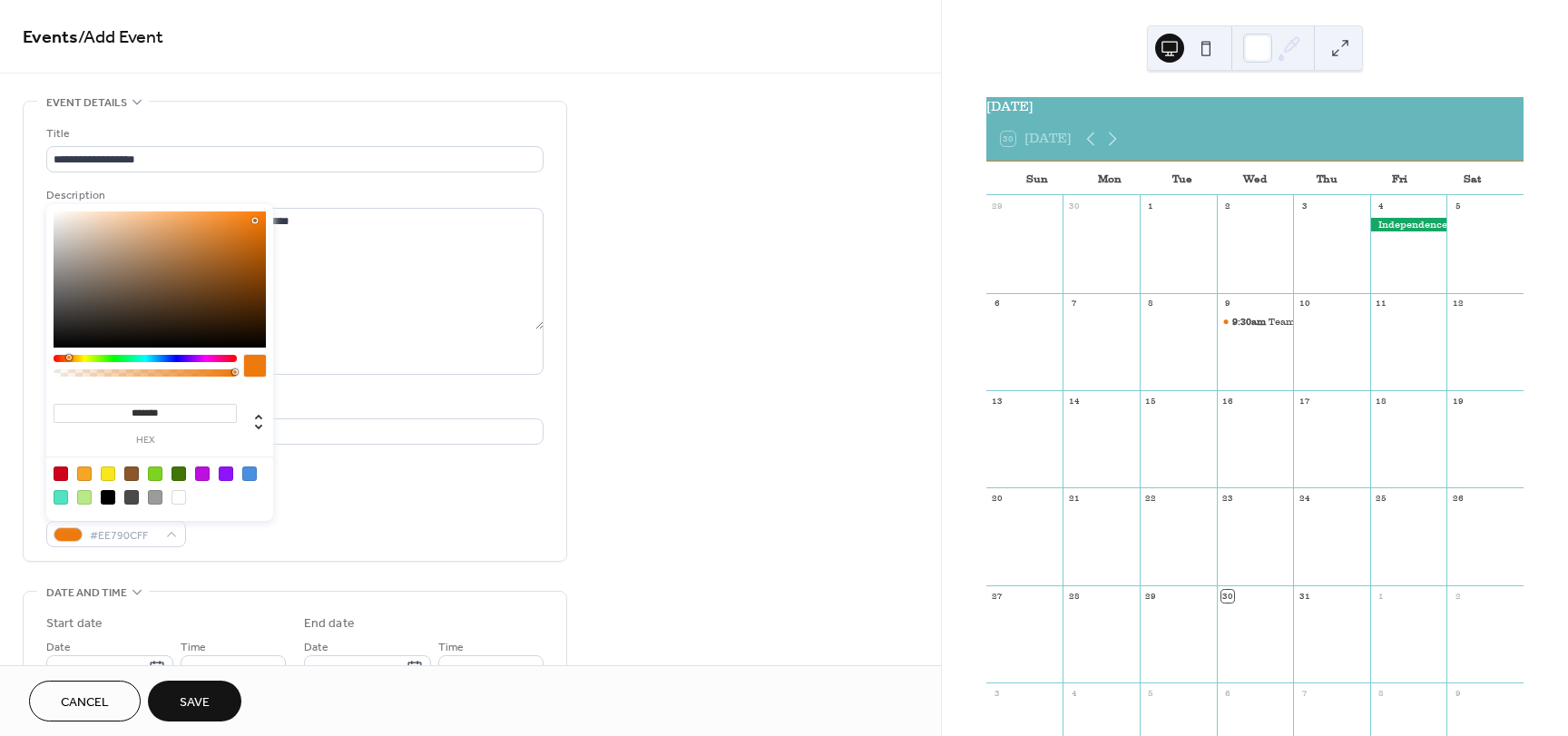 click at bounding box center [160, 280] 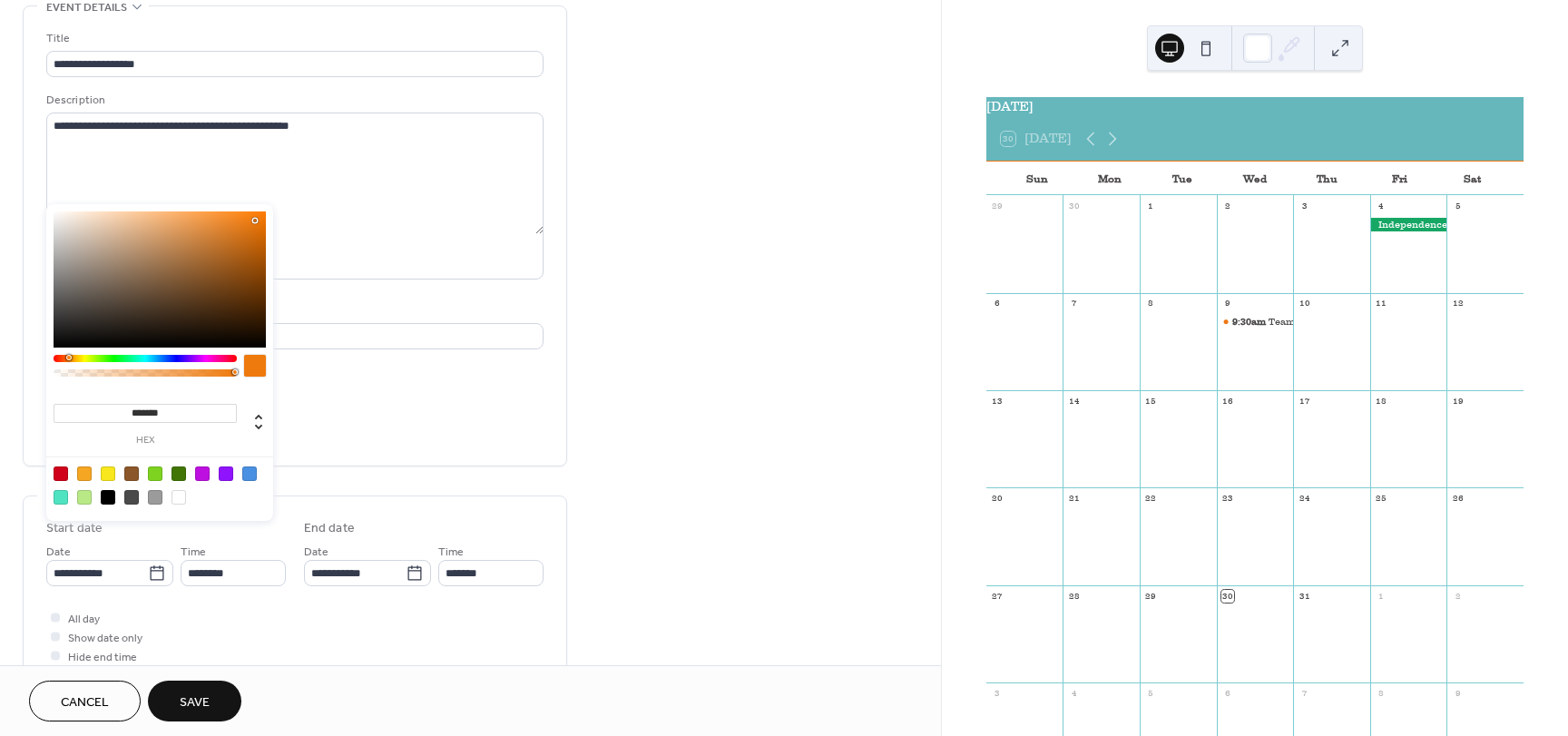 scroll, scrollTop: 91, scrollLeft: 0, axis: vertical 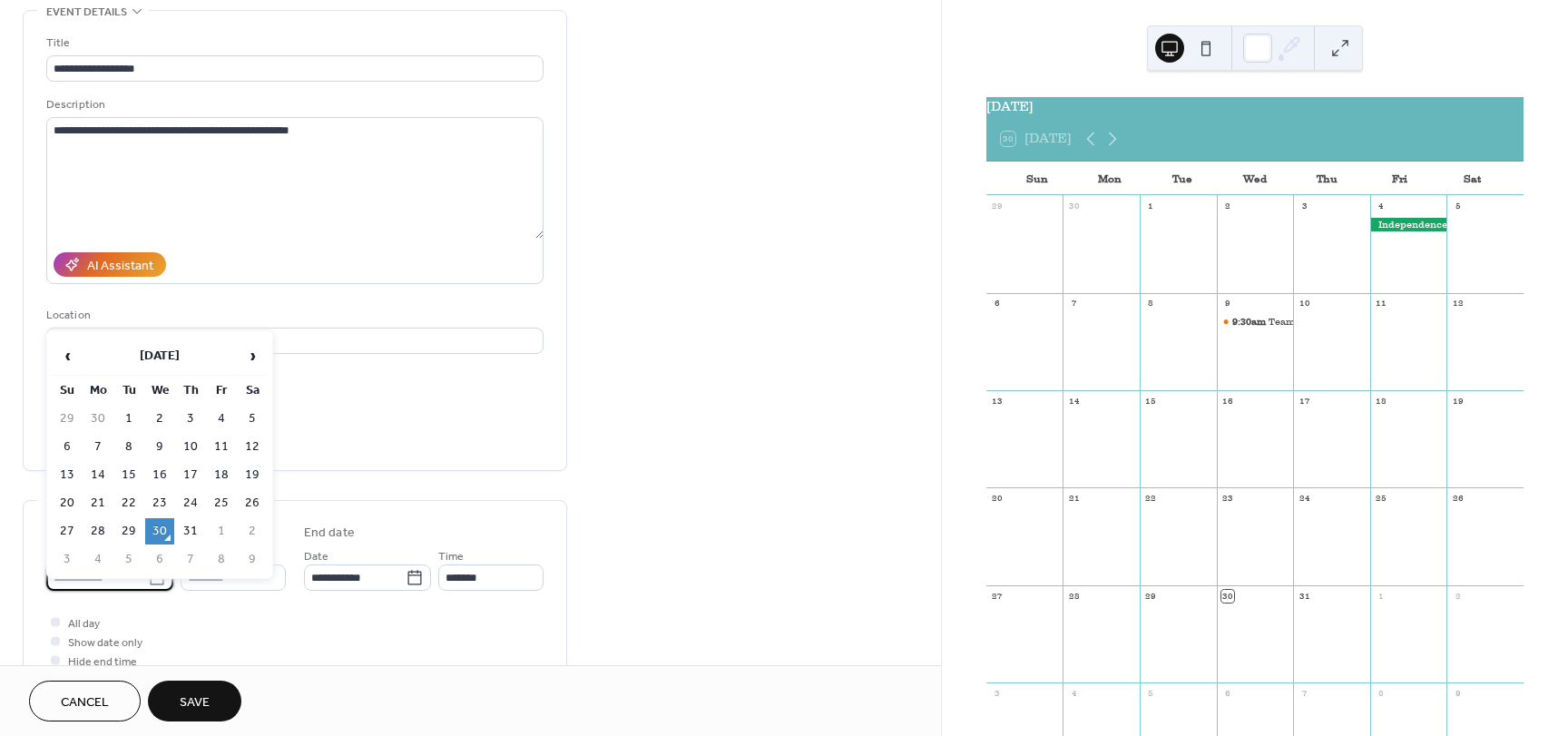 click on "**********" at bounding box center [97, 577] 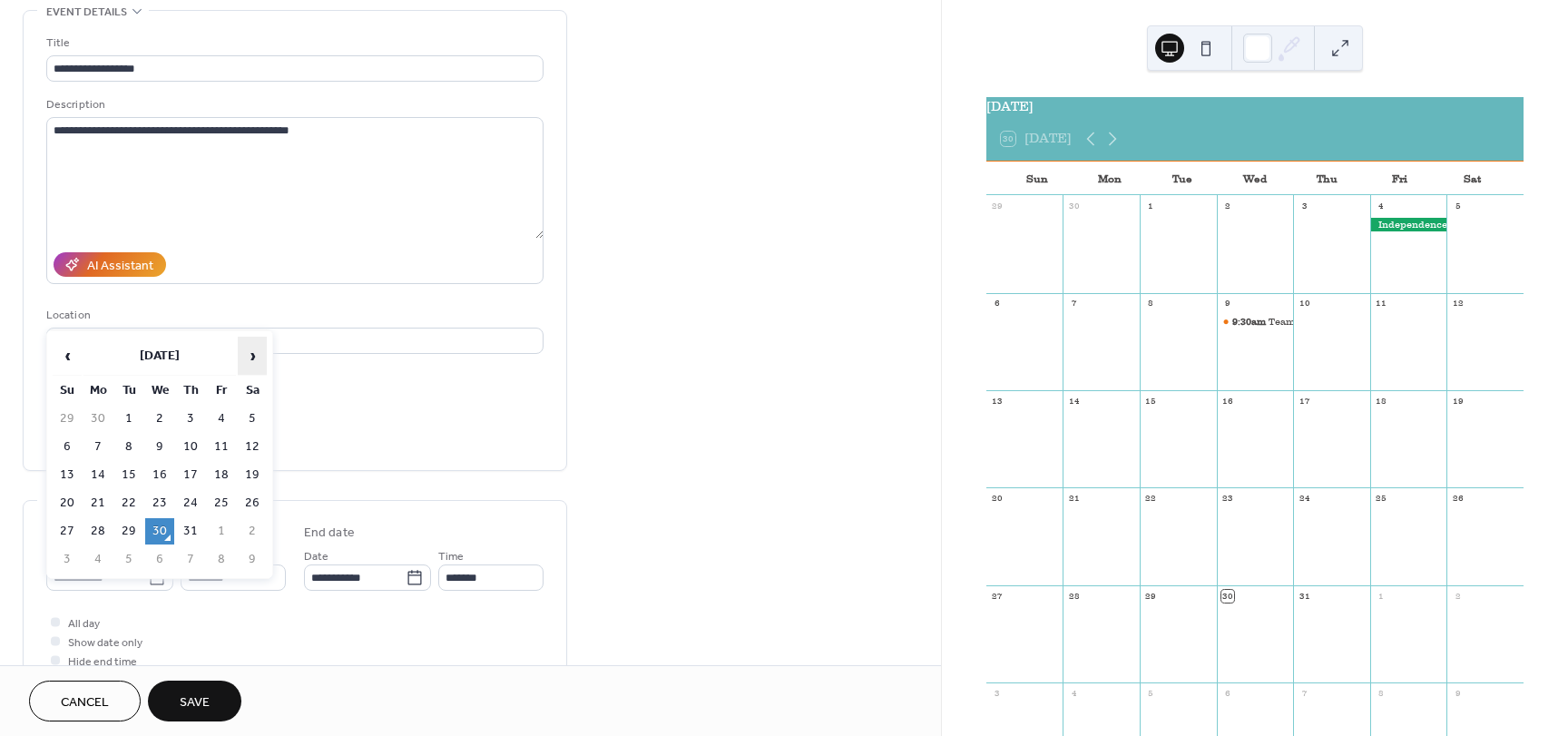 click on "›" at bounding box center [252, 356] 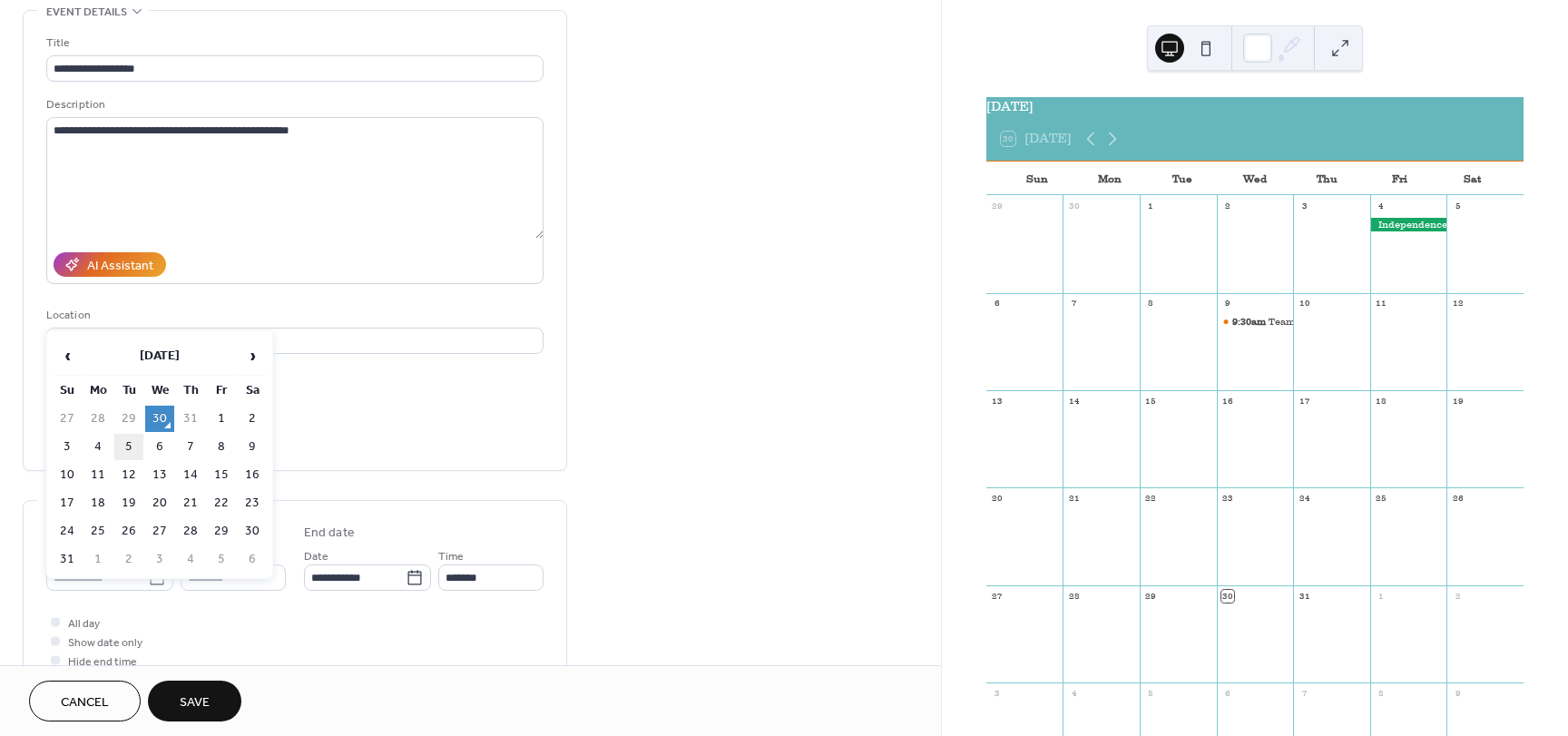 click on "5" at bounding box center [129, 447] 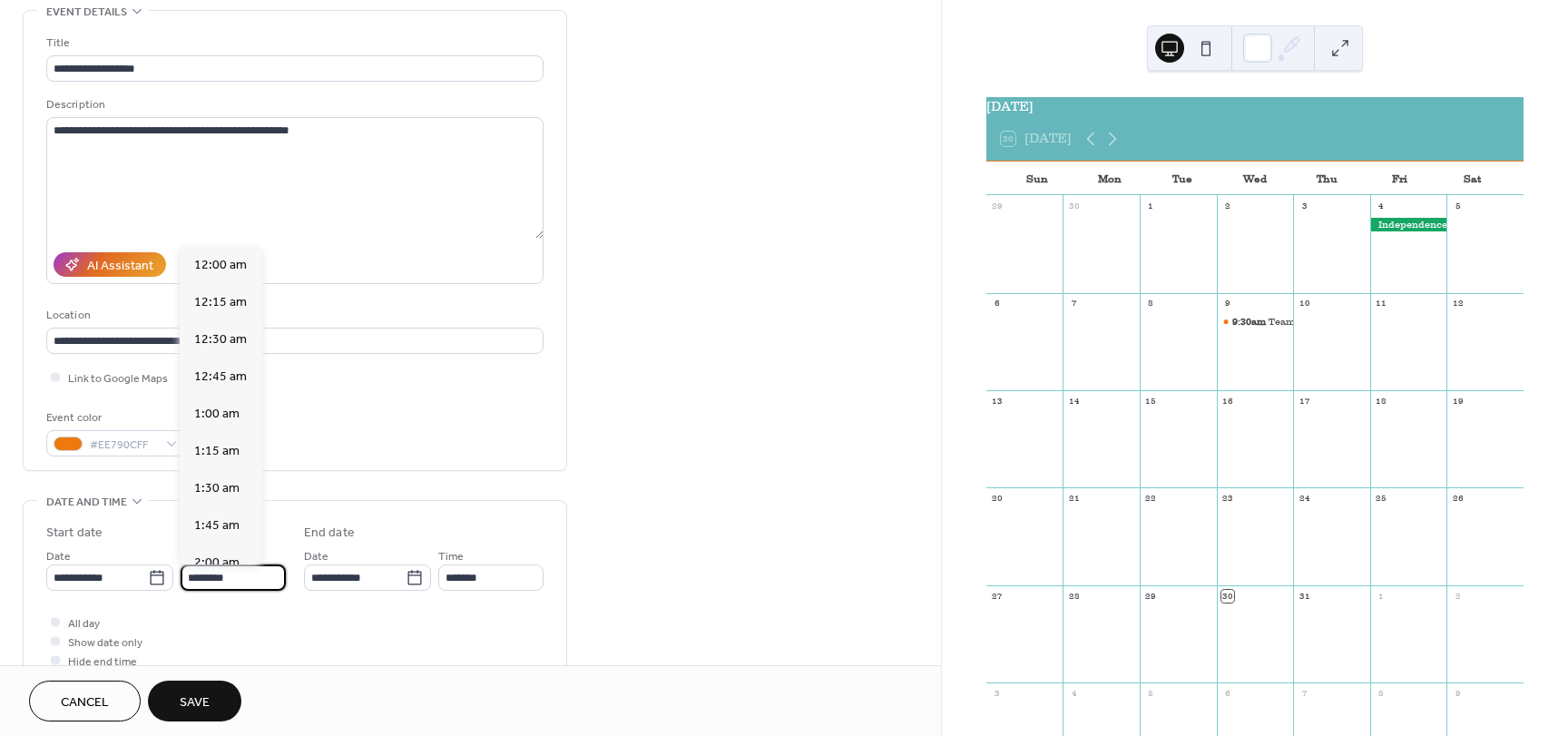 scroll, scrollTop: 1786, scrollLeft: 0, axis: vertical 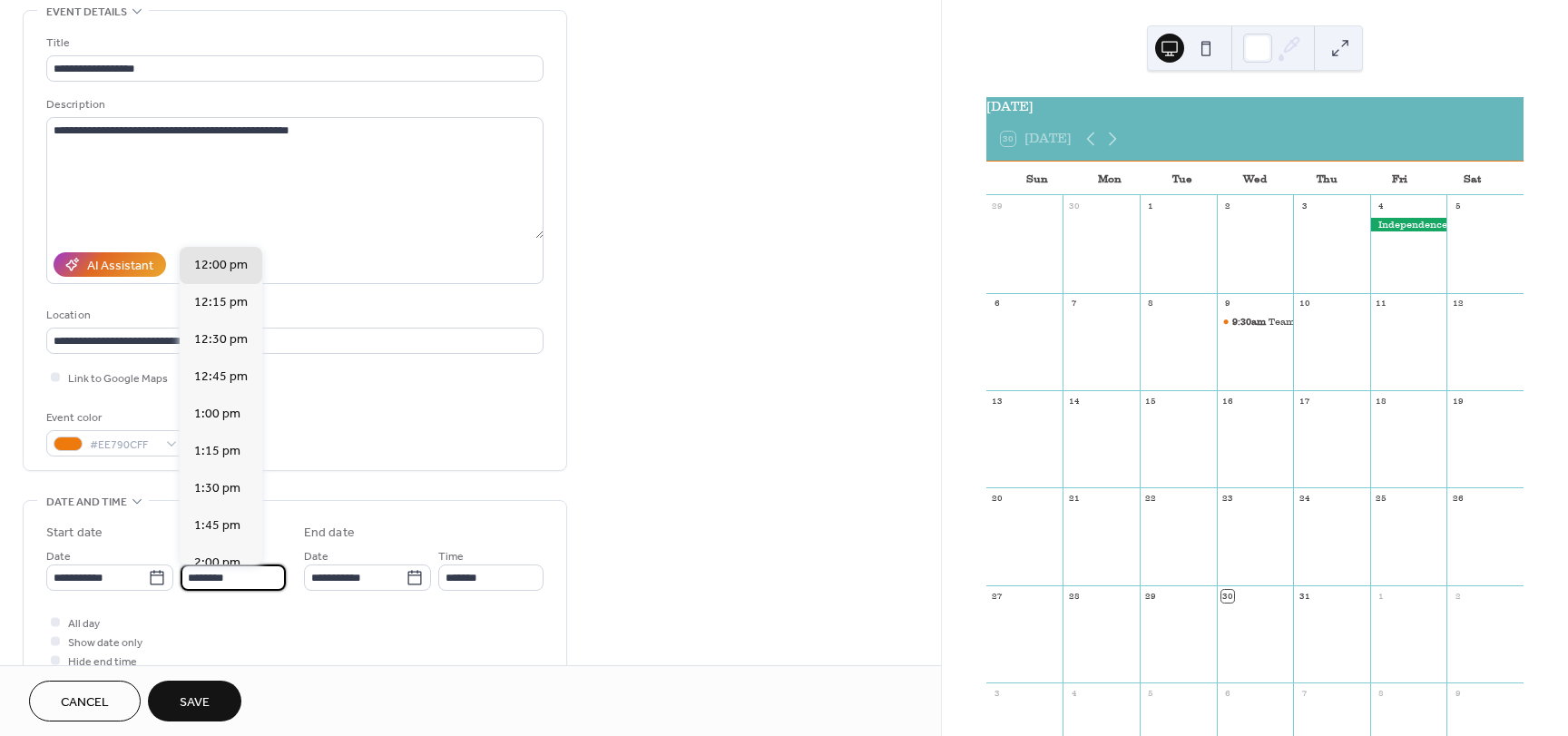 click on "********" at bounding box center (233, 577) 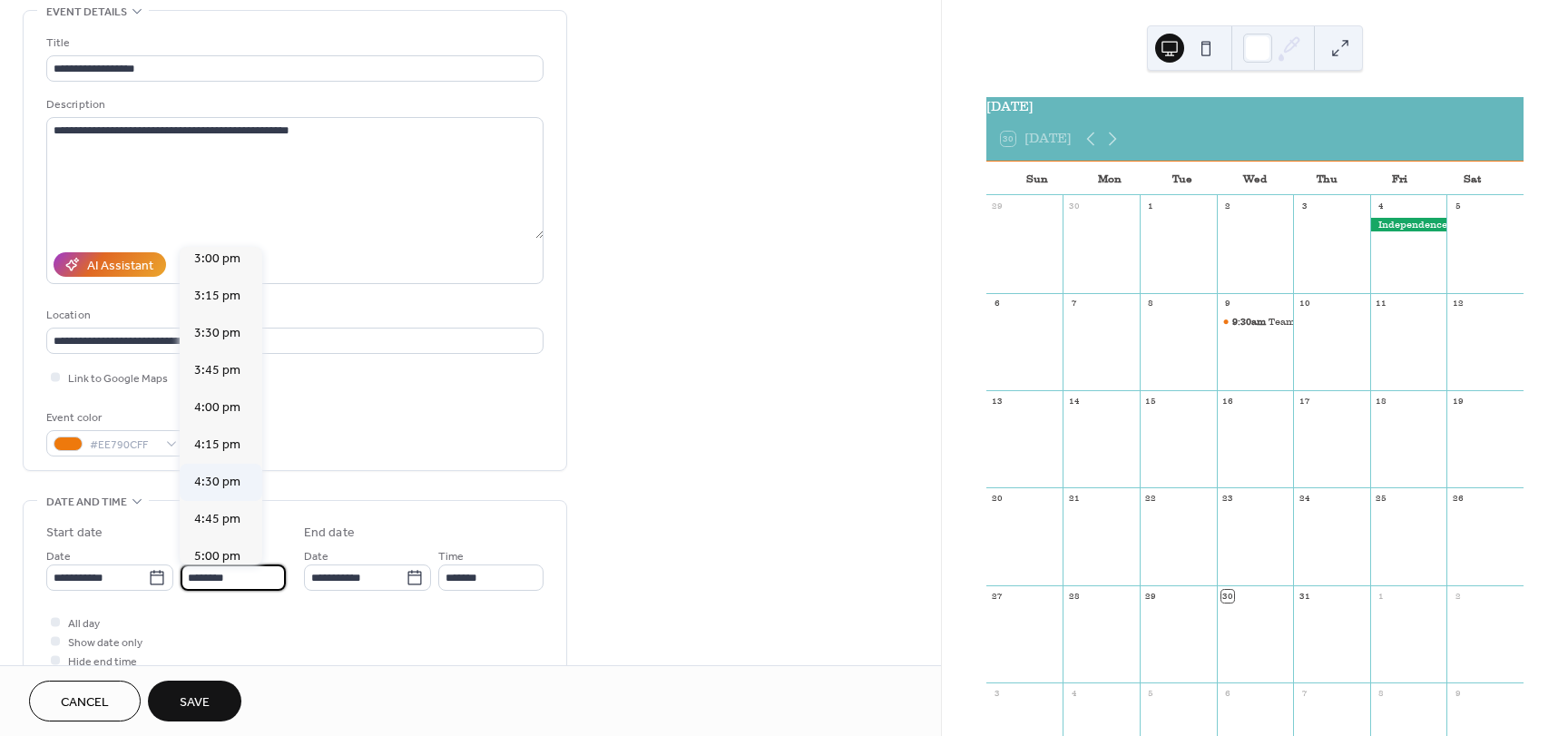 scroll, scrollTop: 2240, scrollLeft: 0, axis: vertical 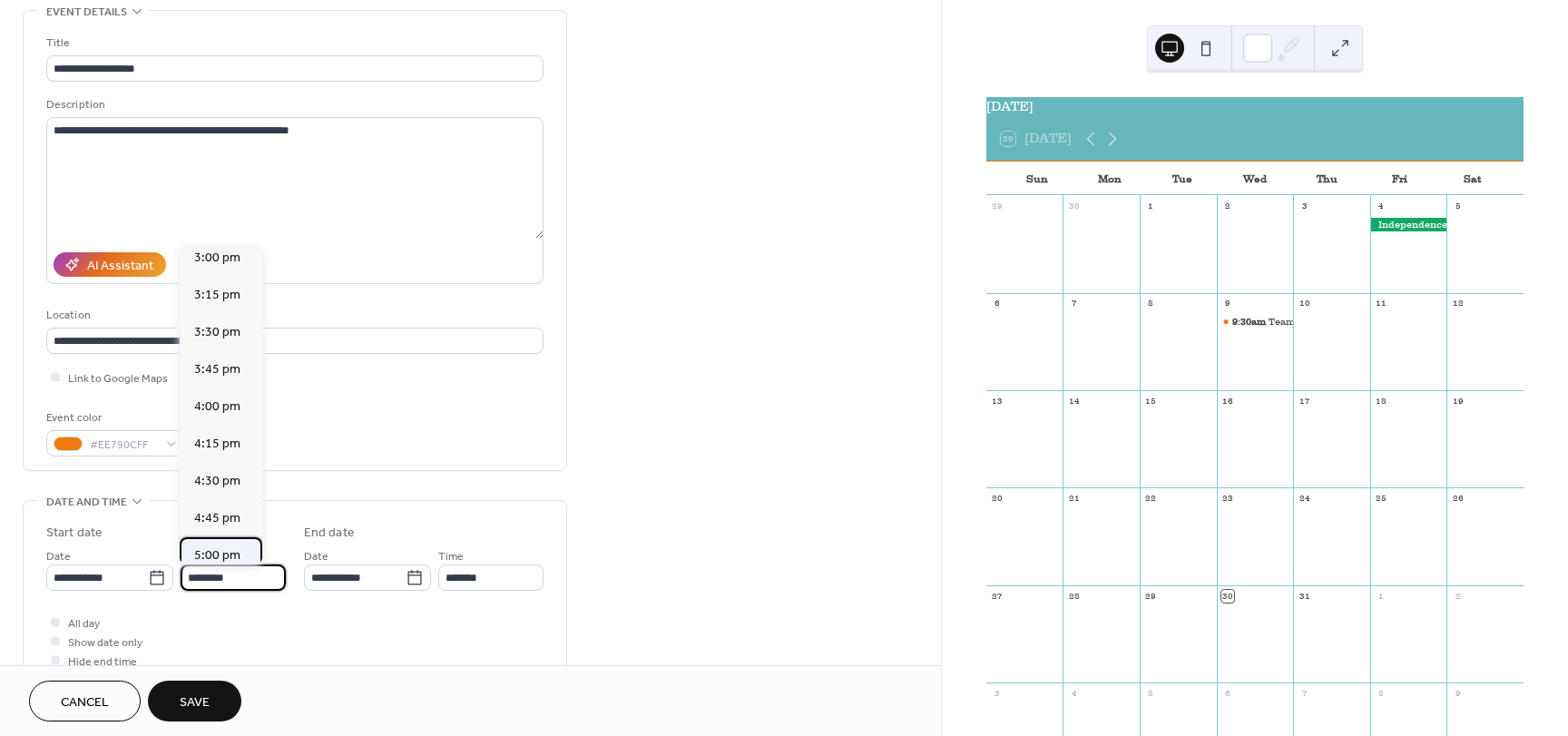 click on "5:00 pm" at bounding box center (220, 555) 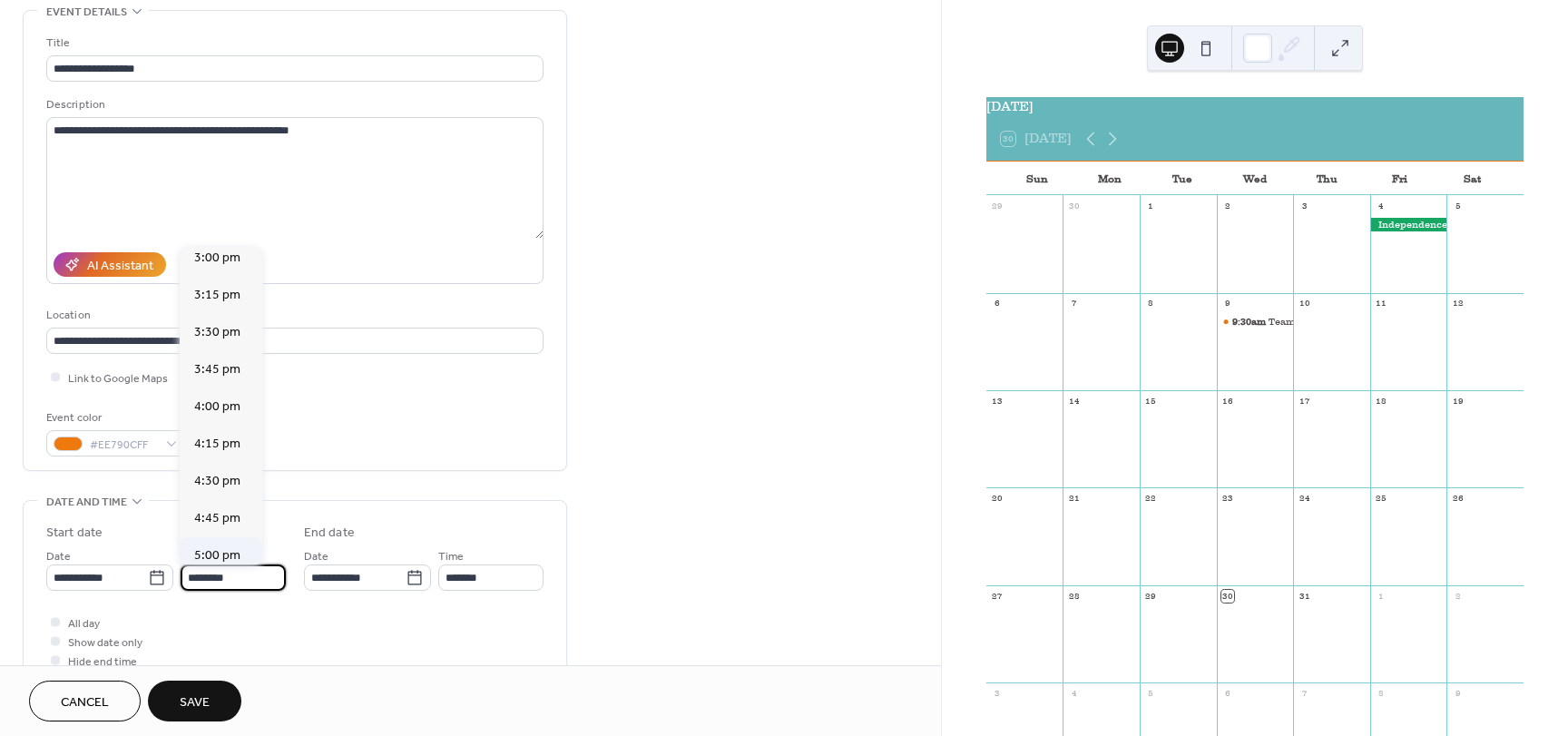 type on "*******" 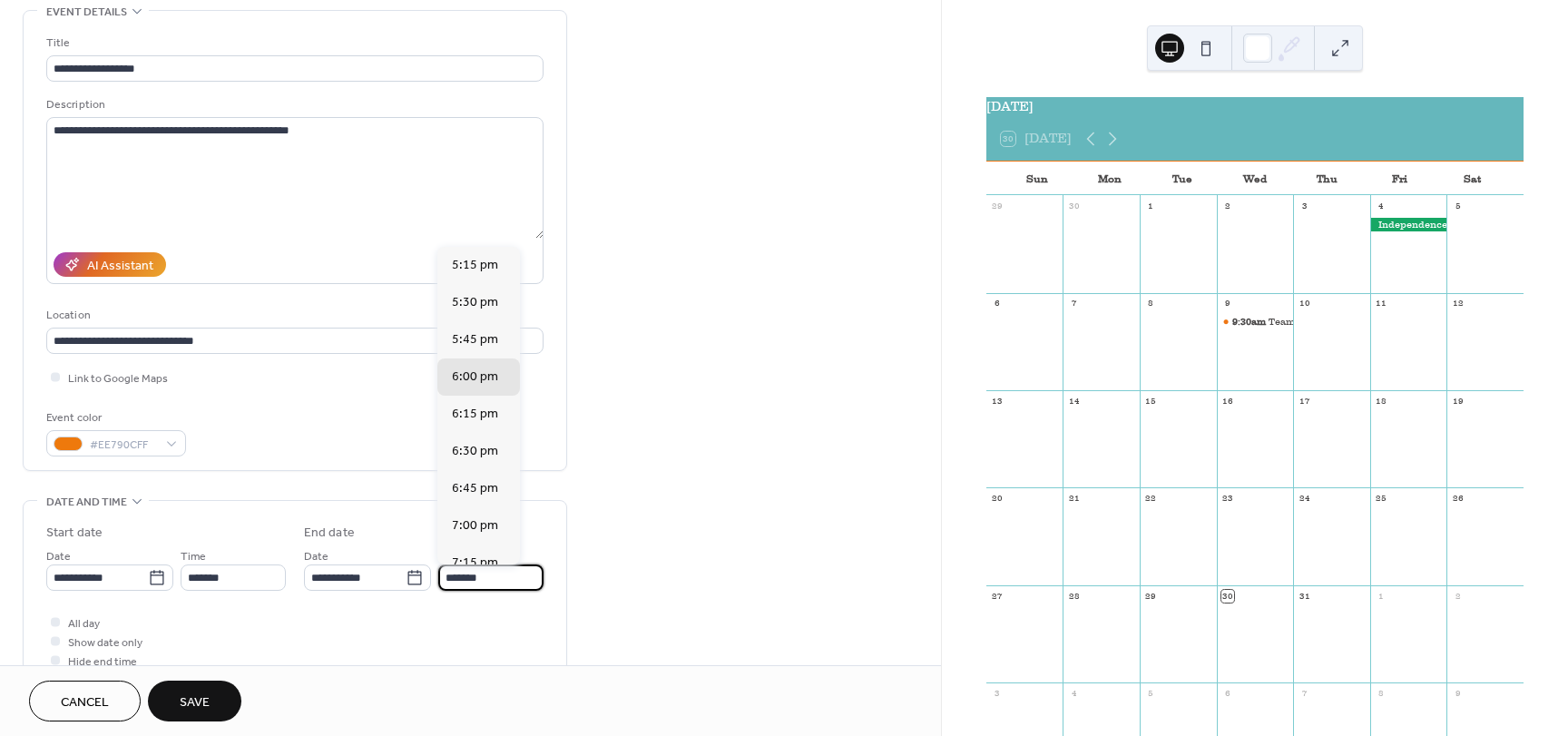 click on "*******" at bounding box center [491, 577] 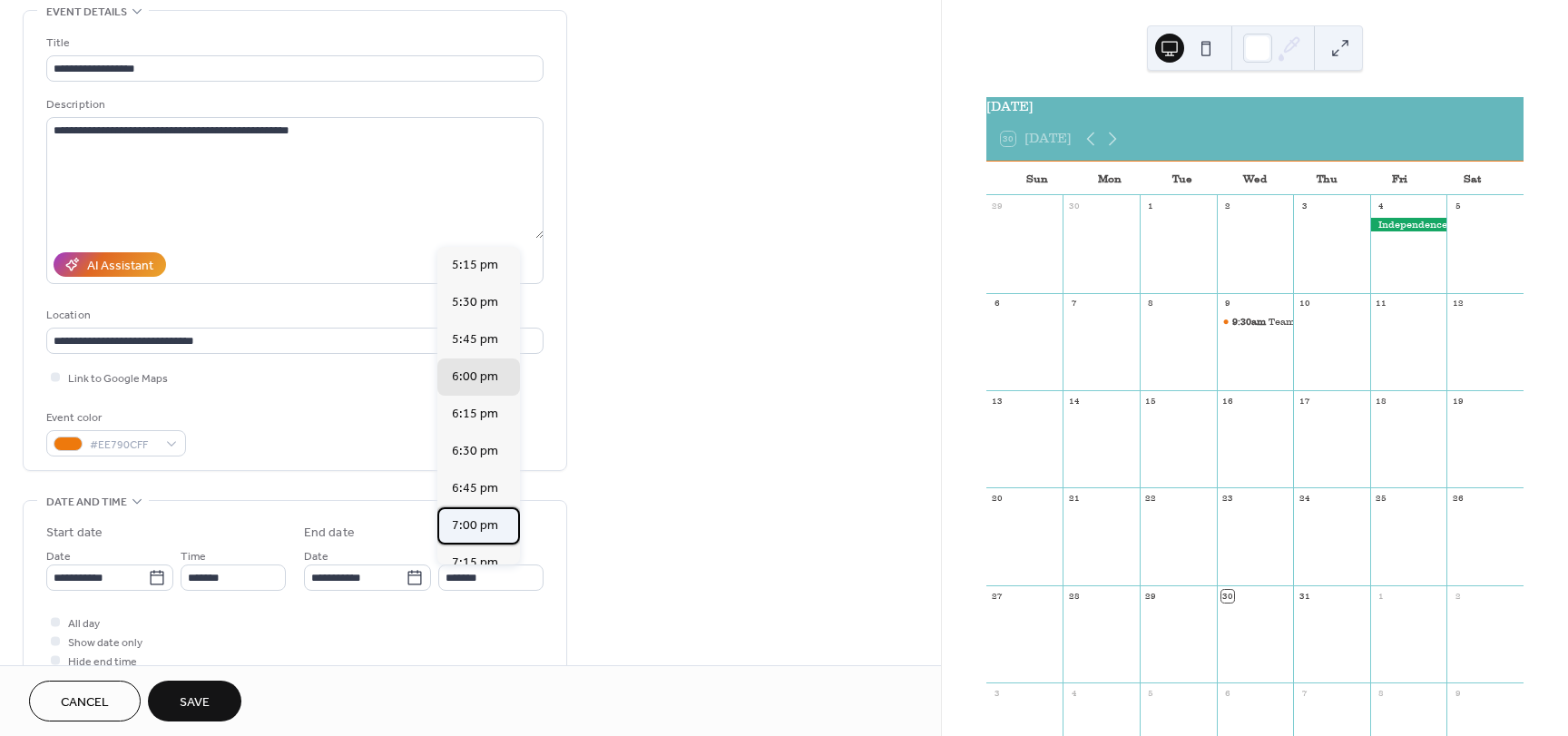 click on "7:00 pm" at bounding box center (475, 525) 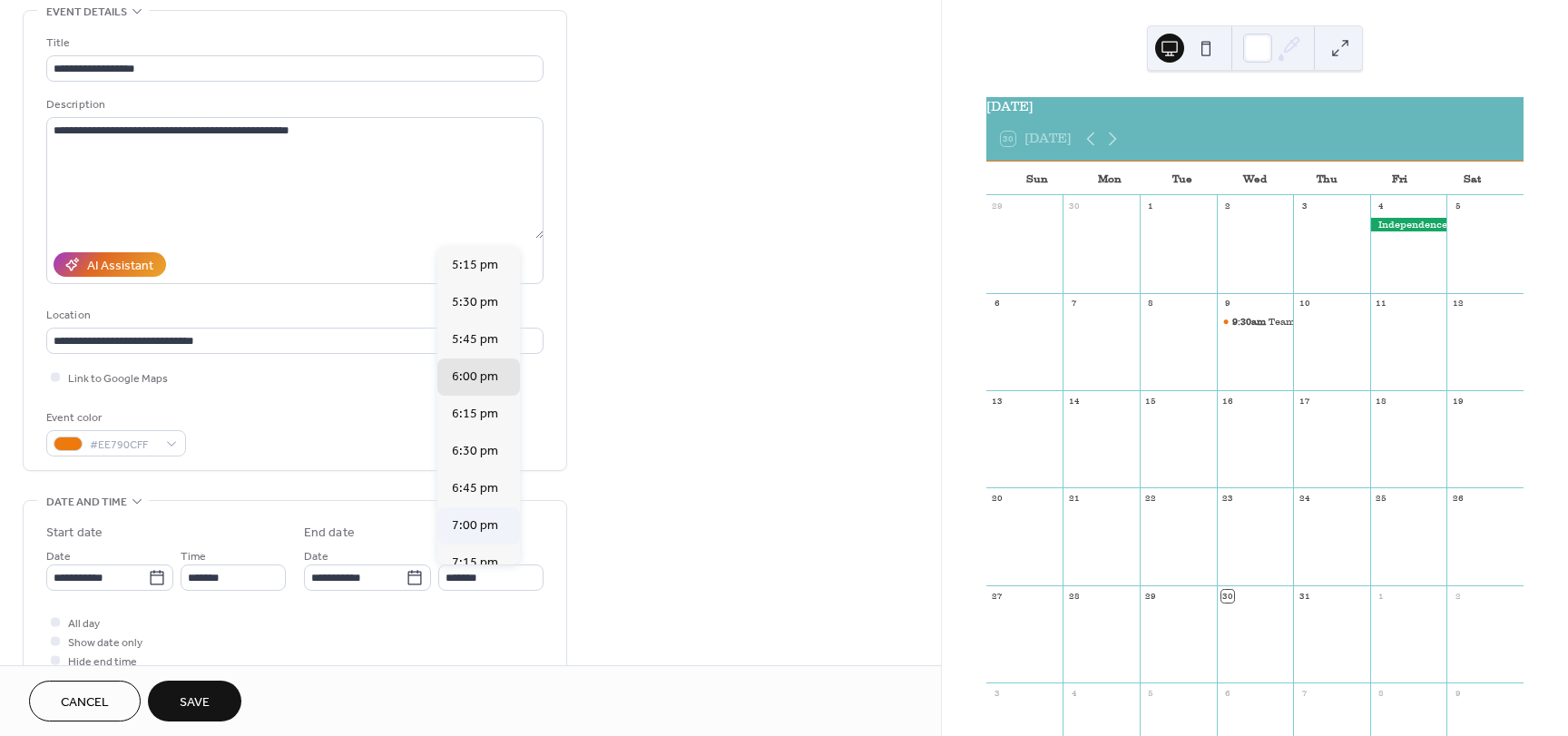 type on "*******" 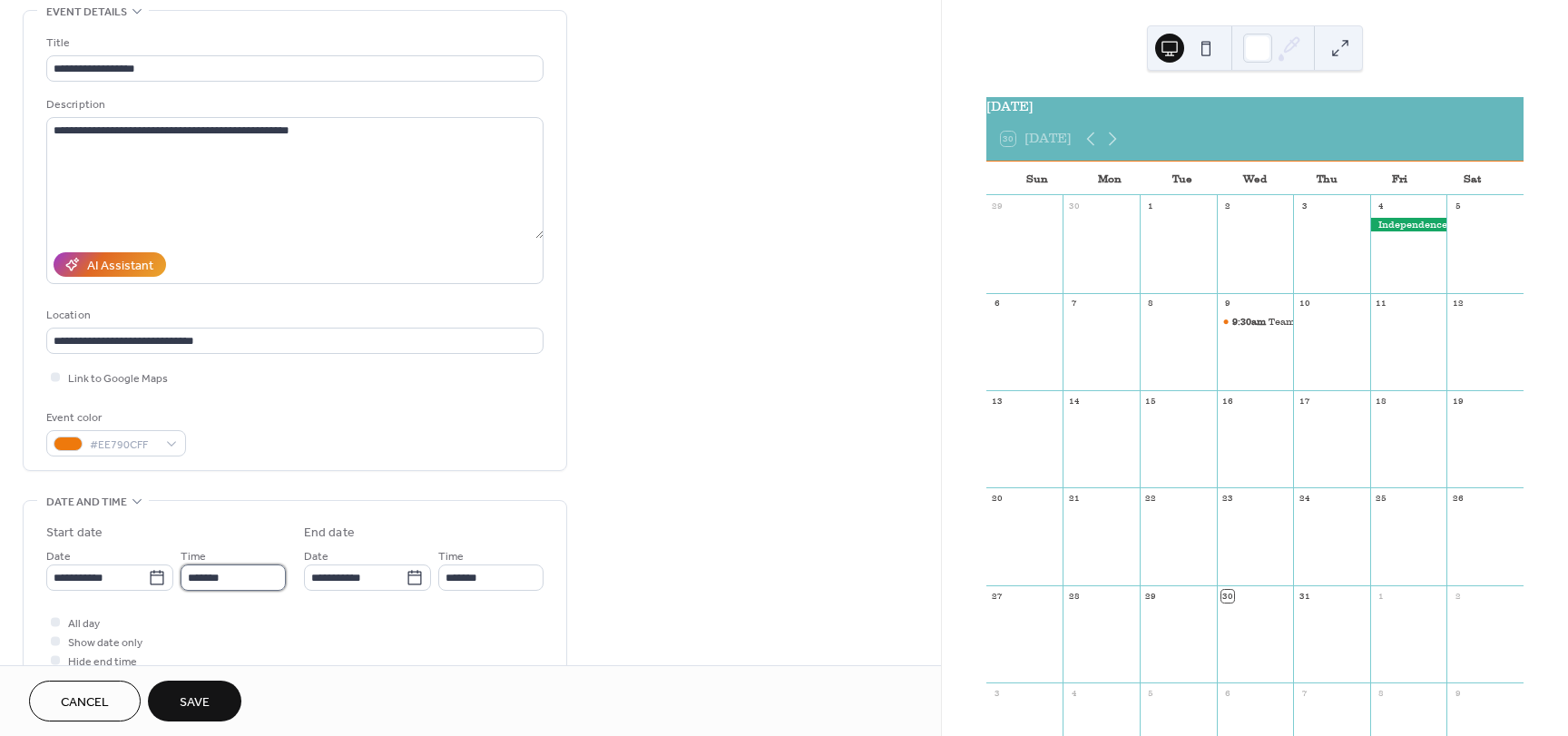 click on "*******" at bounding box center [233, 577] 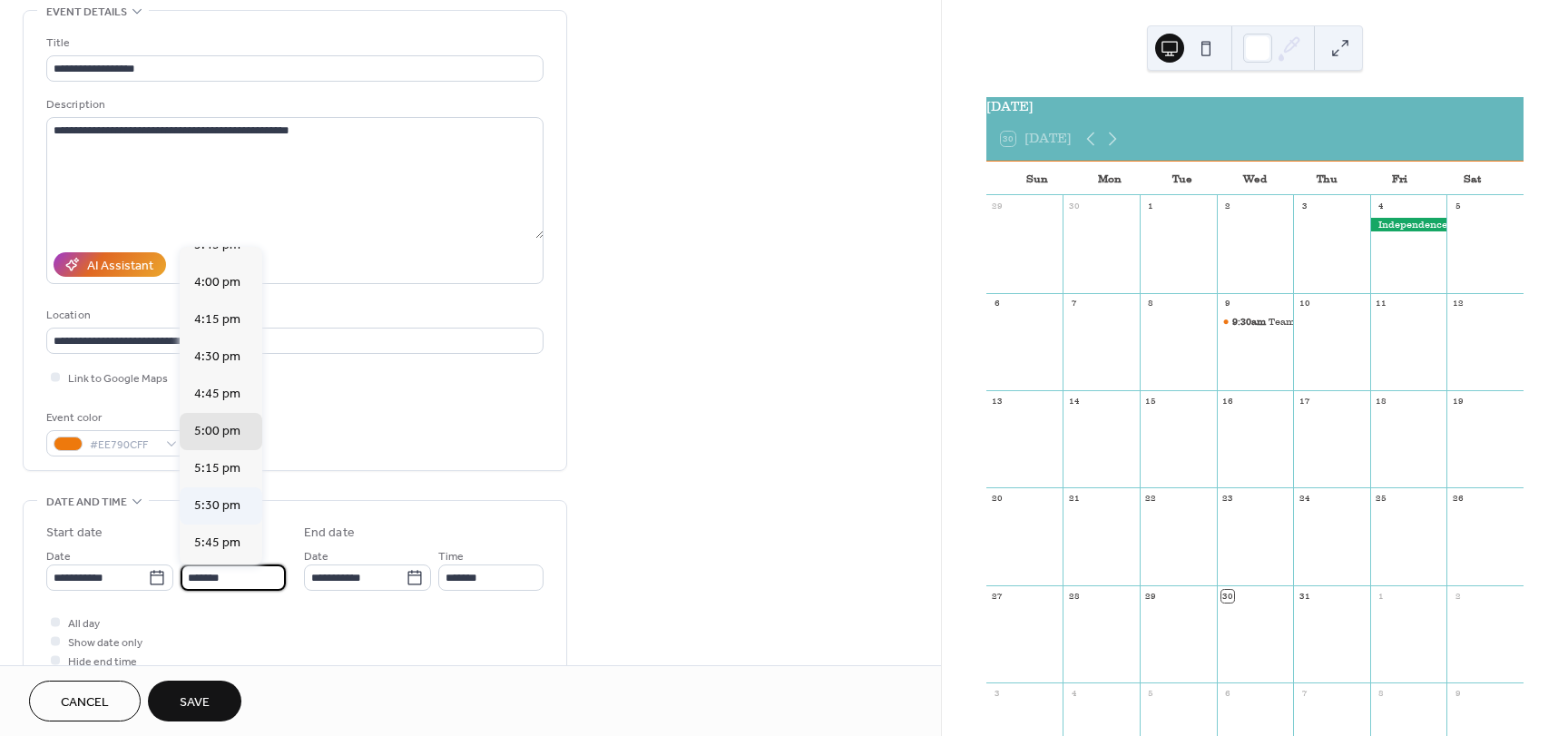 scroll, scrollTop: 2349, scrollLeft: 0, axis: vertical 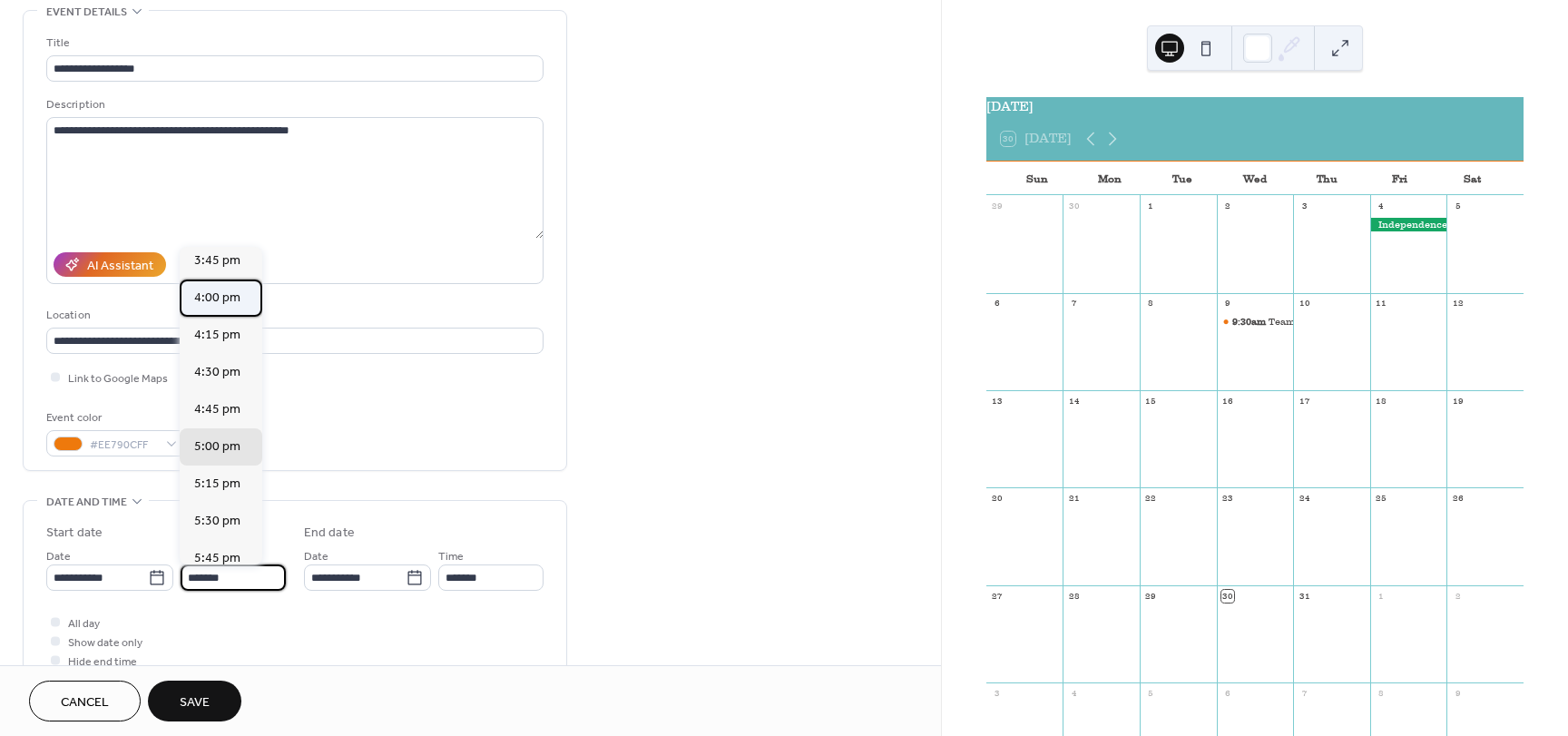 click on "4:00 pm" at bounding box center [217, 298] 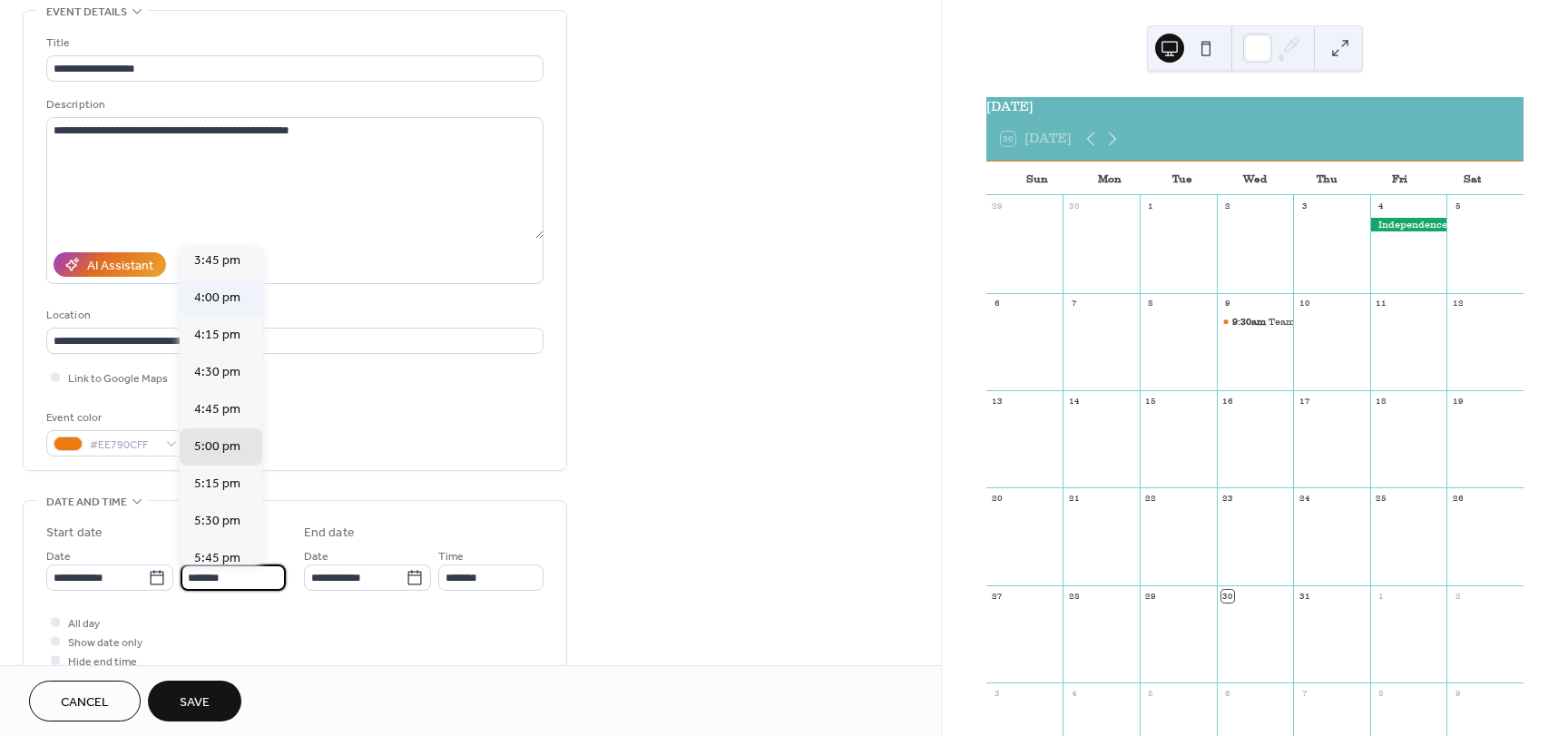 type on "*******" 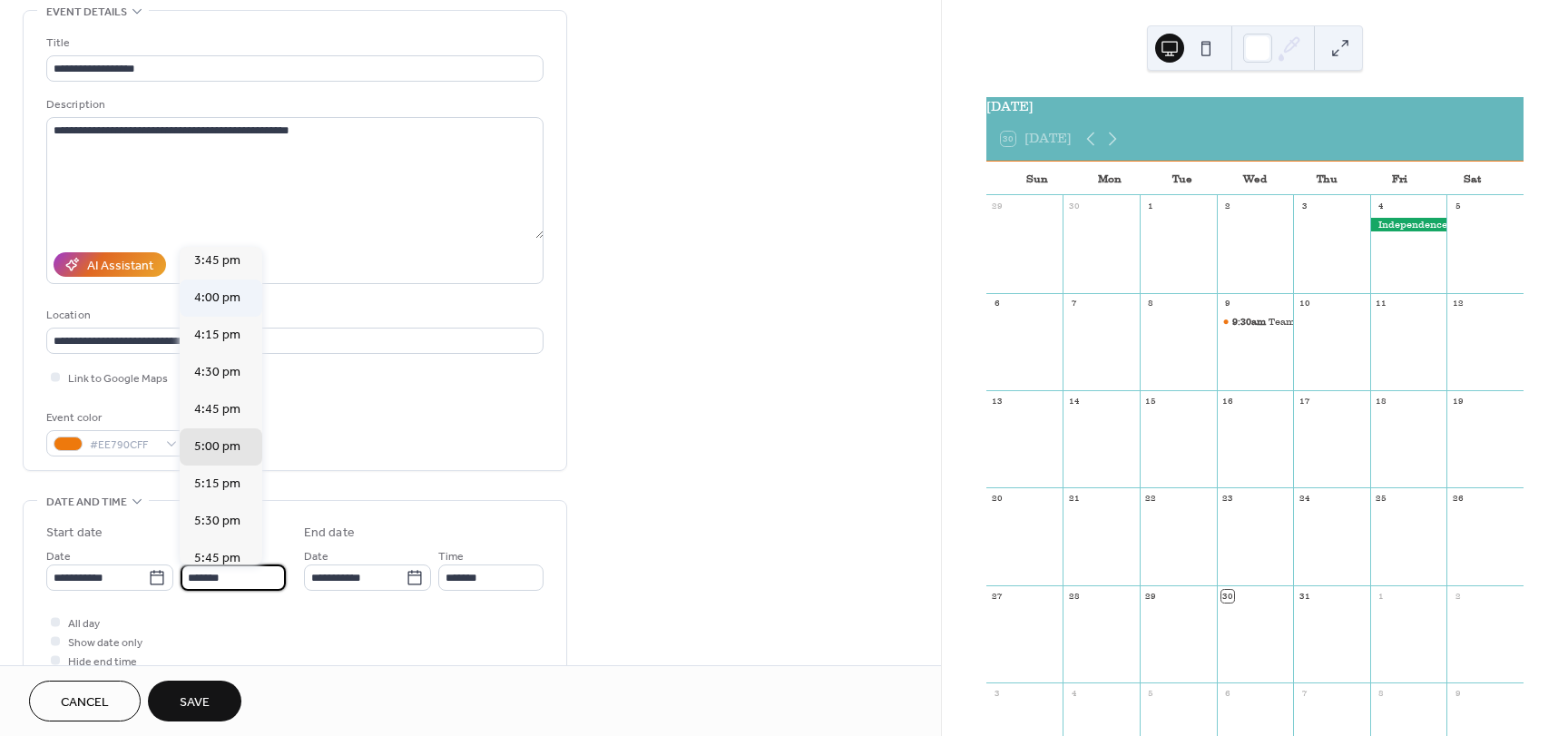 type on "*******" 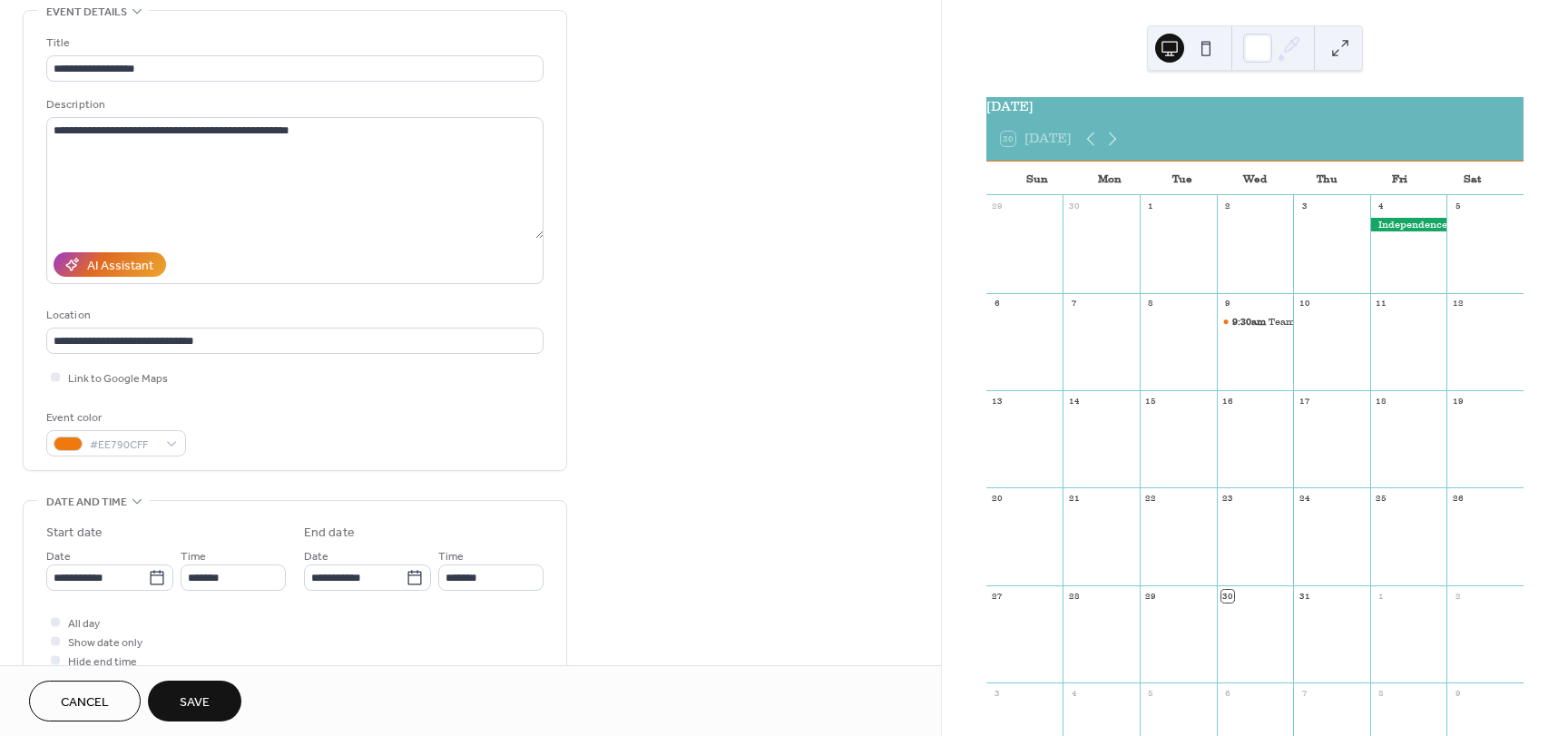 click on "Save" at bounding box center [194, 702] 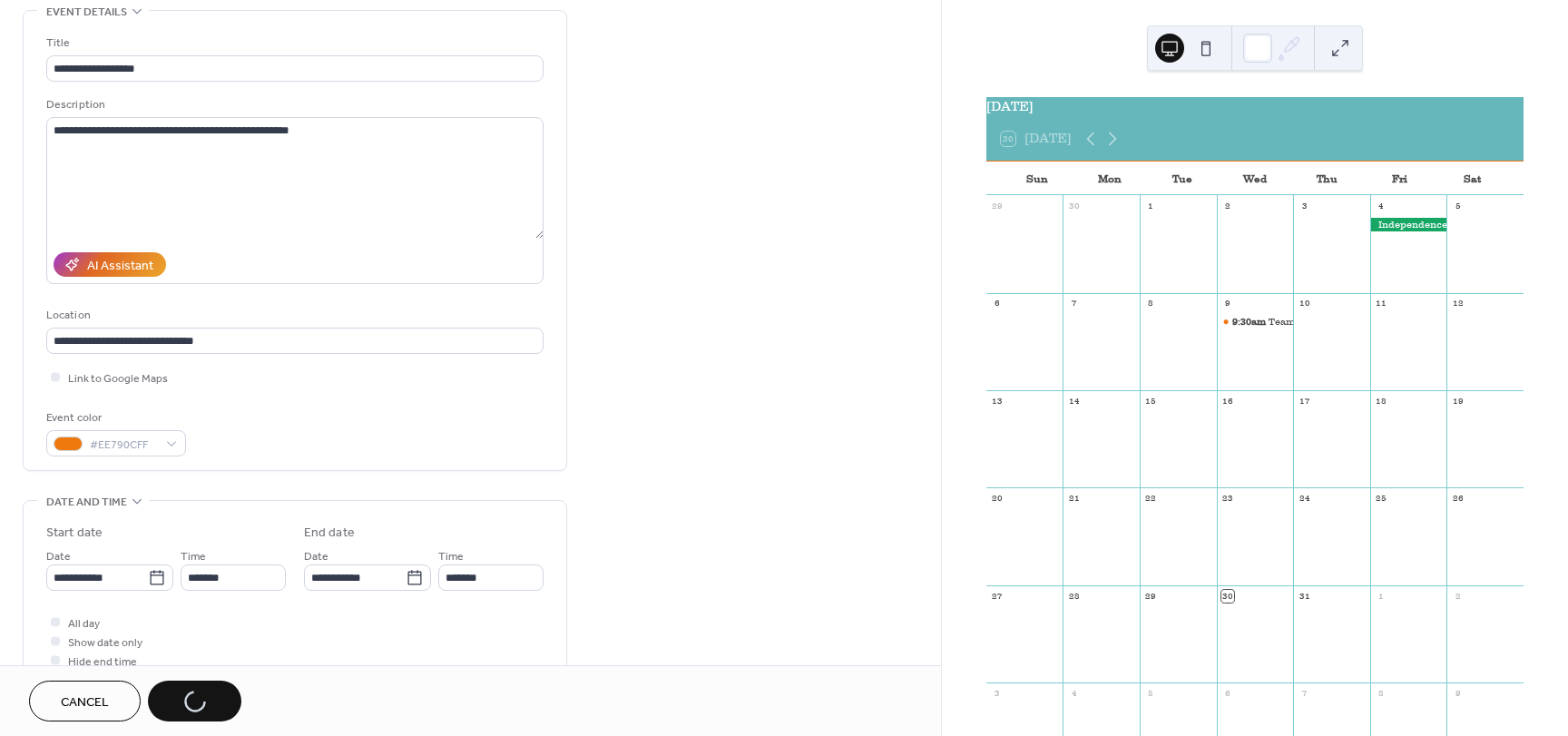 click on "Cancel Save" at bounding box center (135, 701) 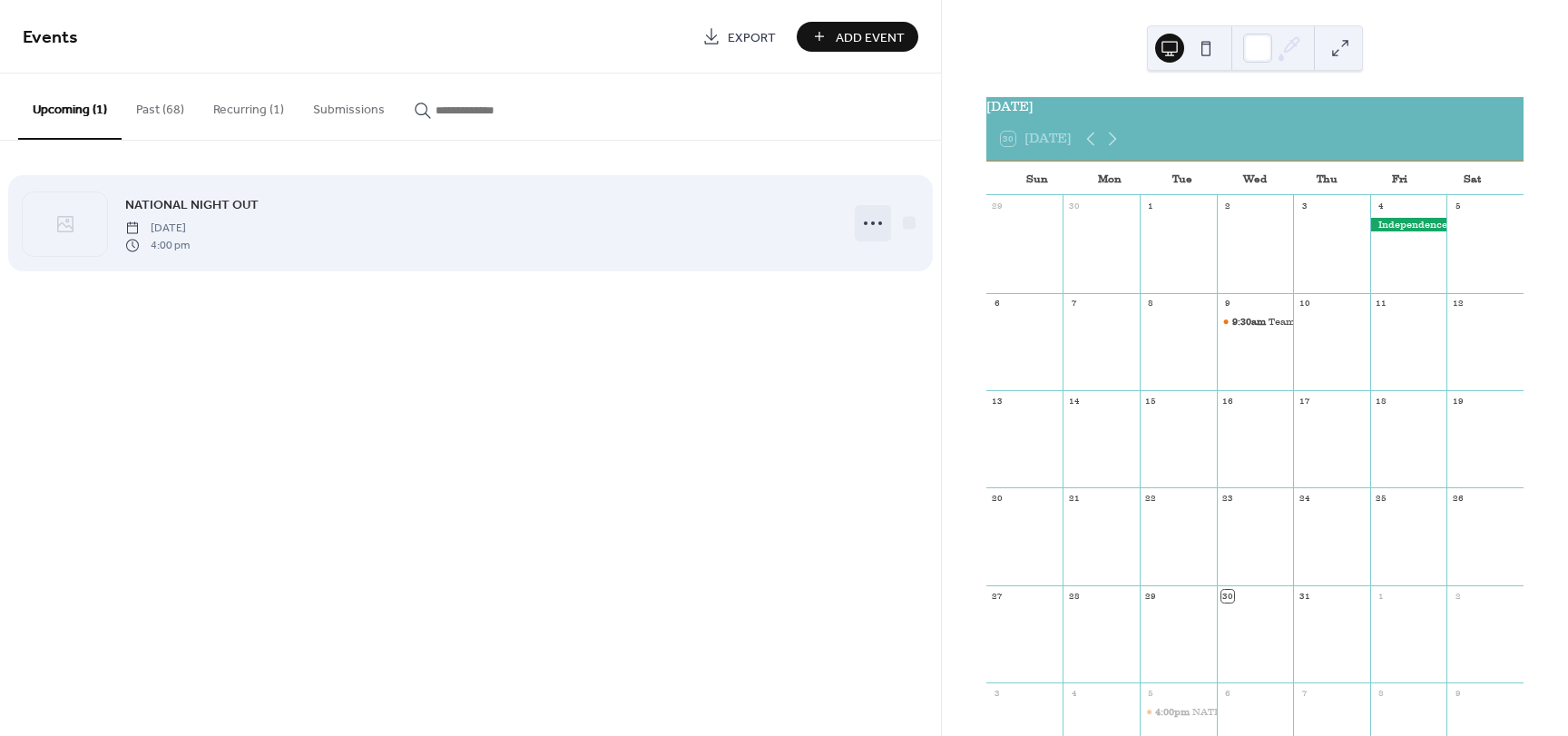 click 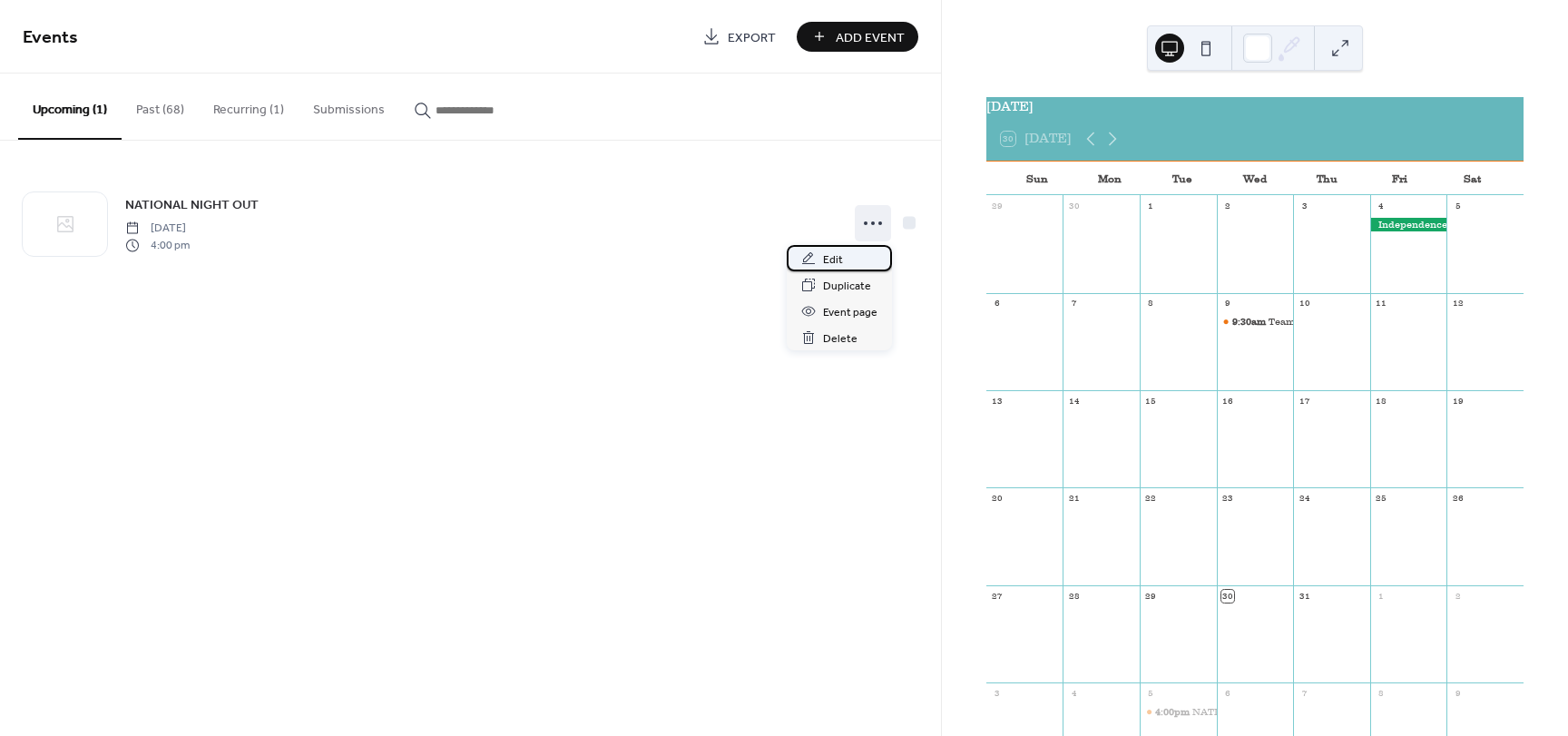 click on "Edit" at bounding box center (833, 260) 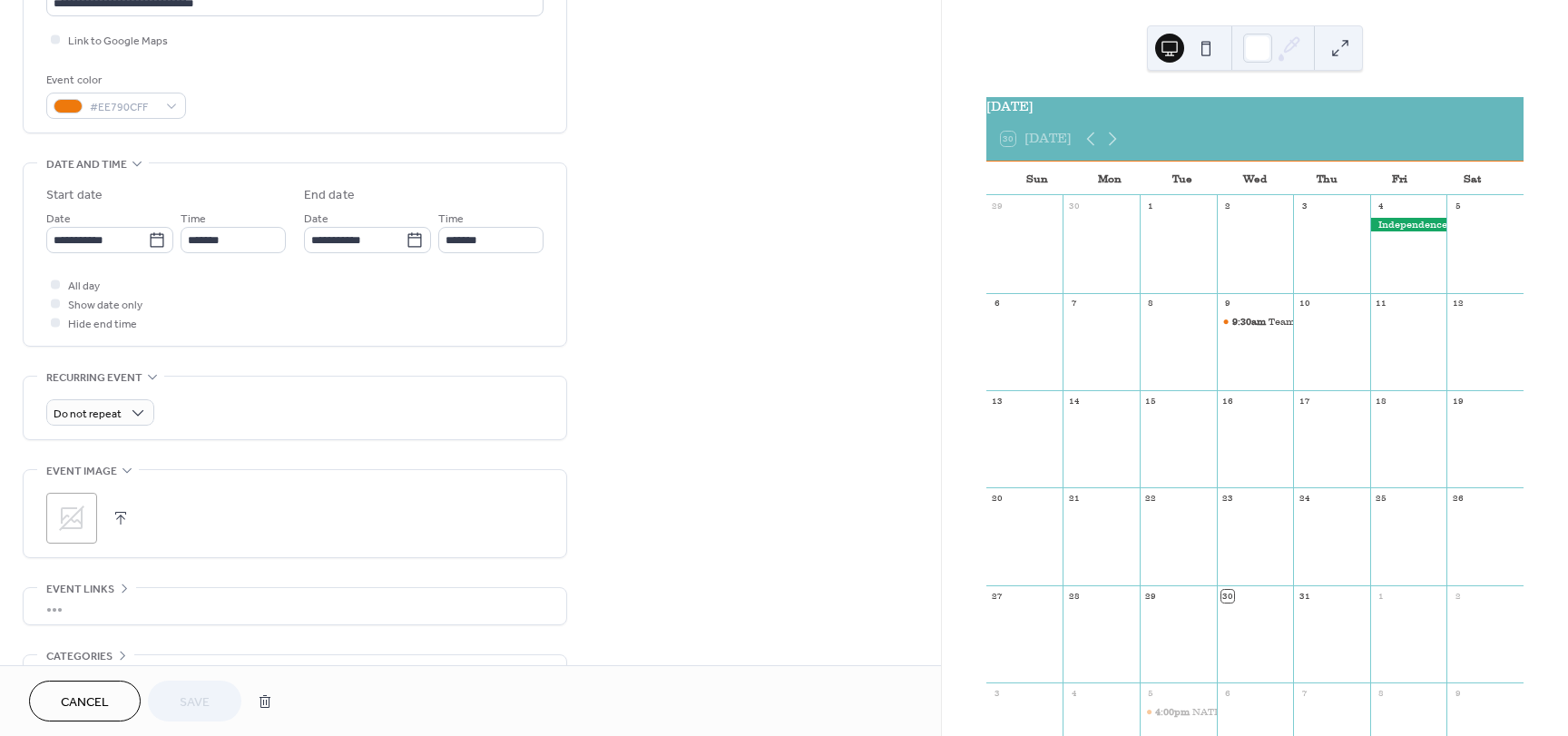 scroll, scrollTop: 454, scrollLeft: 0, axis: vertical 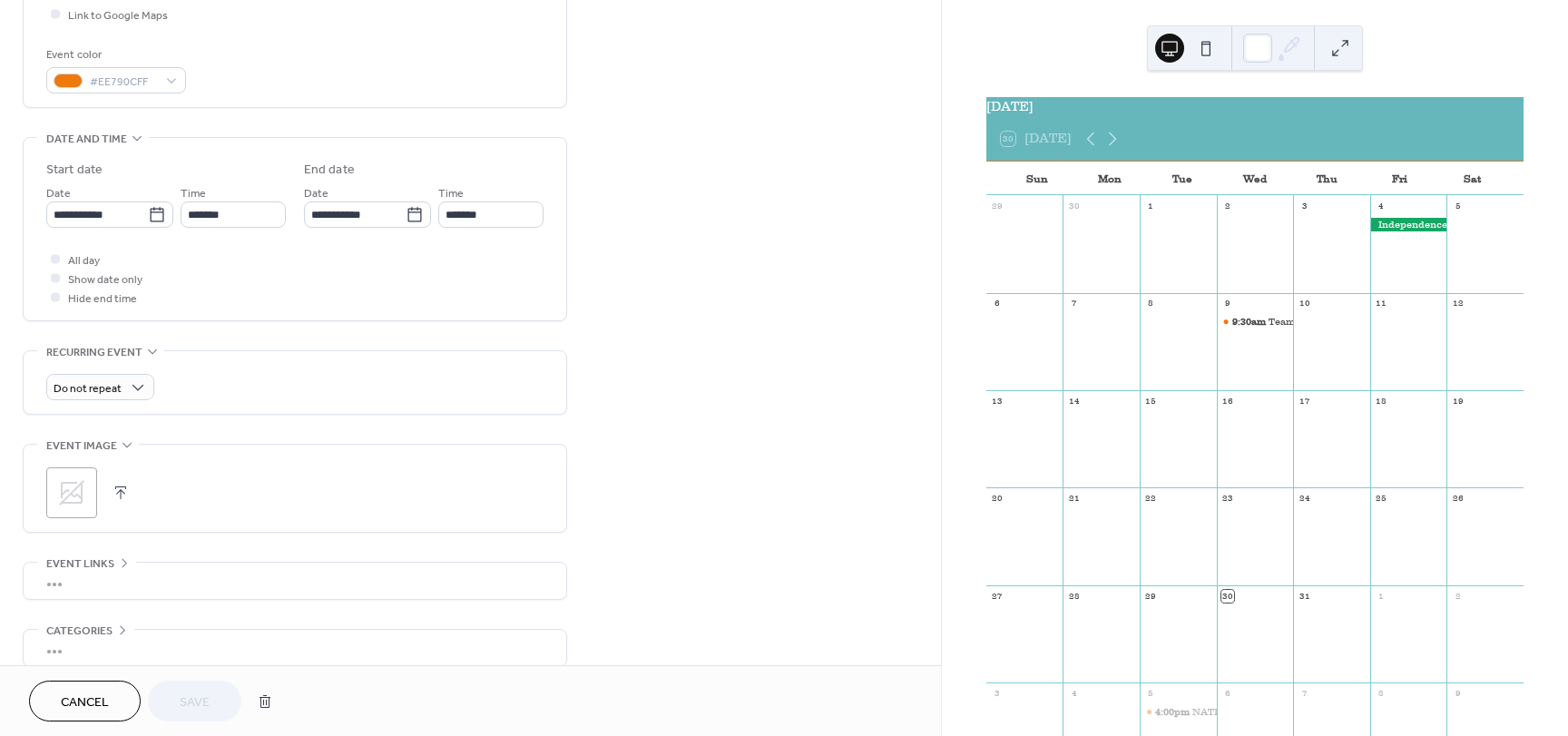 click at bounding box center [121, 493] 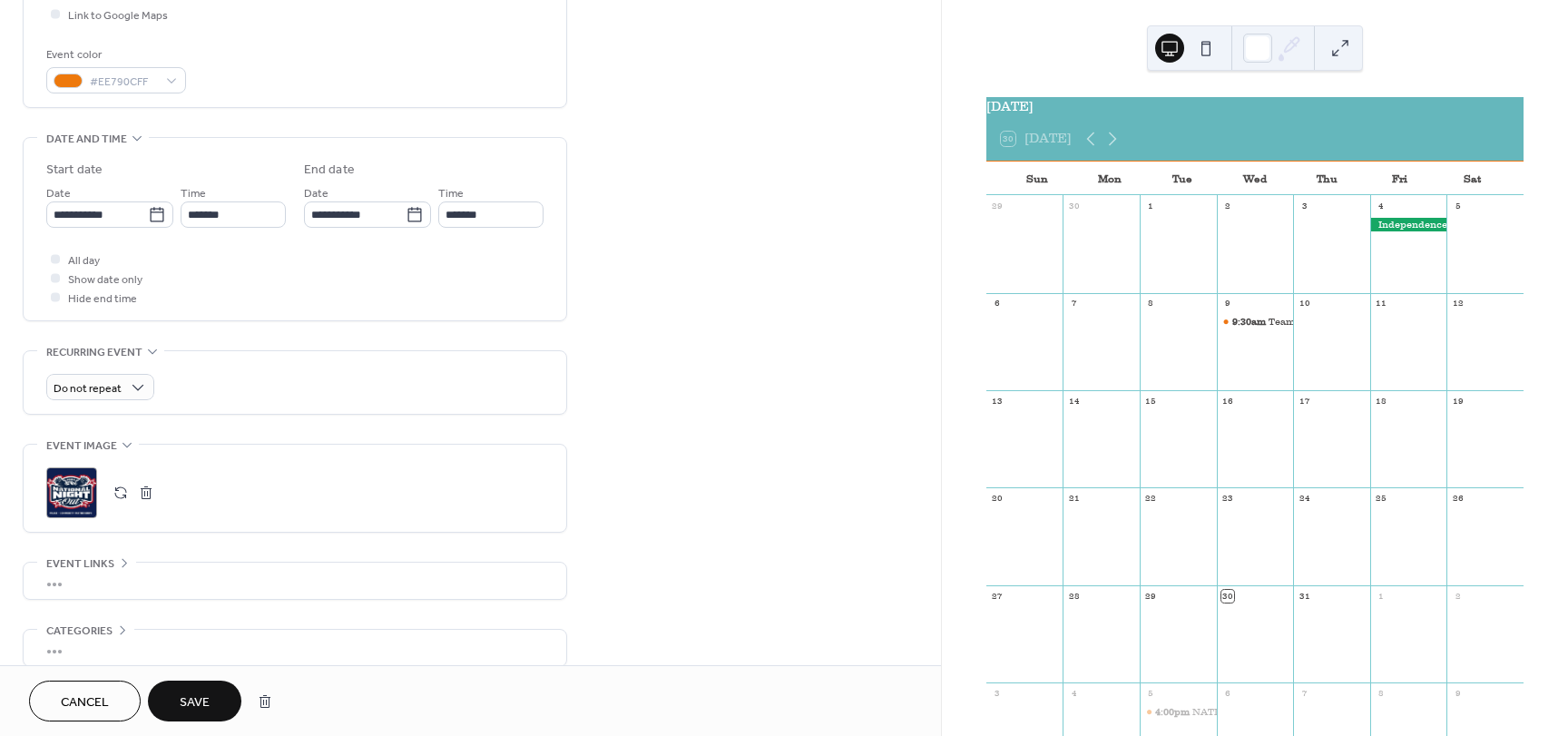click on "Save" at bounding box center (194, 702) 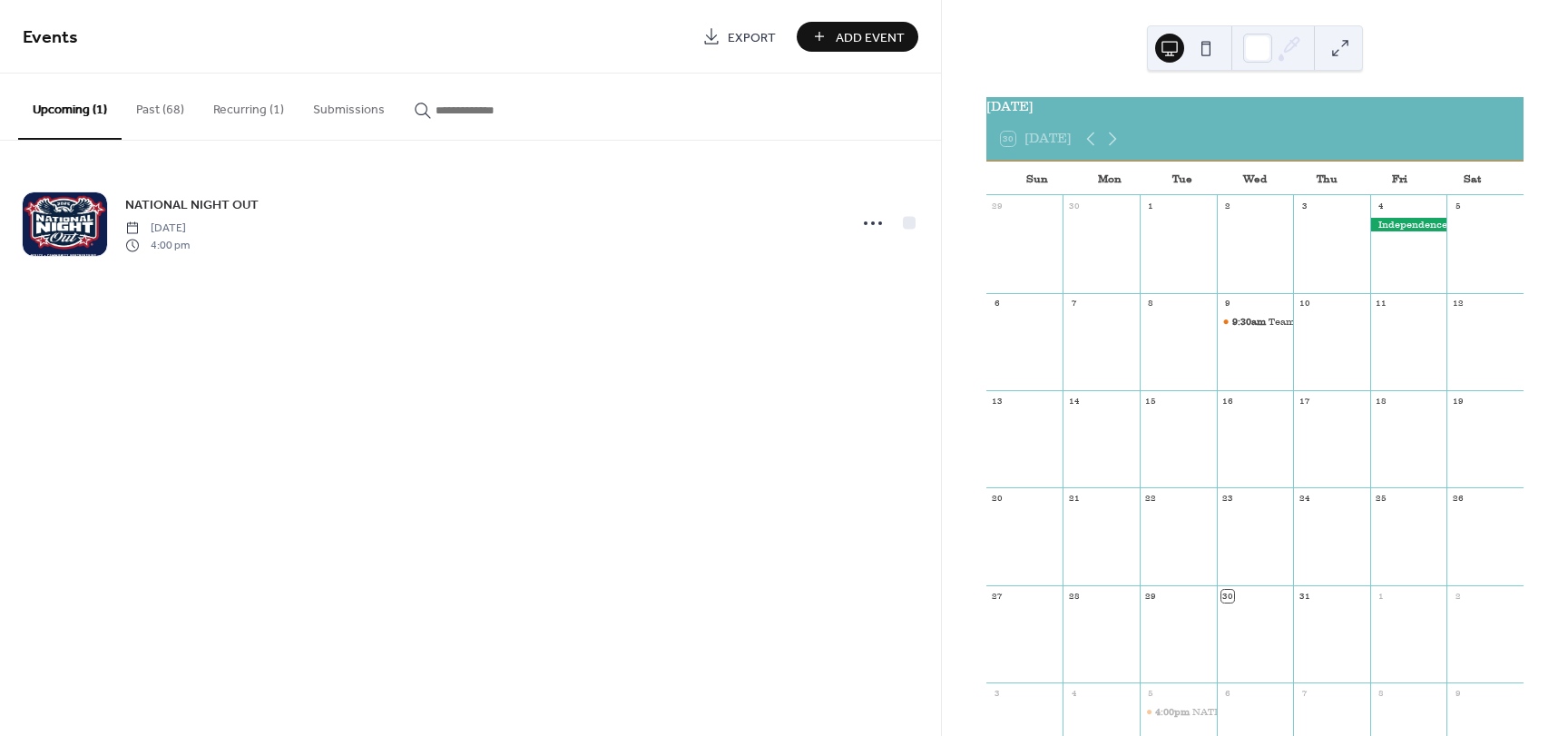 click on "Recurring (1)" at bounding box center [249, 105] 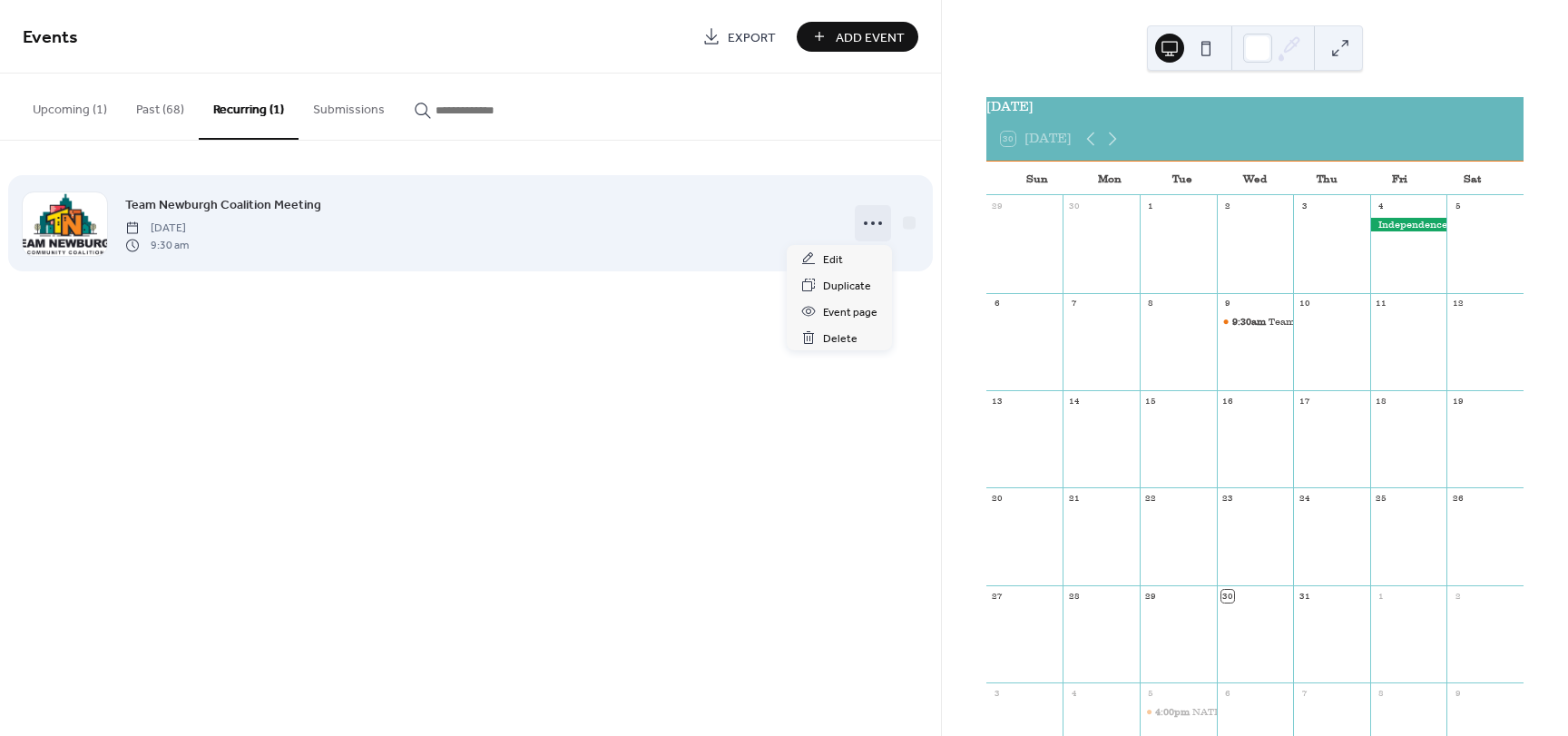 click 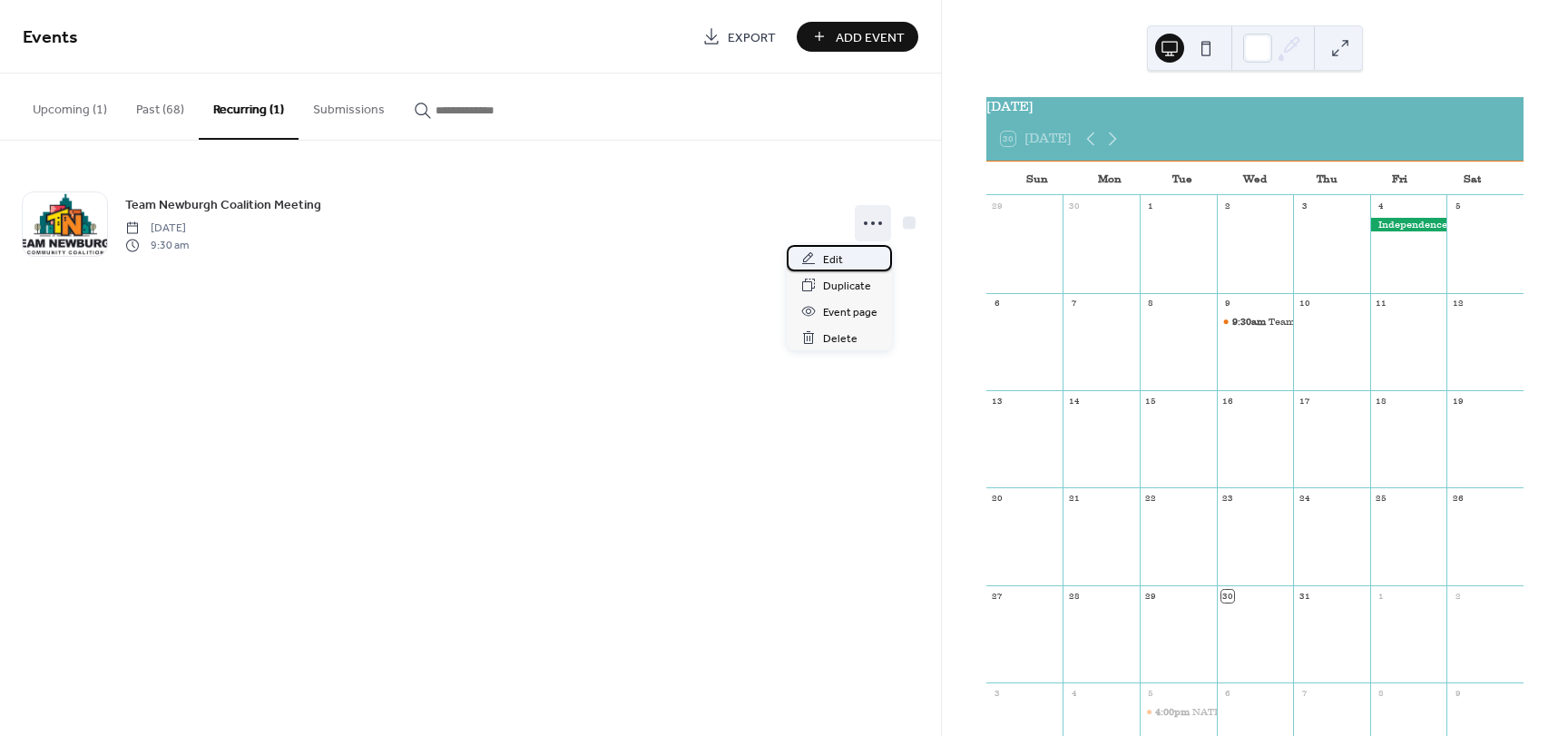 click on "Edit" at bounding box center [833, 260] 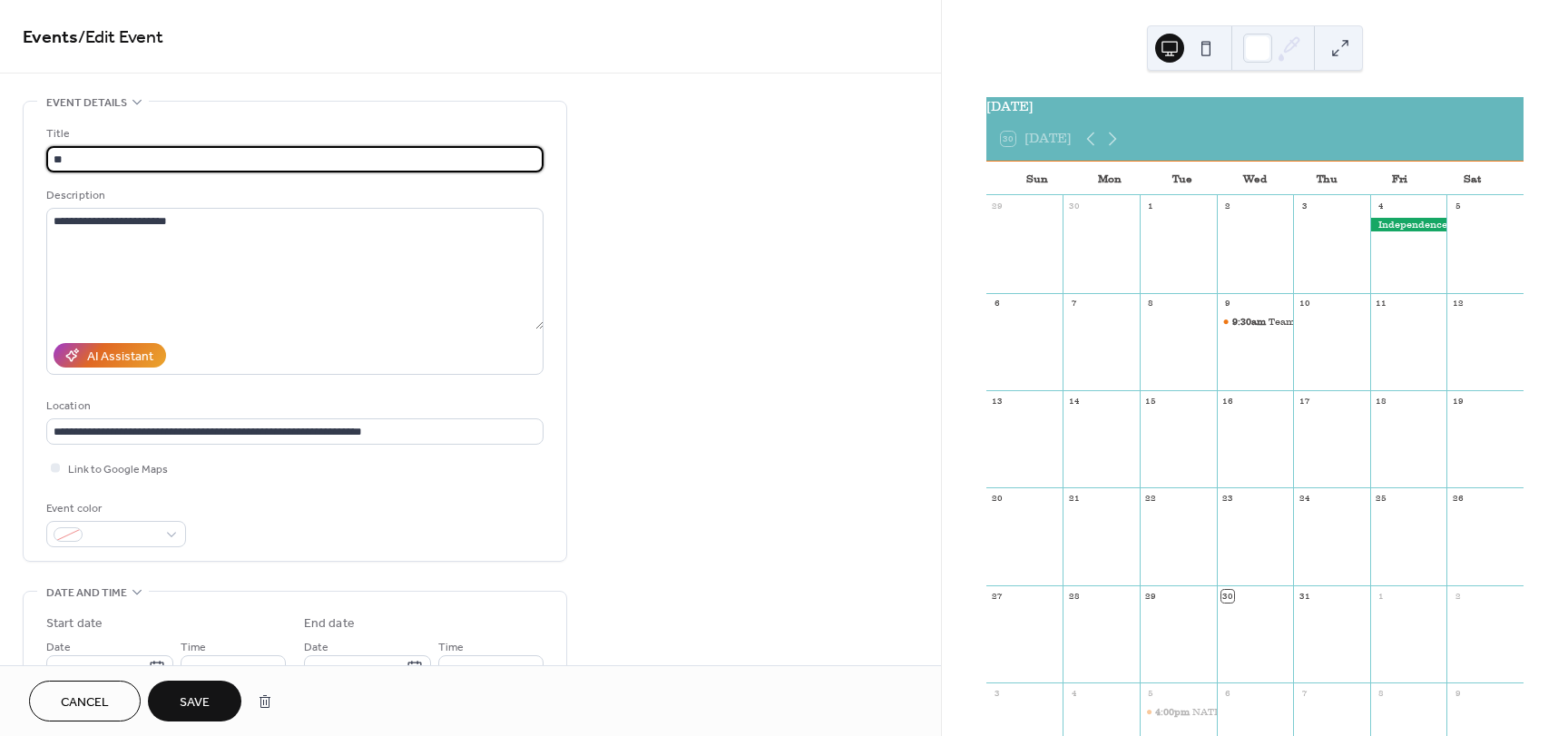 type on "*" 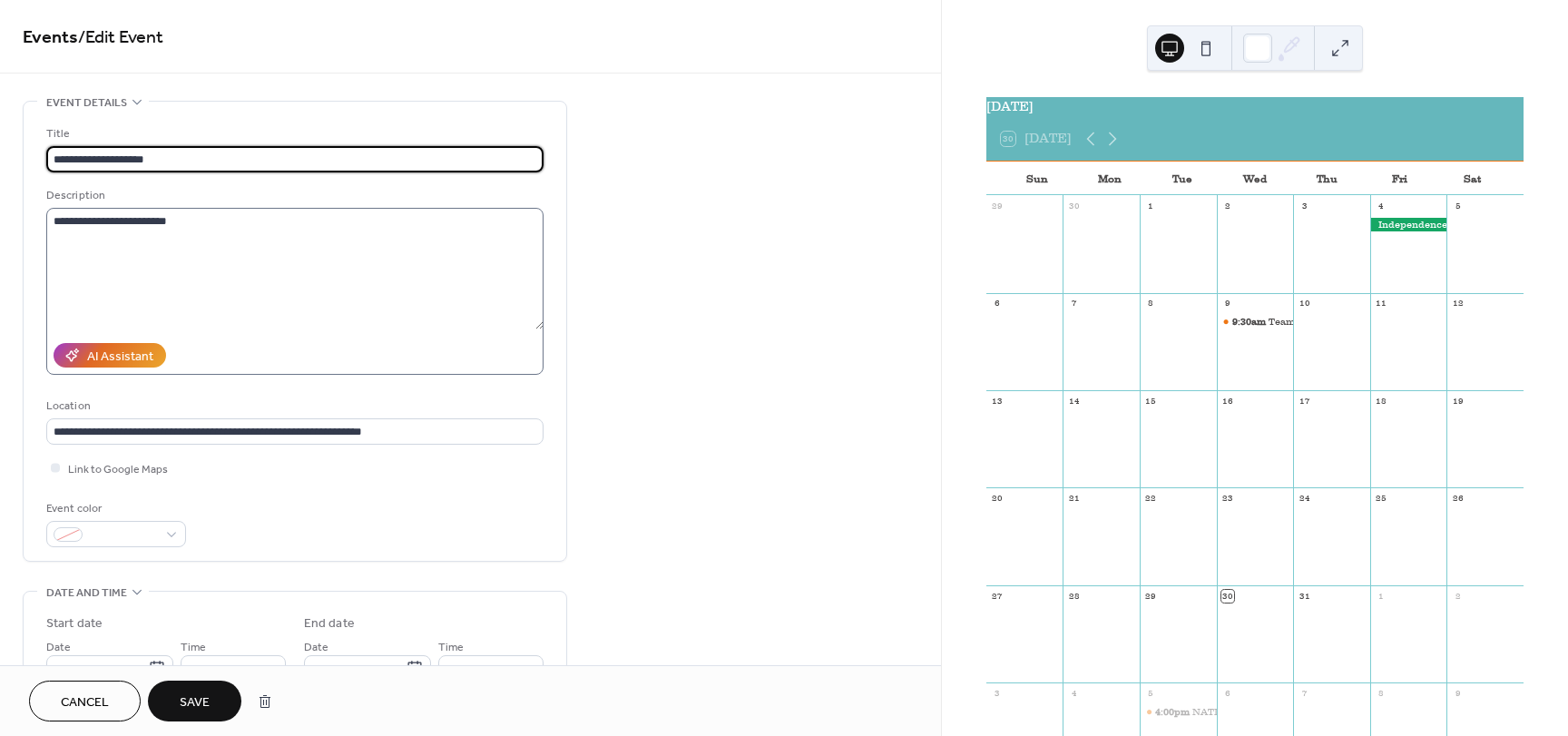 type on "**********" 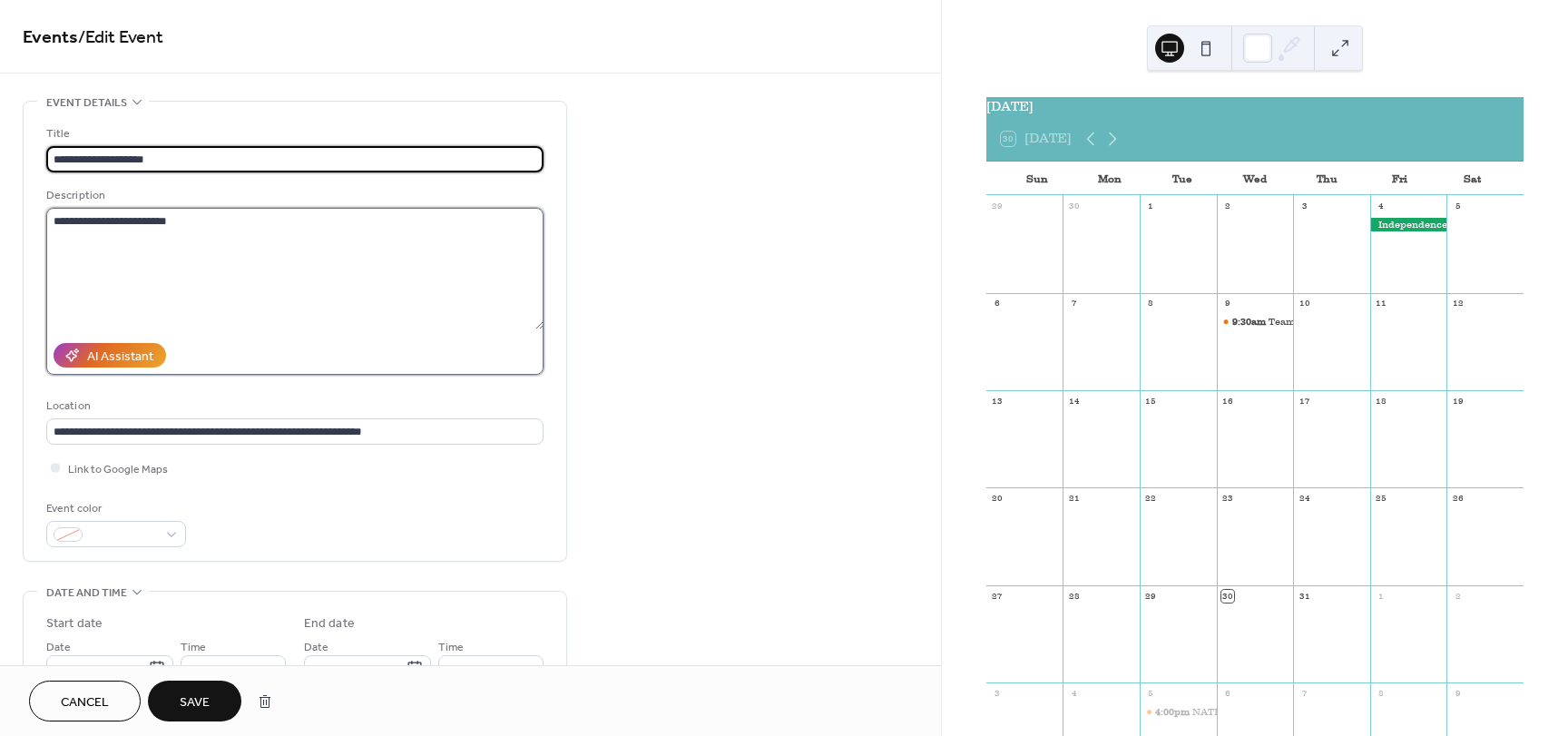 click on "**********" at bounding box center [295, 269] 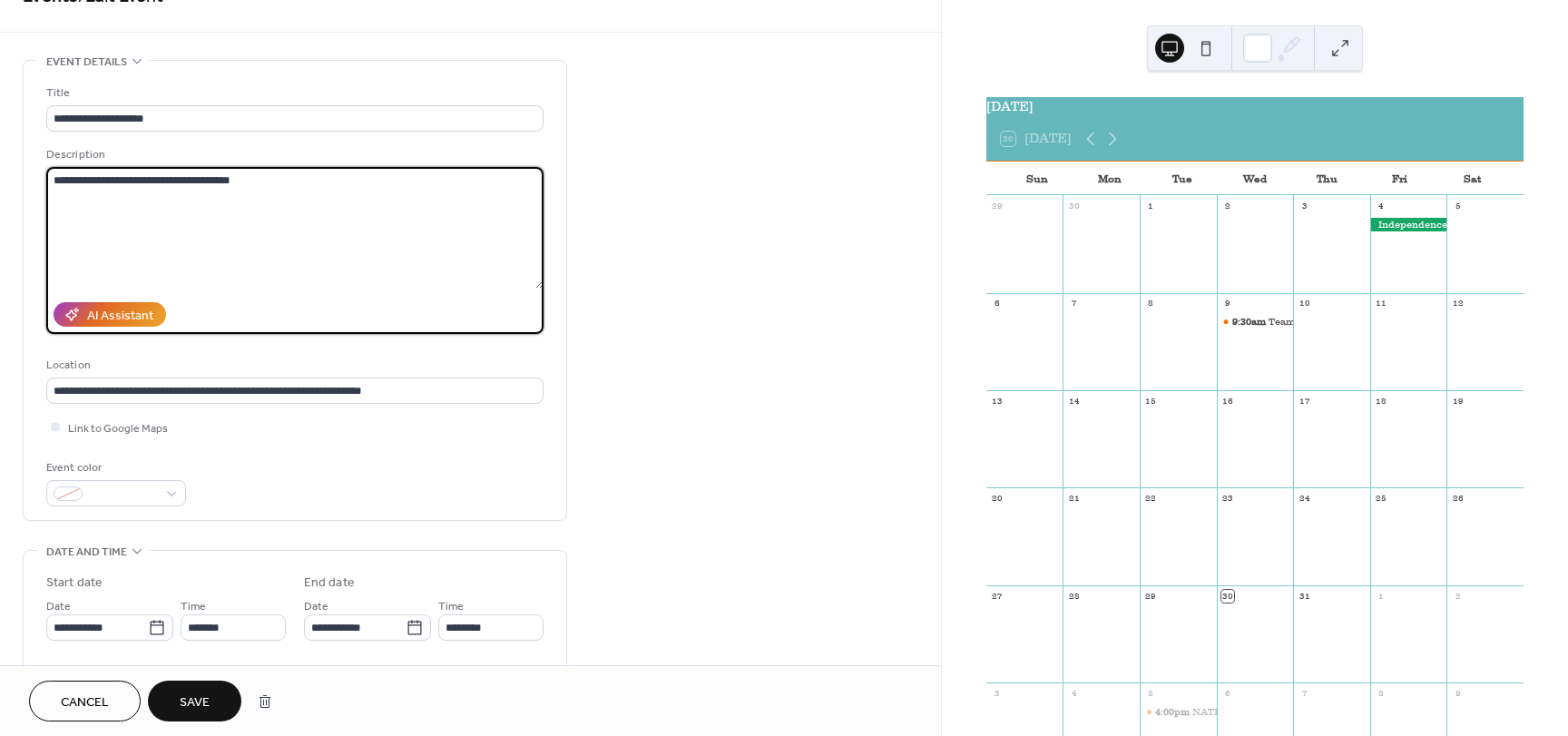 scroll, scrollTop: 0, scrollLeft: 0, axis: both 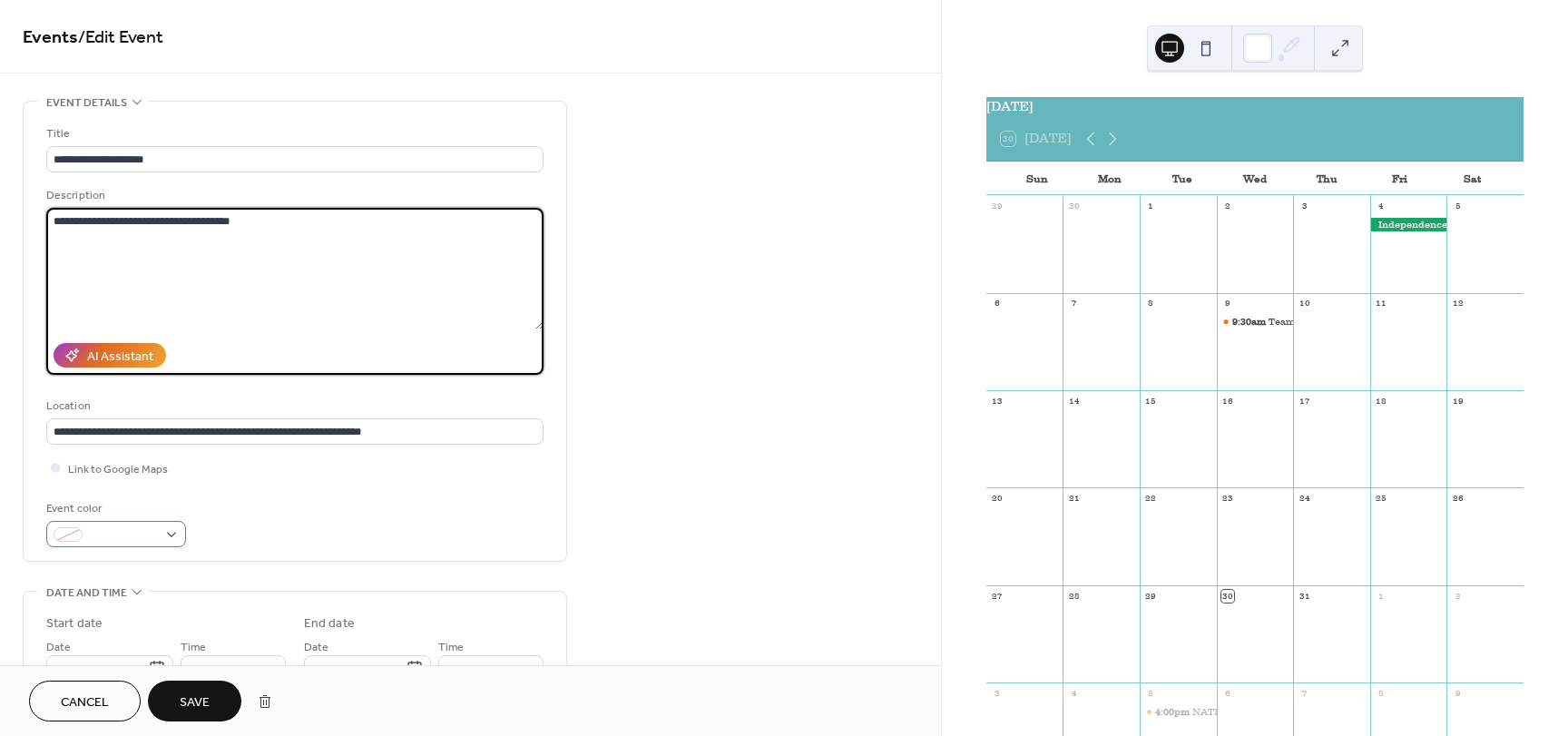 type on "**********" 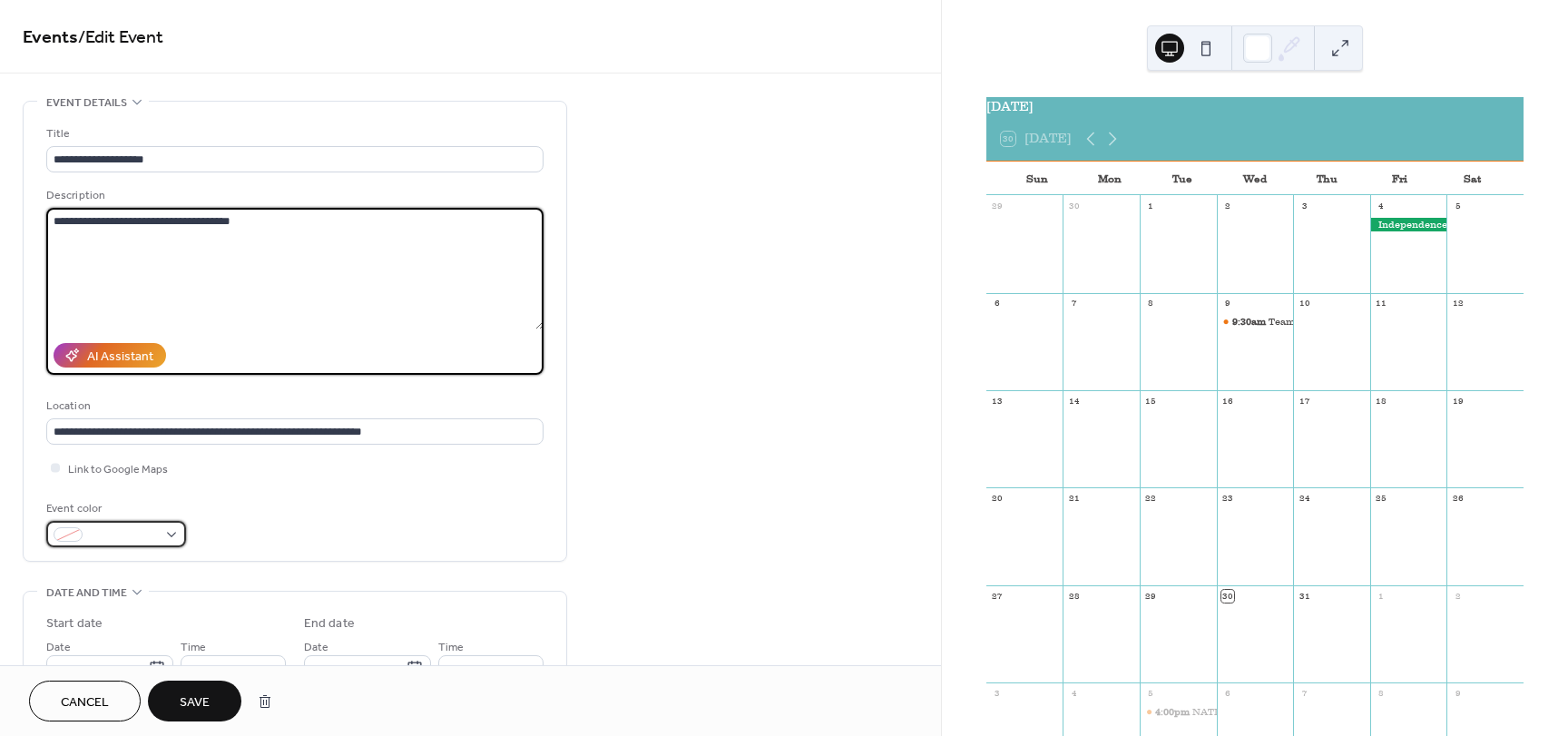 click at bounding box center [116, 534] 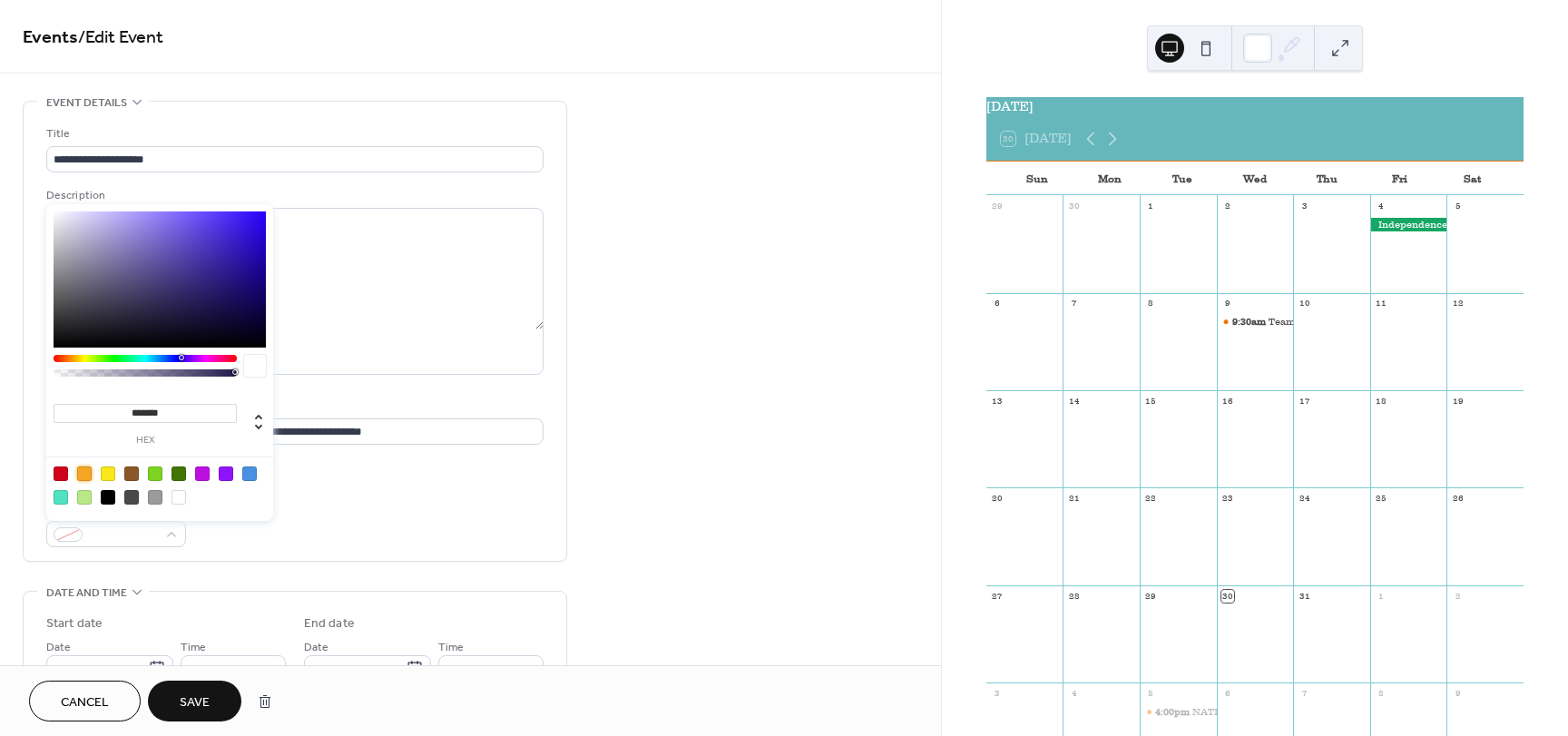 click at bounding box center (84, 474) 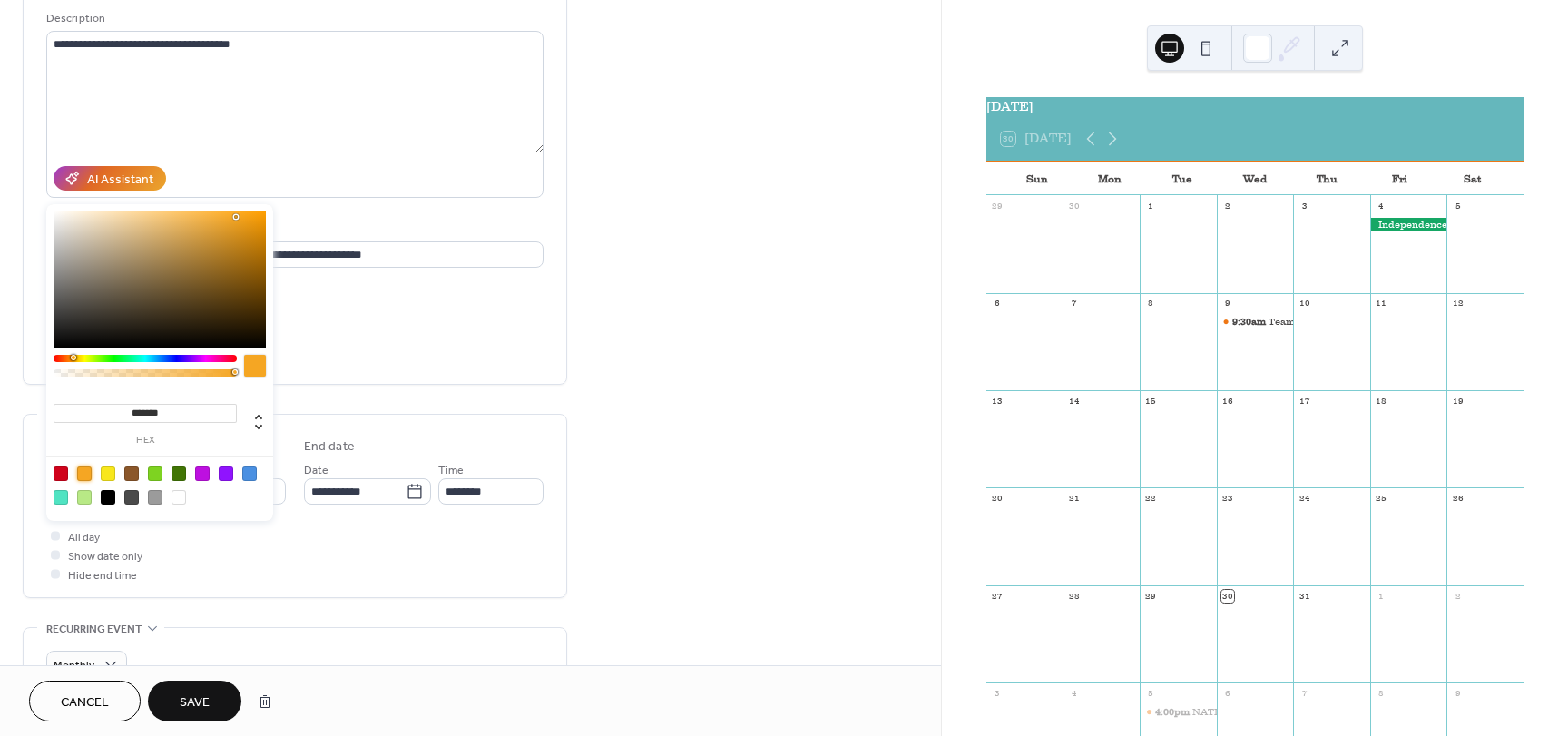 scroll, scrollTop: 182, scrollLeft: 0, axis: vertical 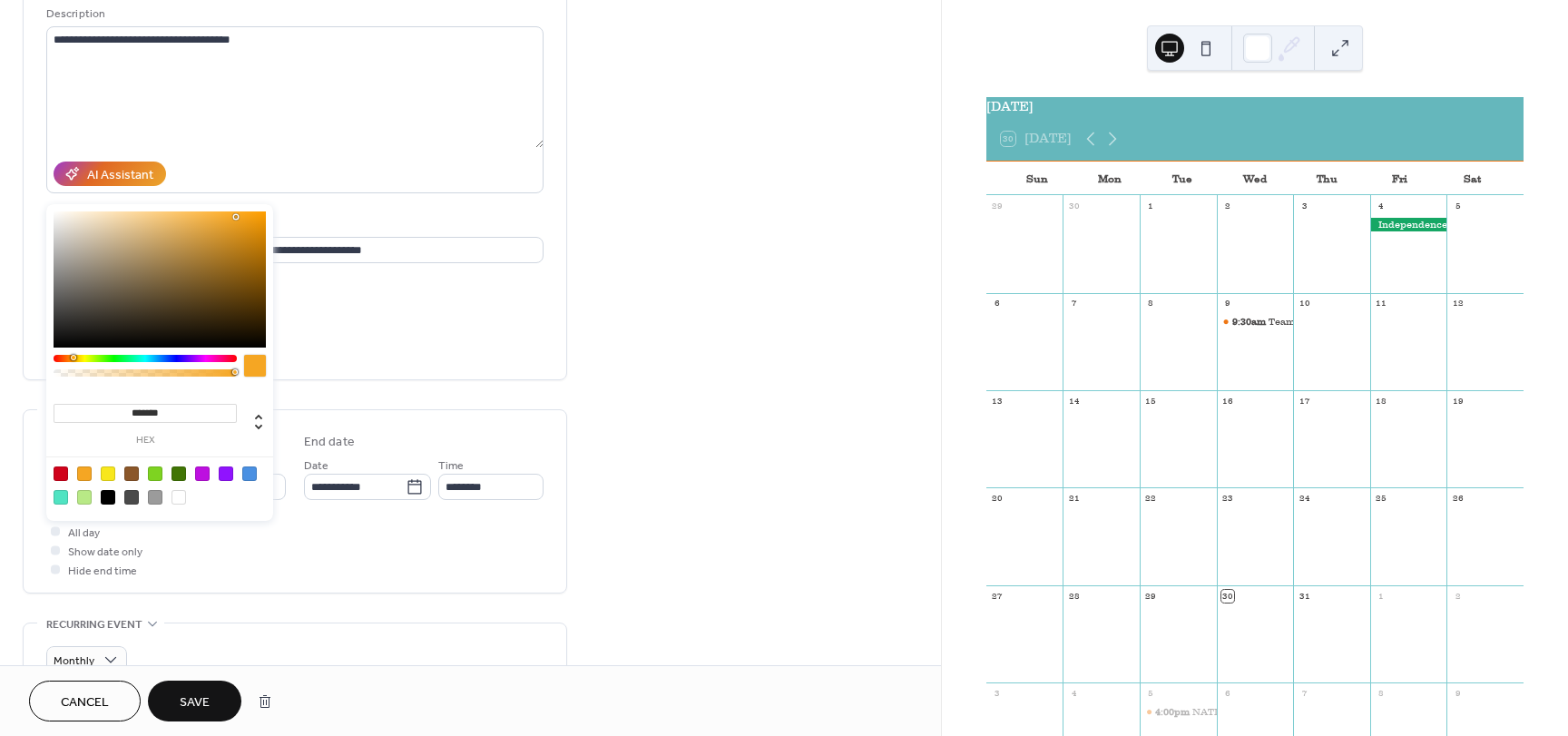 click at bounding box center [255, 366] 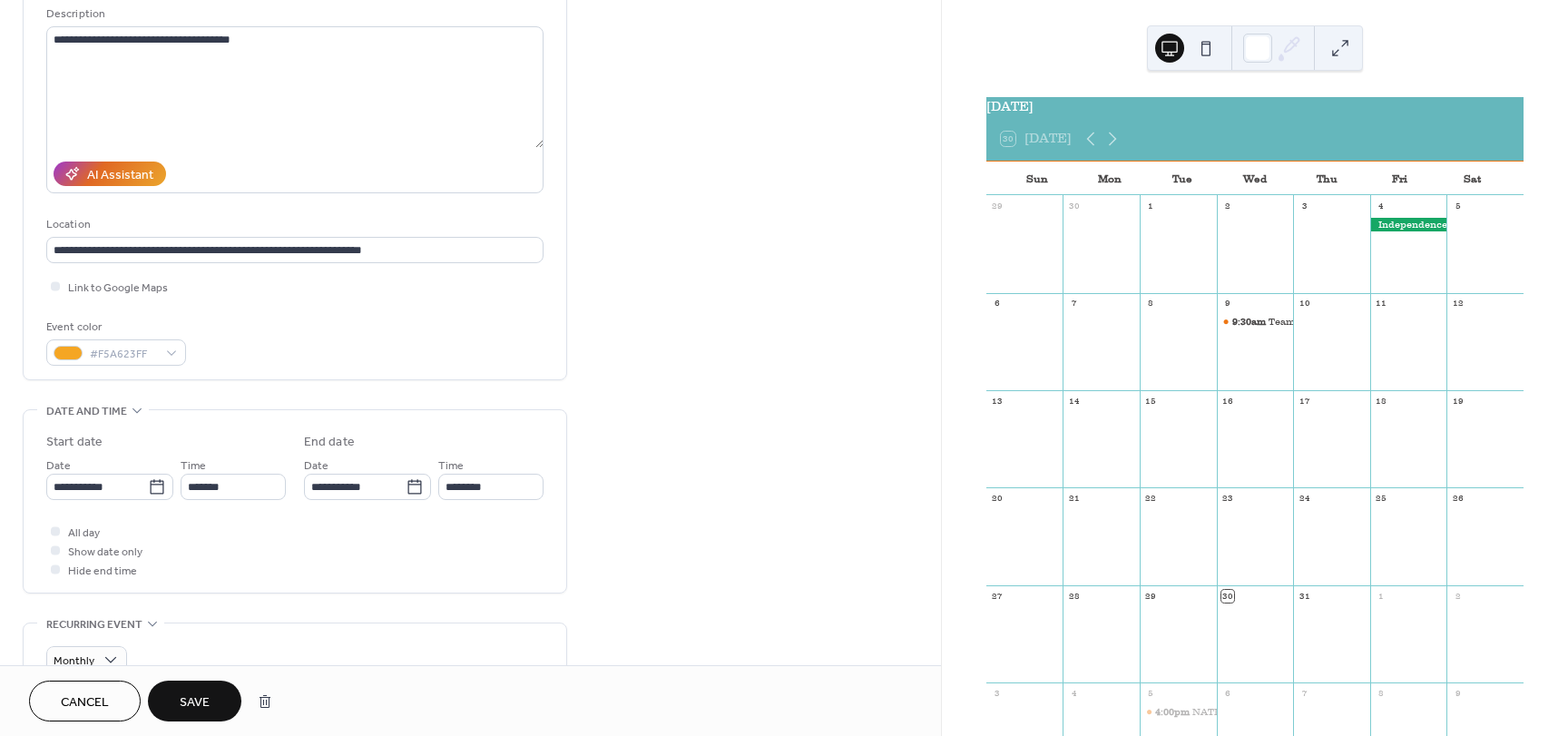 click on "All day Show date only Hide end time" at bounding box center (295, 550) 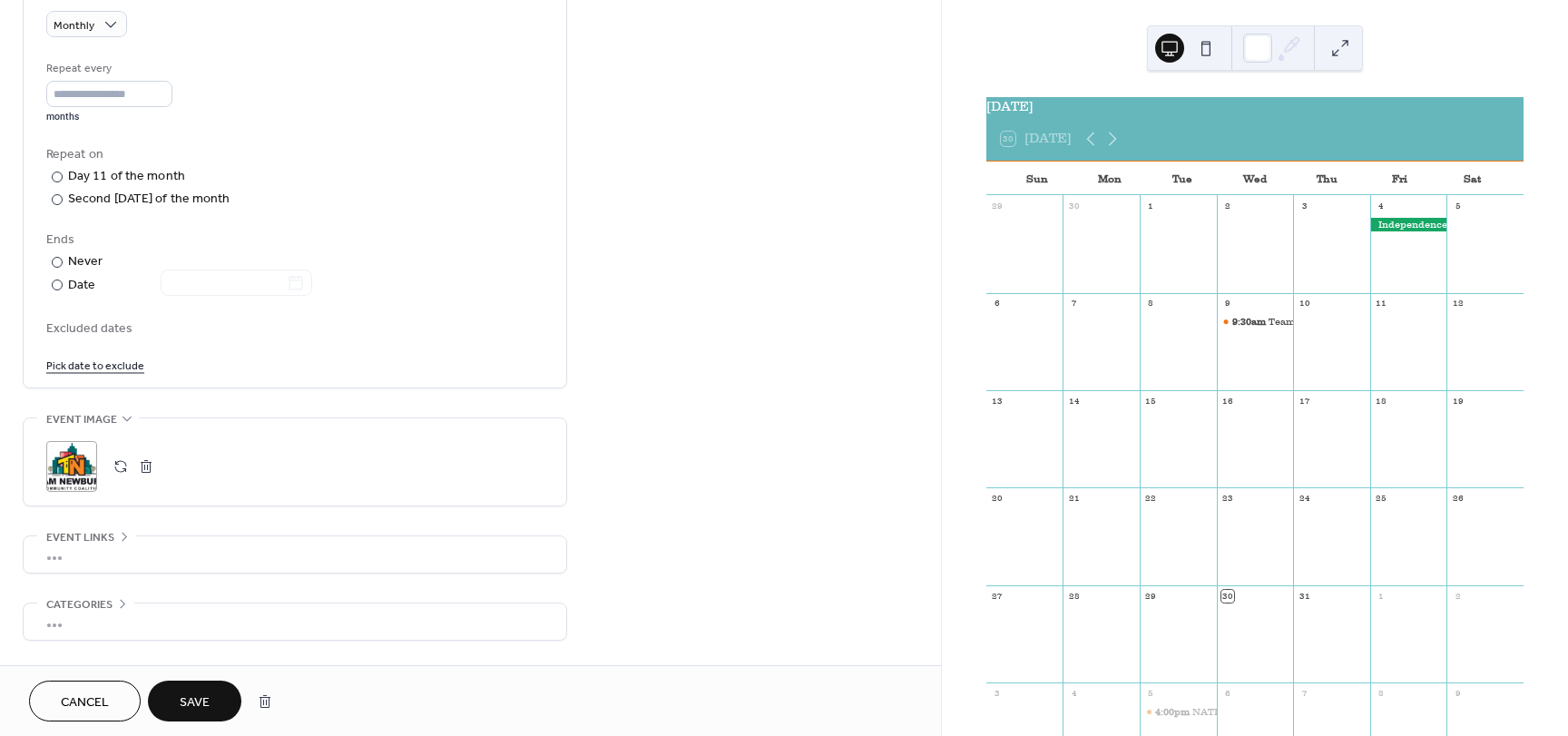 scroll, scrollTop: 878, scrollLeft: 0, axis: vertical 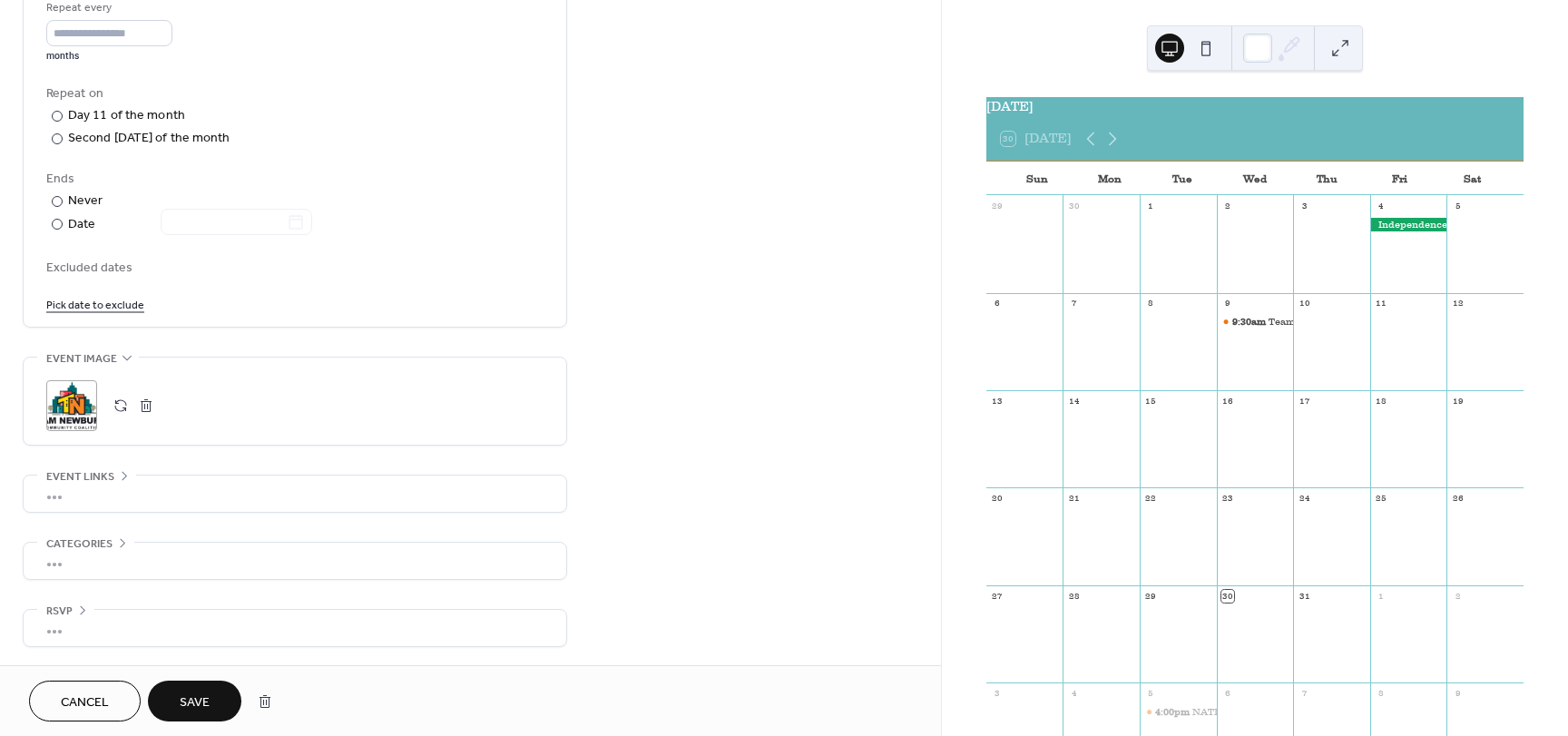 click at bounding box center [146, 406] 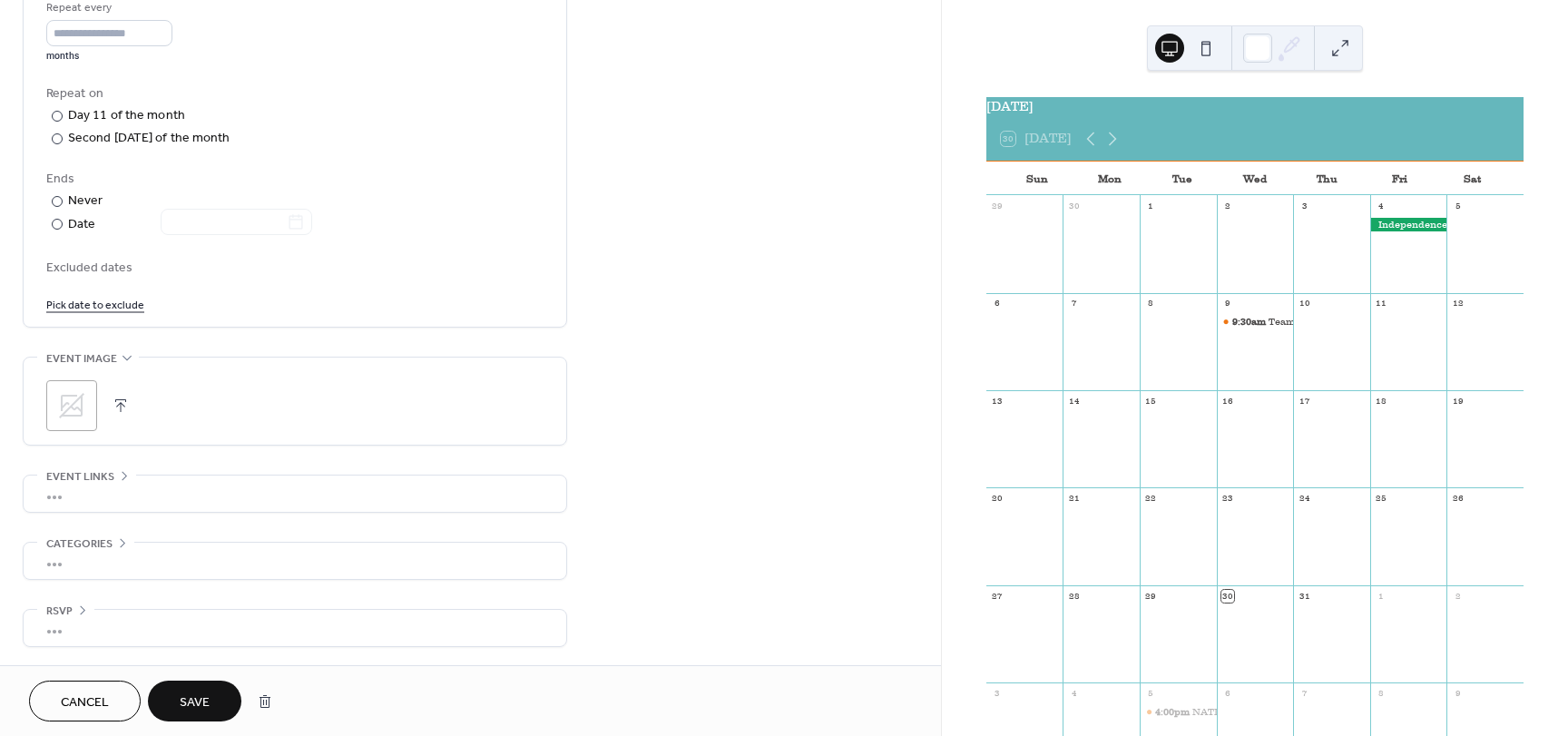 click on ";" at bounding box center (295, 406) 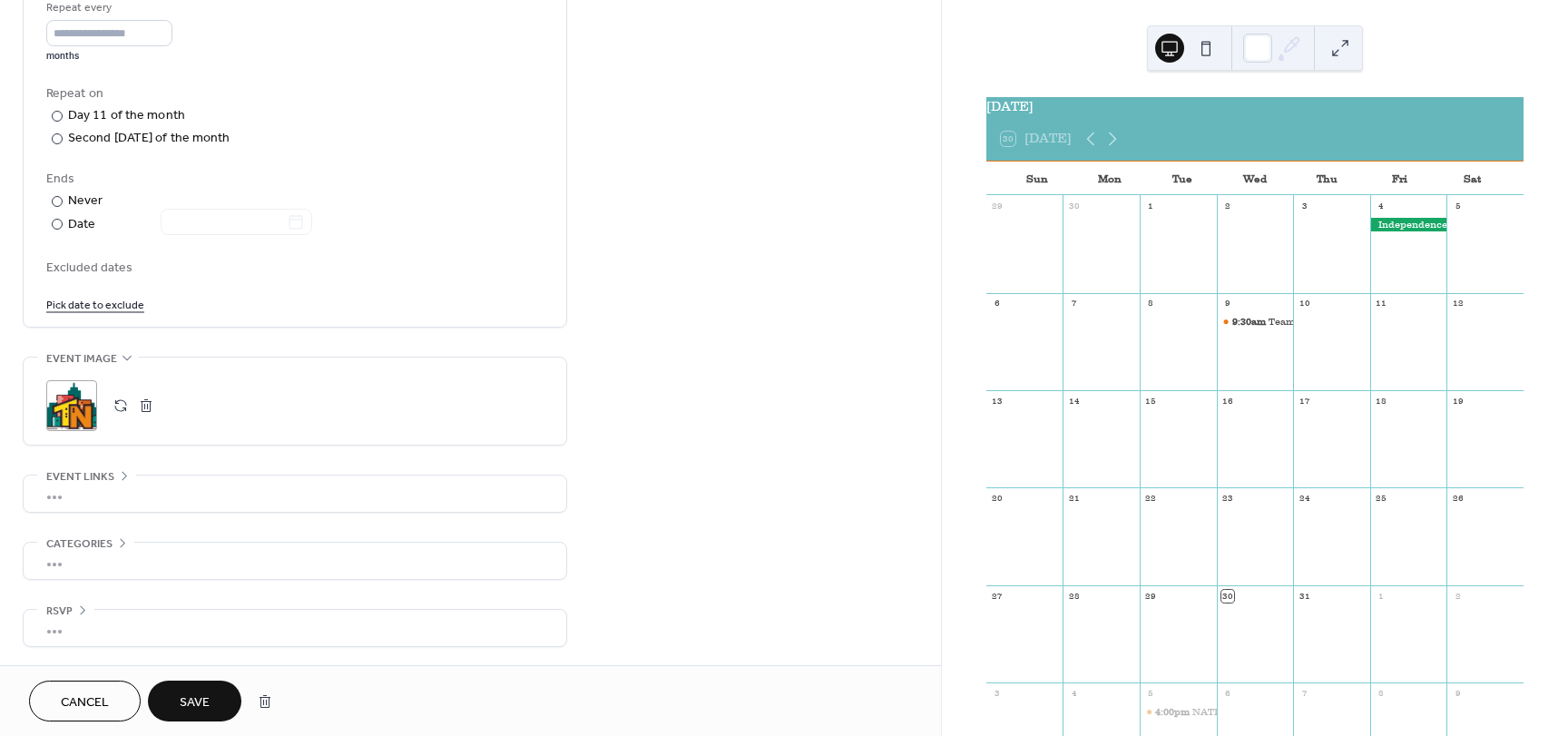 click on "Save" at bounding box center [194, 702] 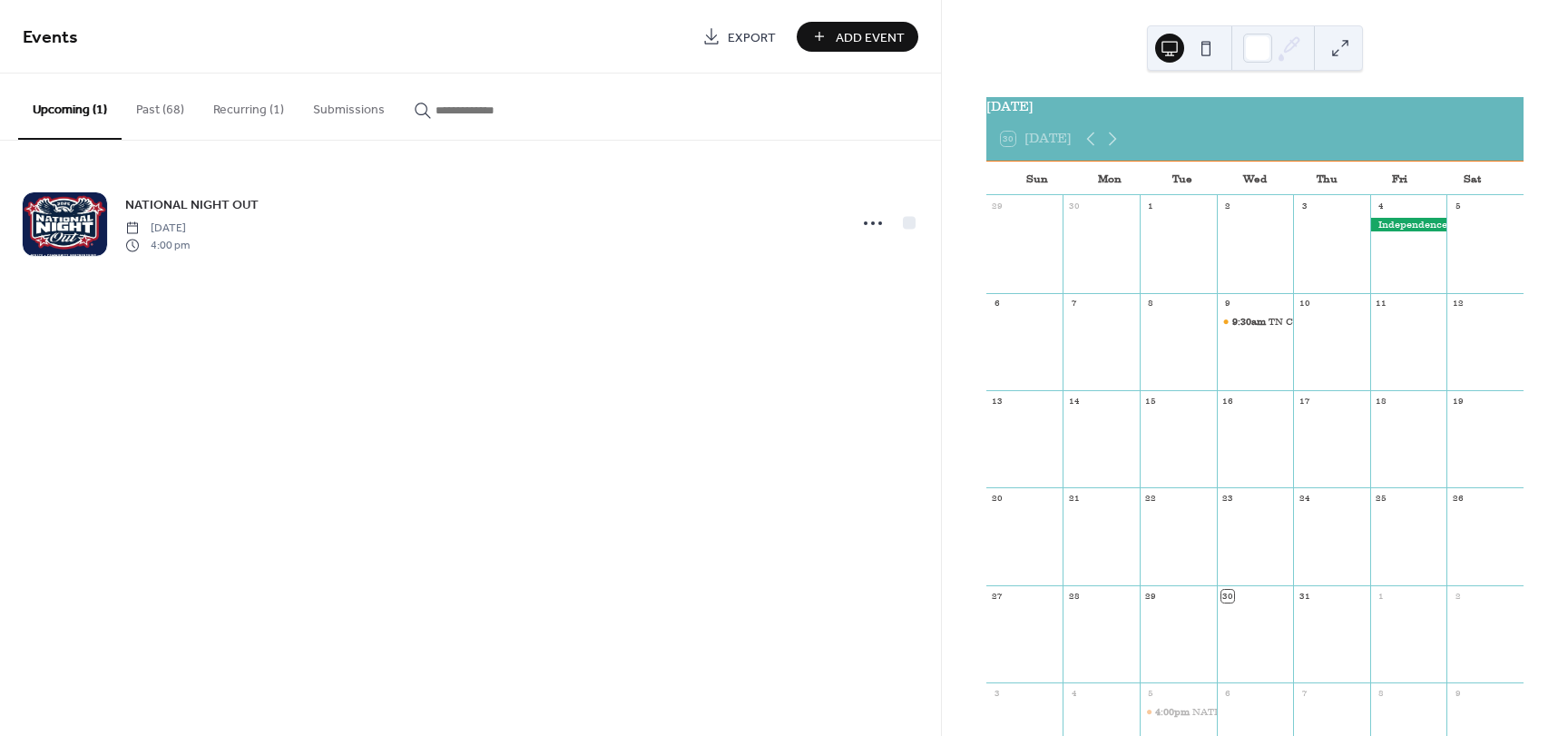 click on "Recurring (1)" at bounding box center (249, 105) 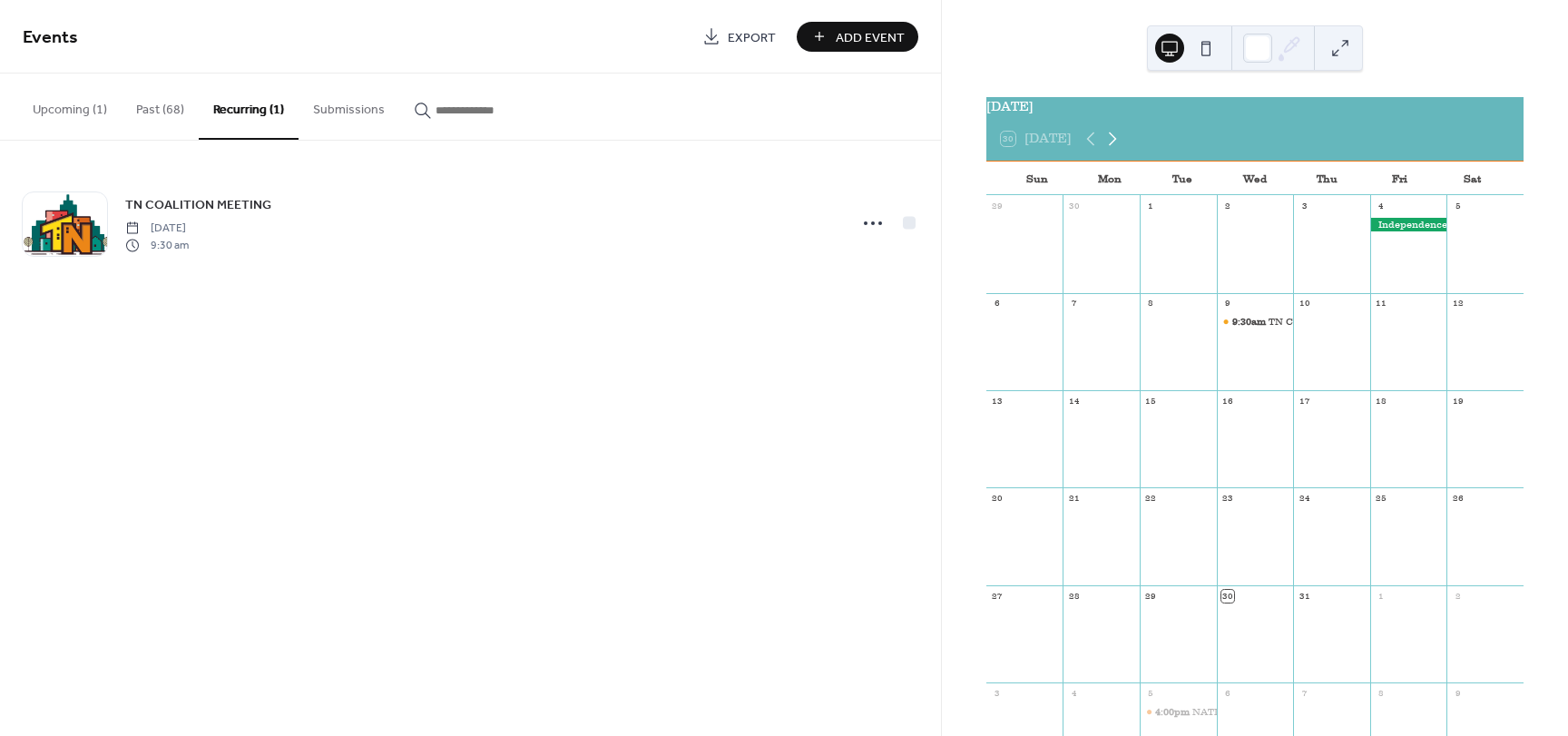 click 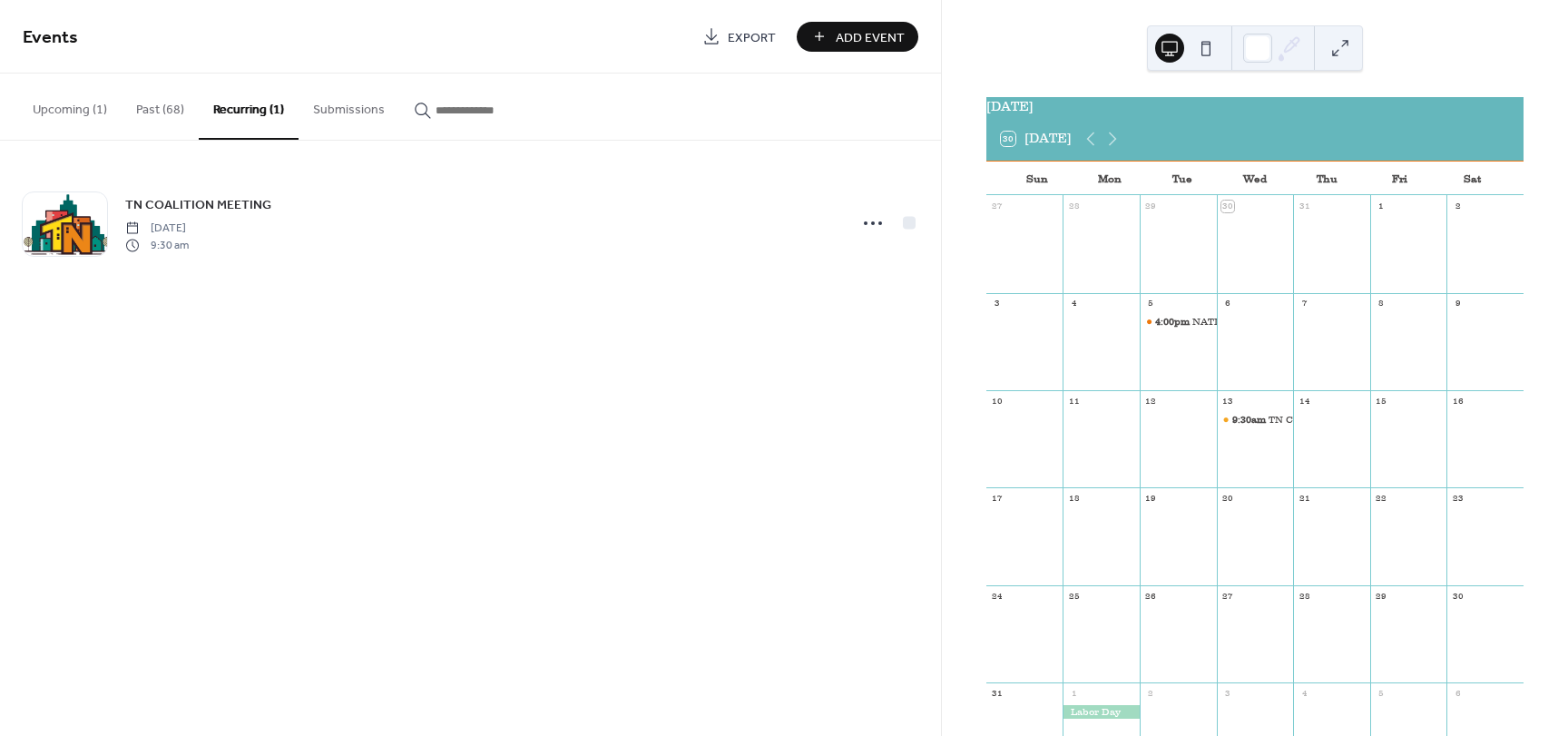 click at bounding box center (1206, 48) 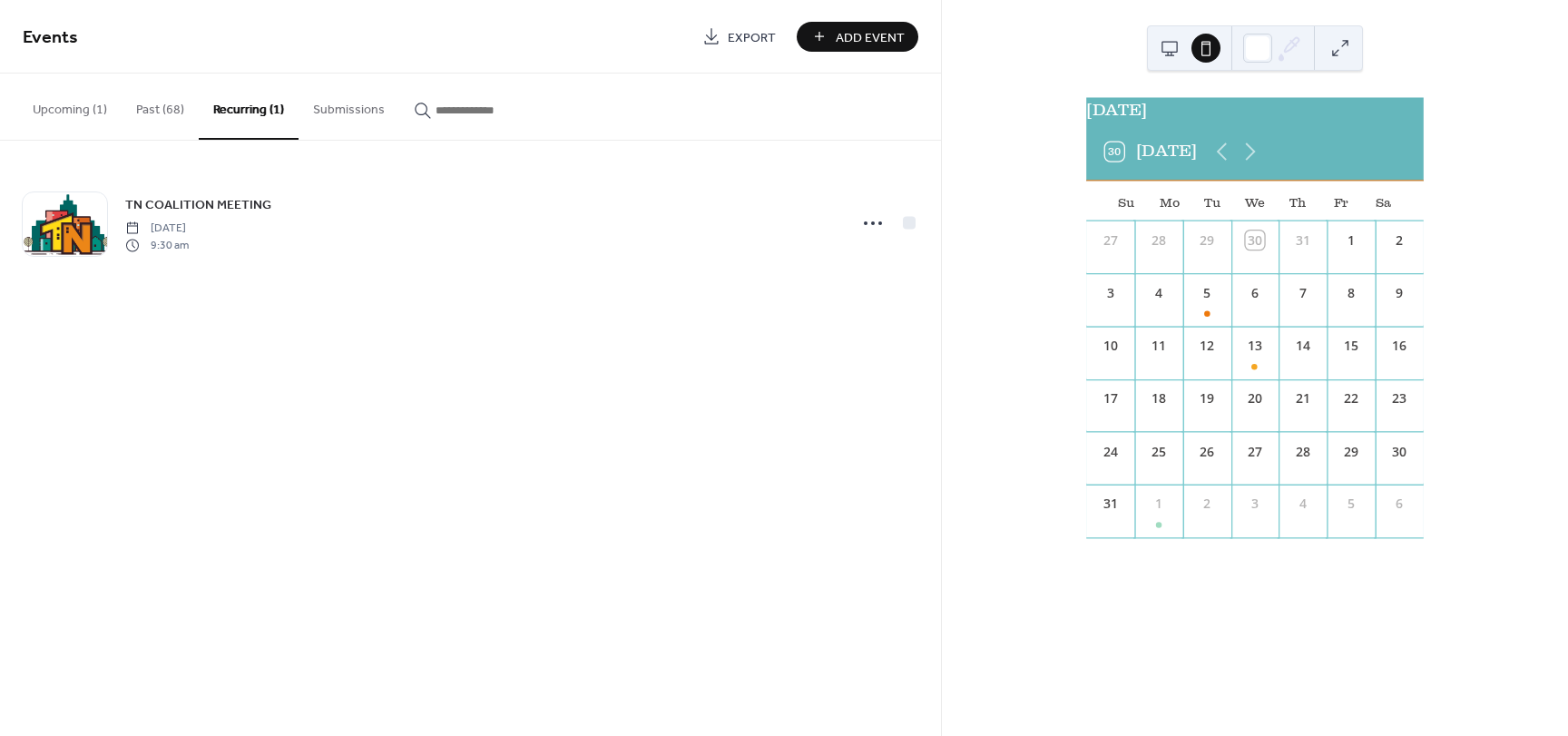 click at bounding box center (1170, 48) 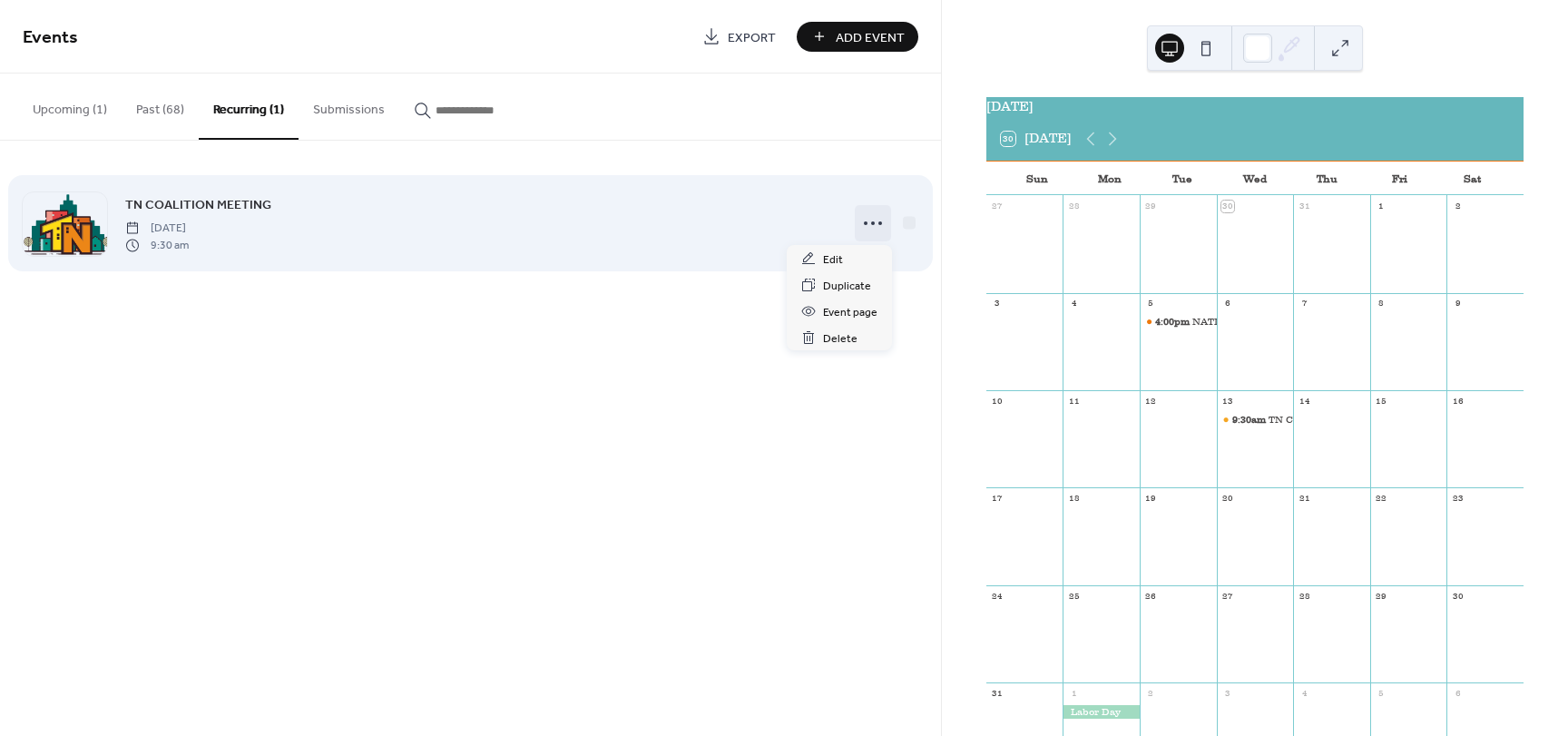click 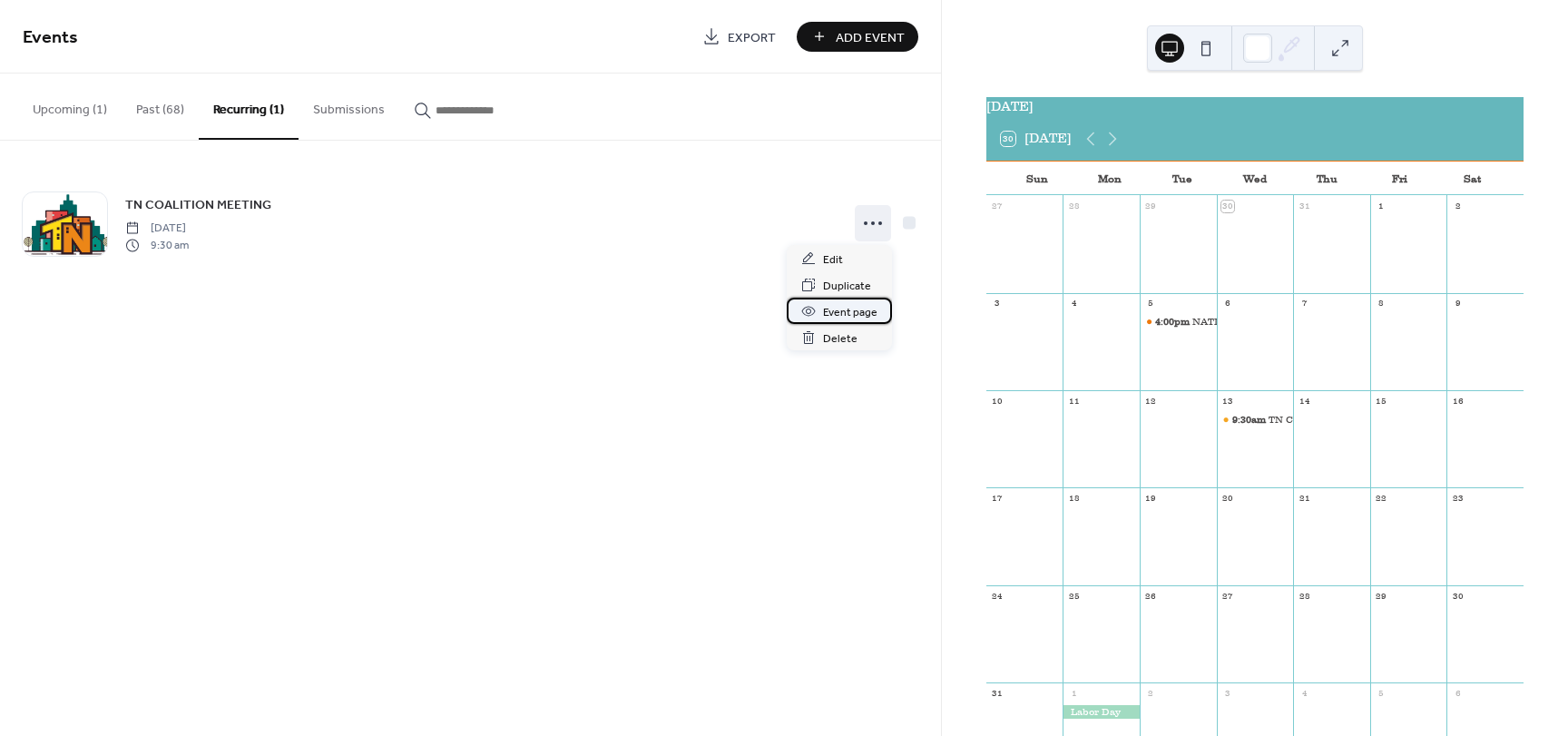 click on "Event page" at bounding box center (850, 312) 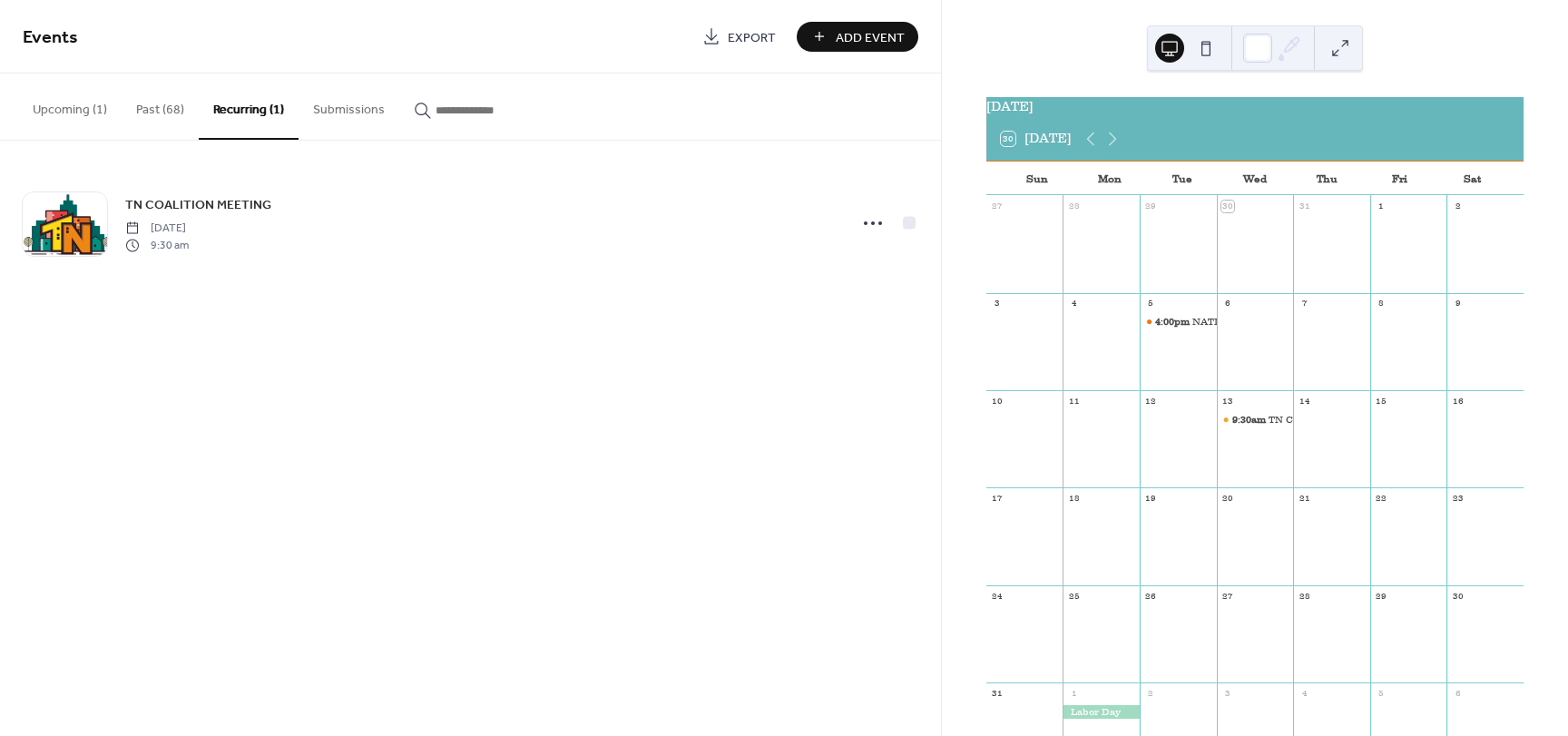 click on "Upcoming (1)" at bounding box center (70, 105) 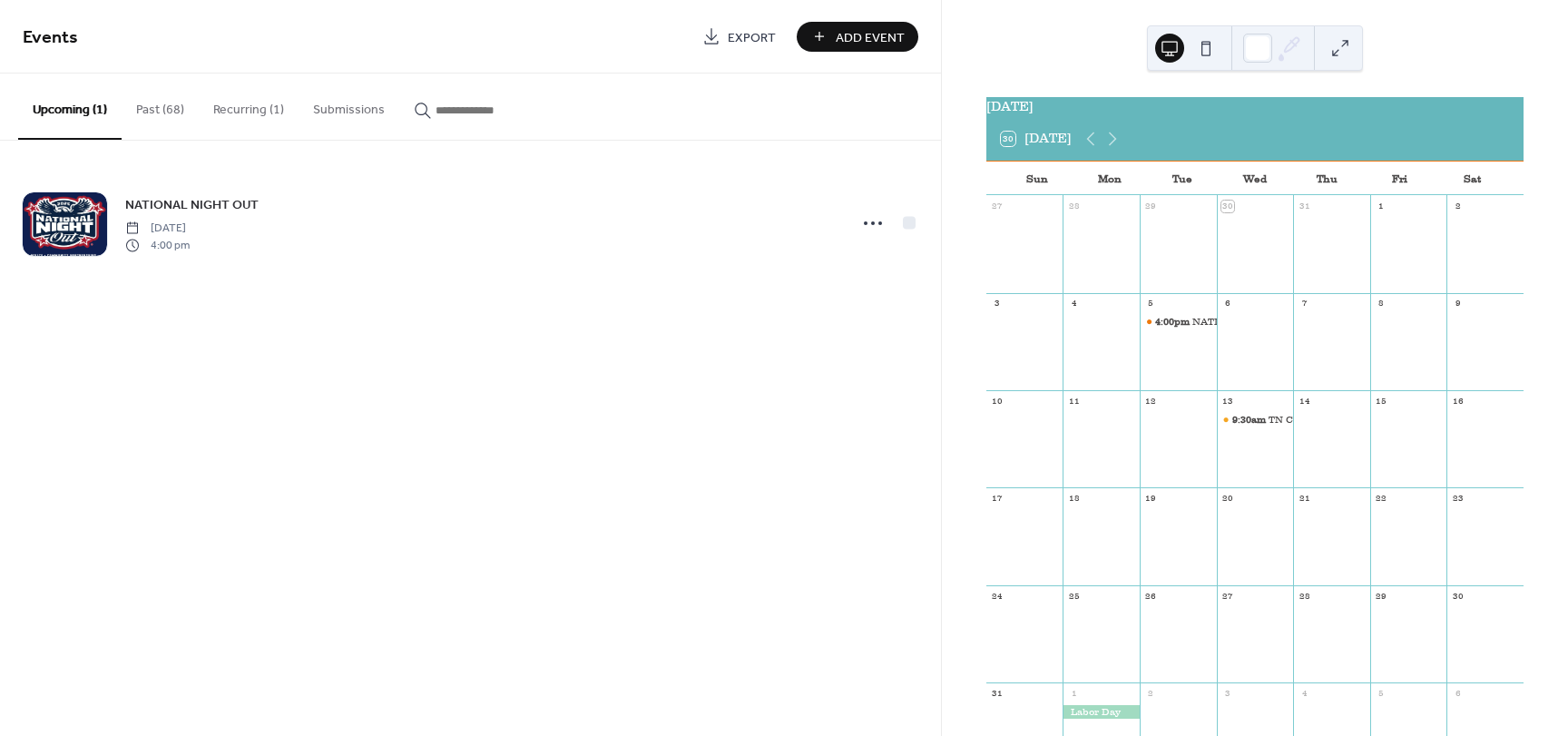 click on "Recurring (1)" at bounding box center (249, 105) 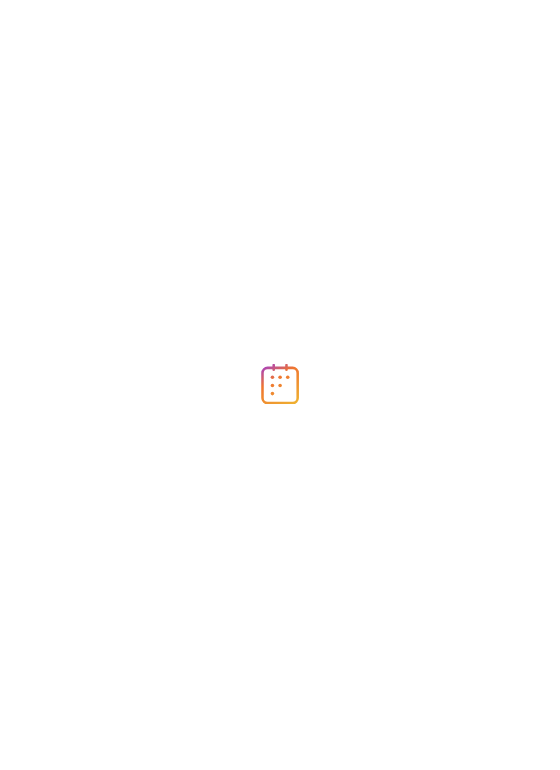 scroll, scrollTop: 0, scrollLeft: 0, axis: both 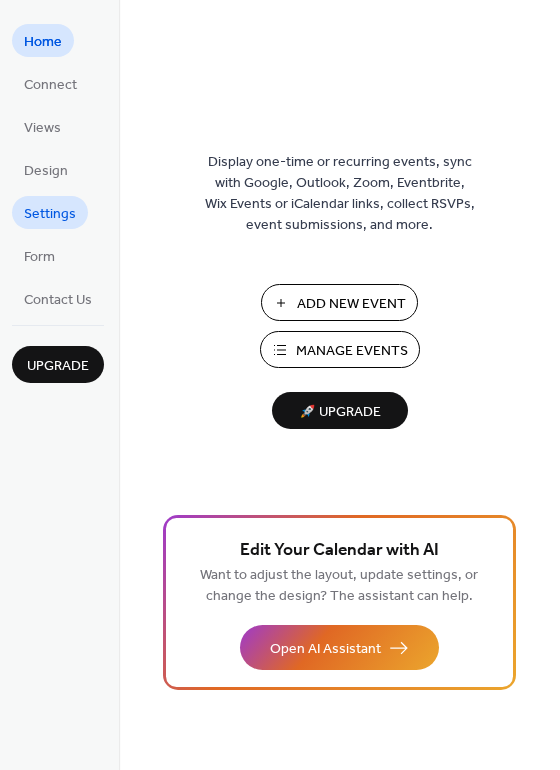 click on "Settings" at bounding box center (50, 214) 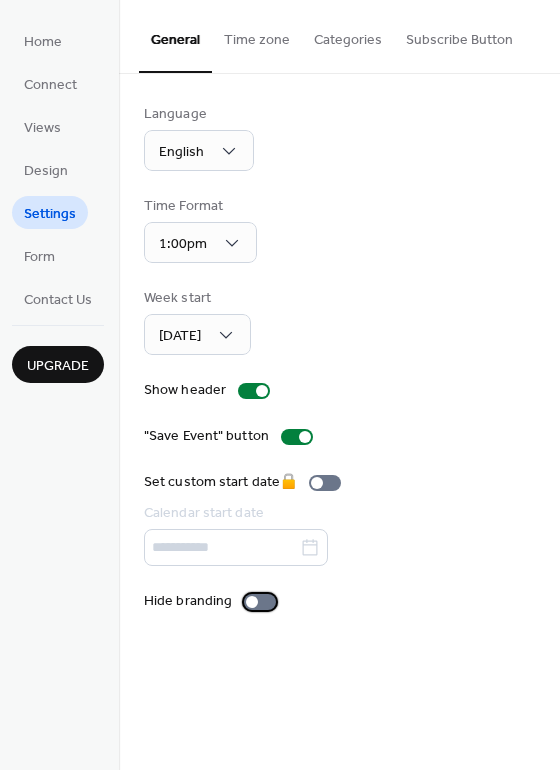 click at bounding box center [260, 602] 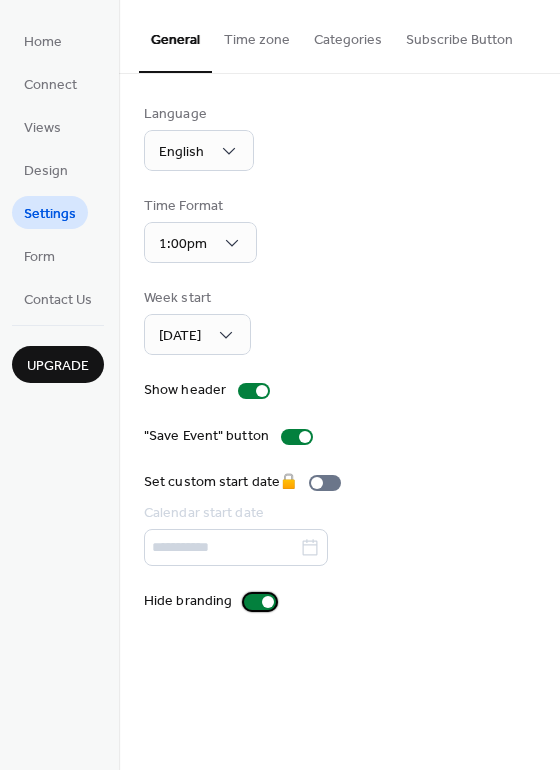 click at bounding box center [268, 602] 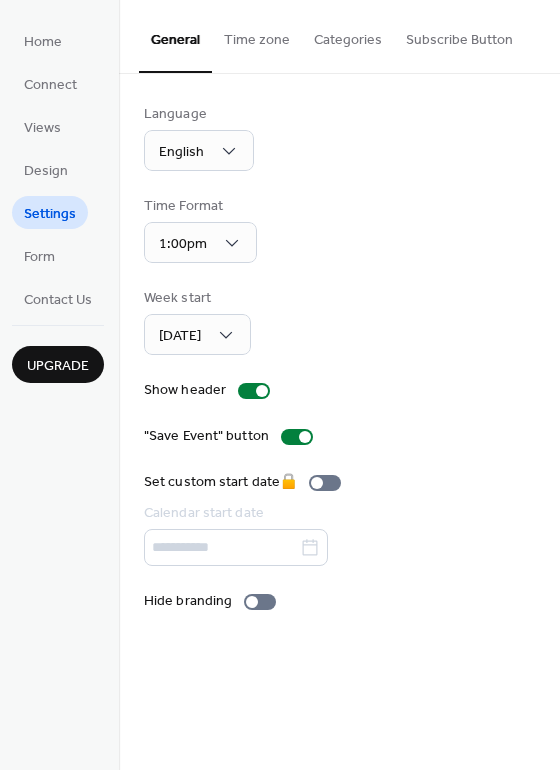 click on "Form" at bounding box center (39, 257) 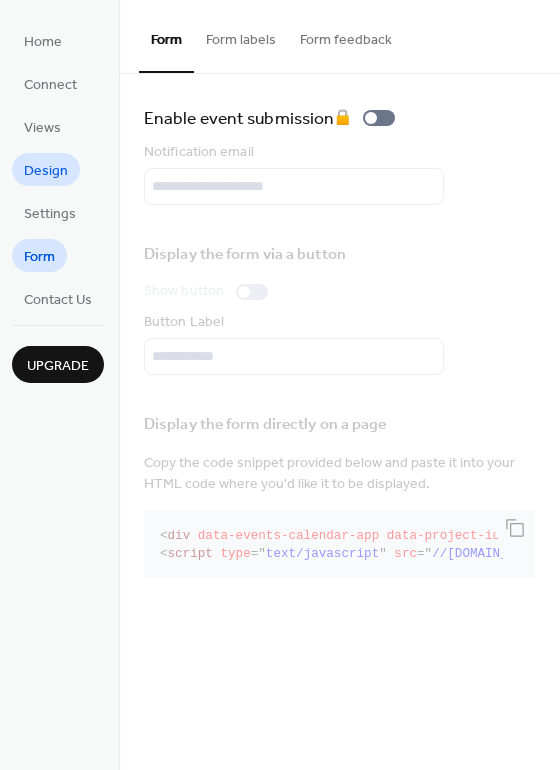 click on "Design" at bounding box center (46, 171) 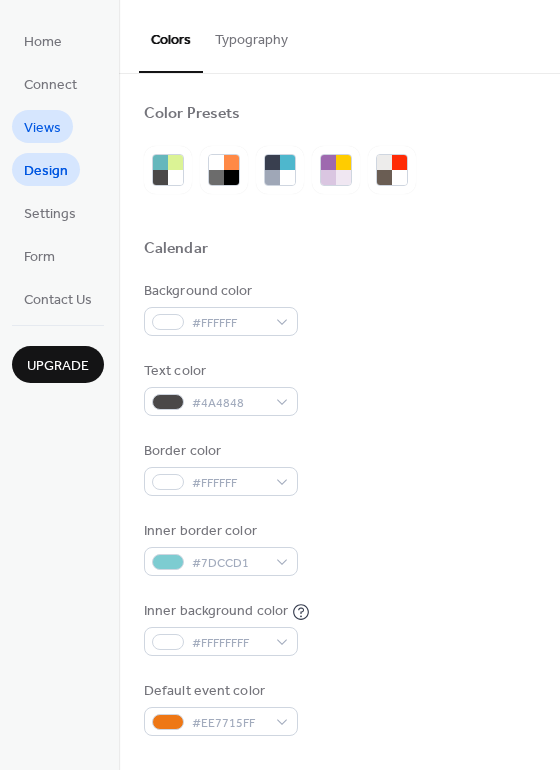 click on "Views" at bounding box center [42, 126] 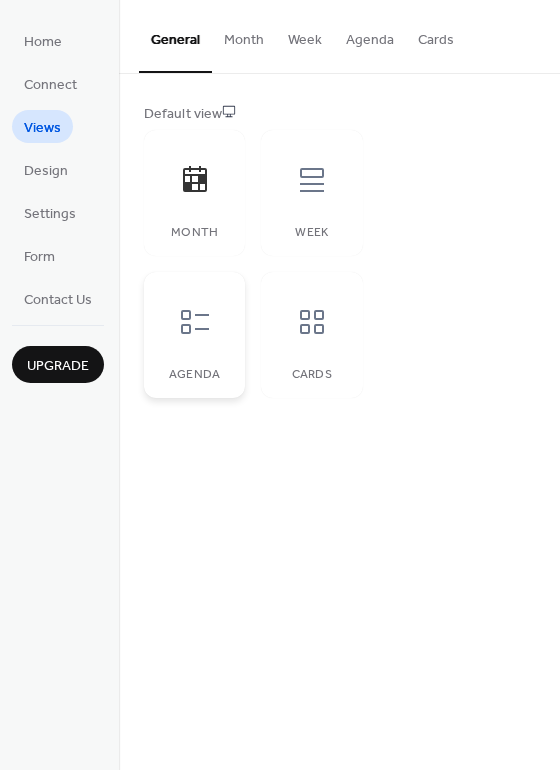 click 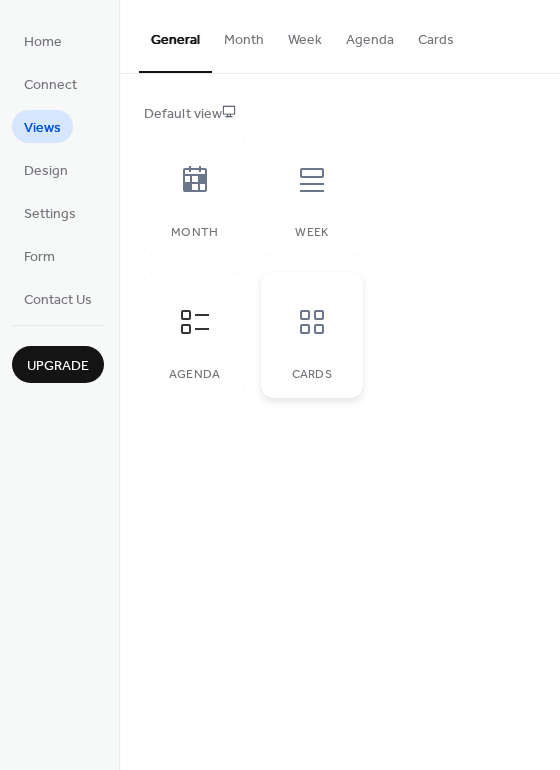 click 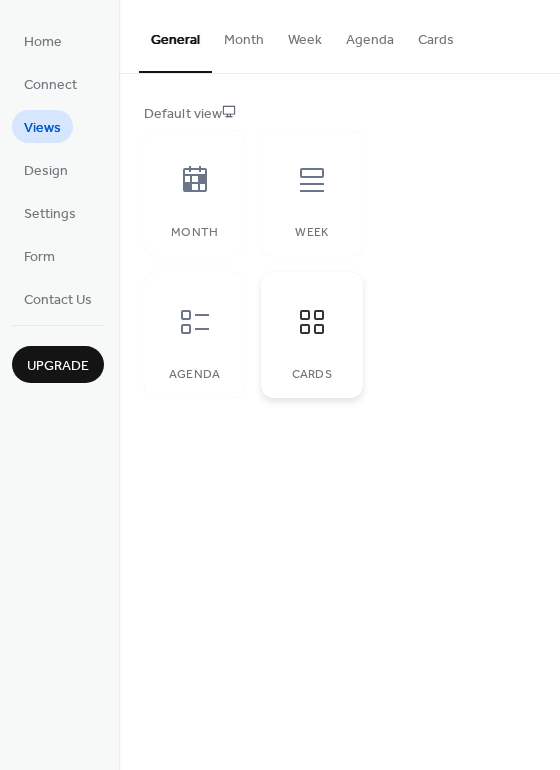 click 